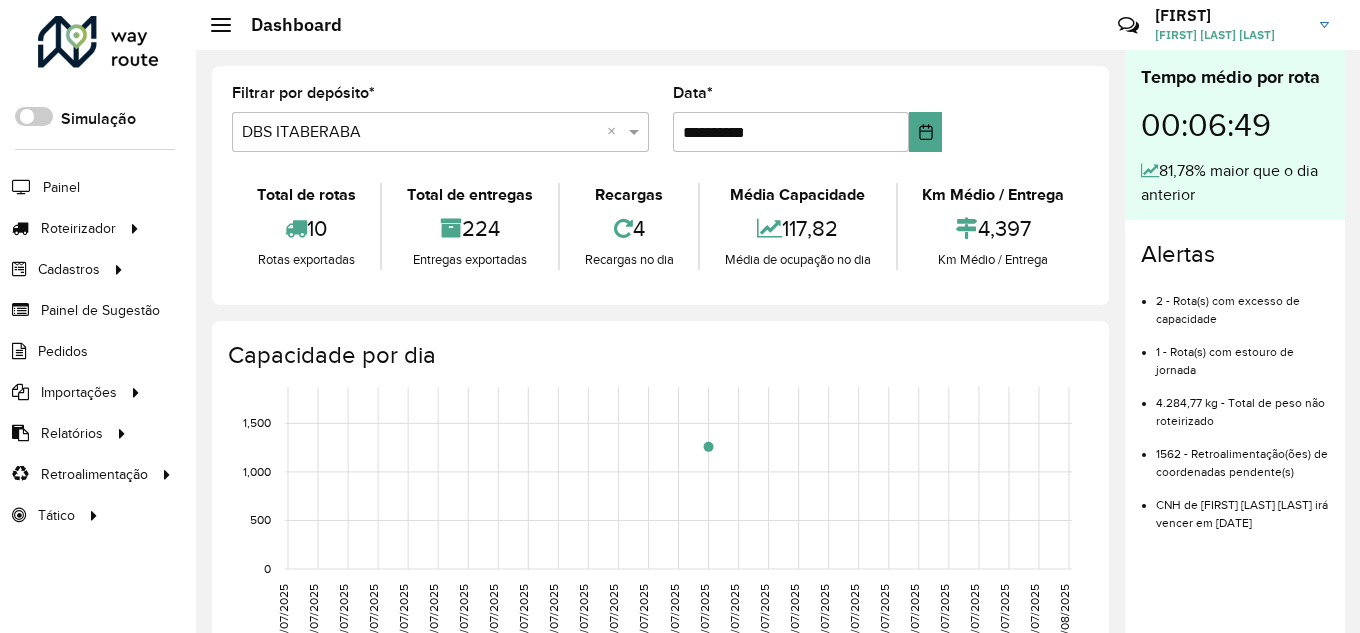 scroll, scrollTop: 0, scrollLeft: 0, axis: both 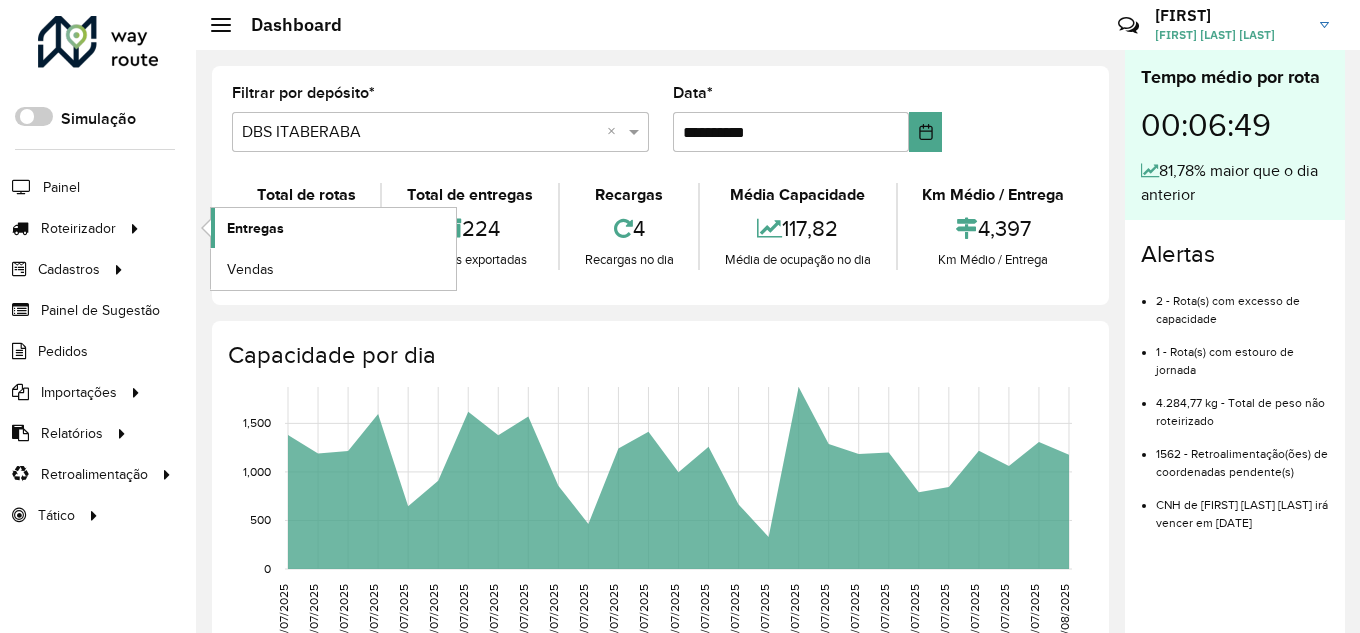 click on "Entregas" 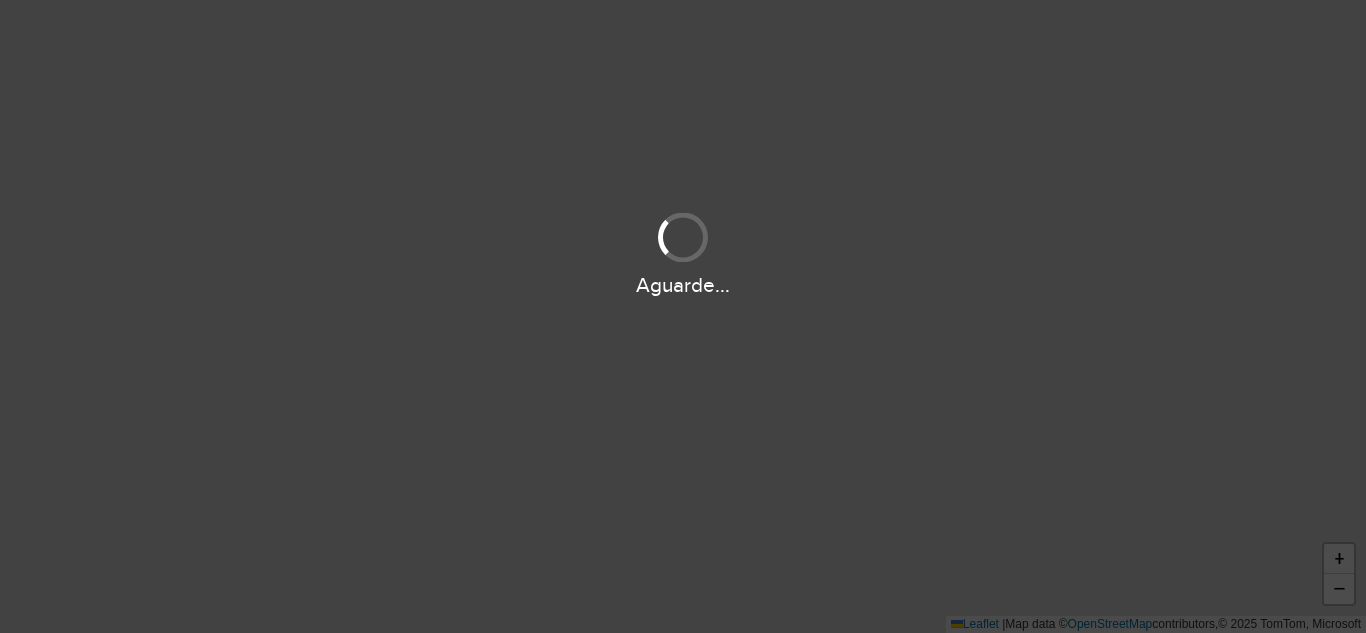 scroll, scrollTop: 0, scrollLeft: 0, axis: both 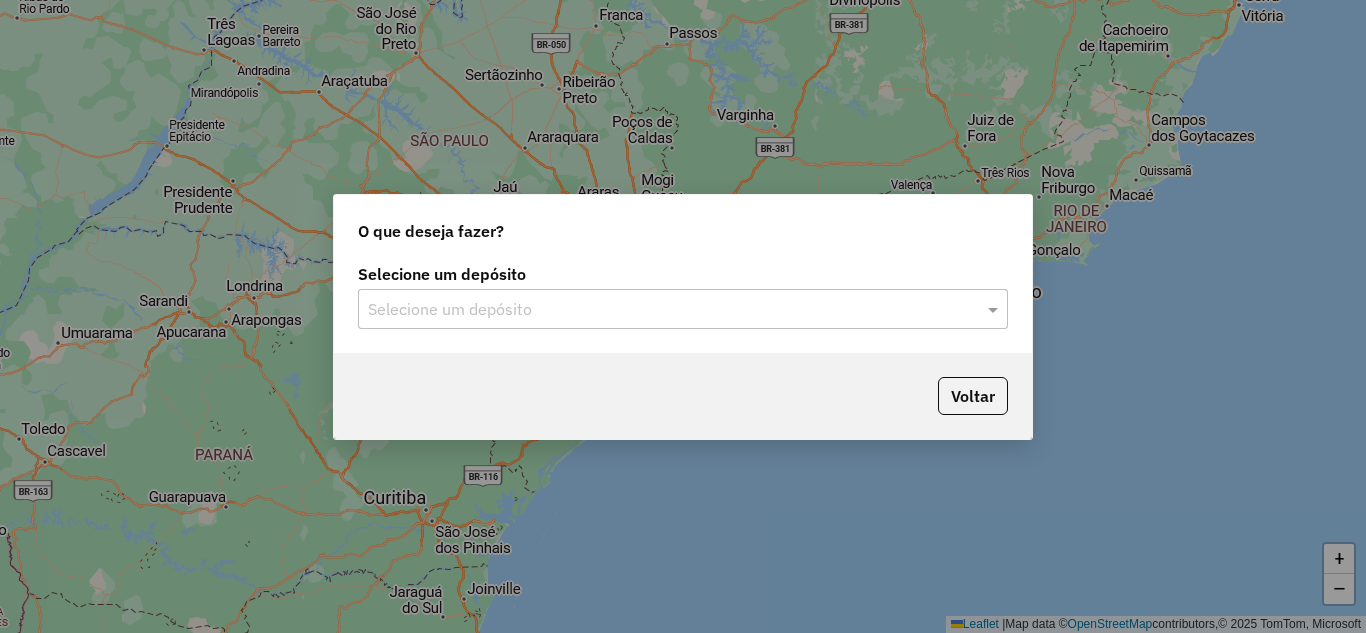 click 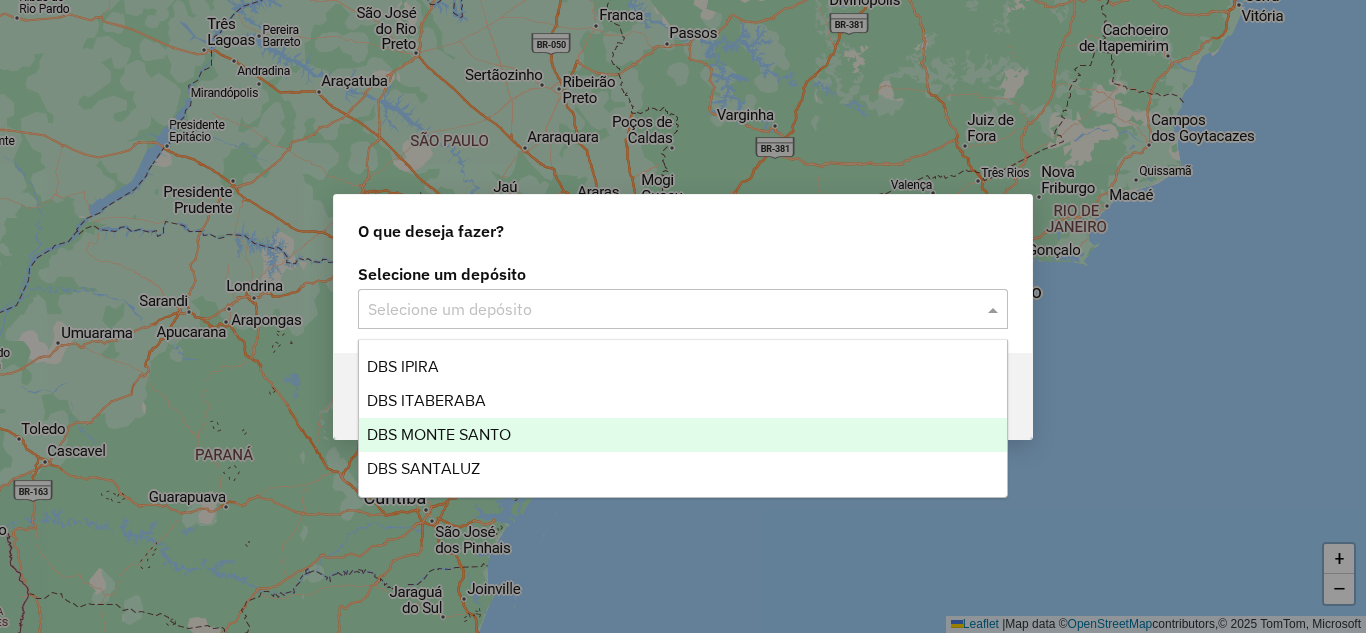 click on "DBS MONTE SANTO" at bounding box center [683, 435] 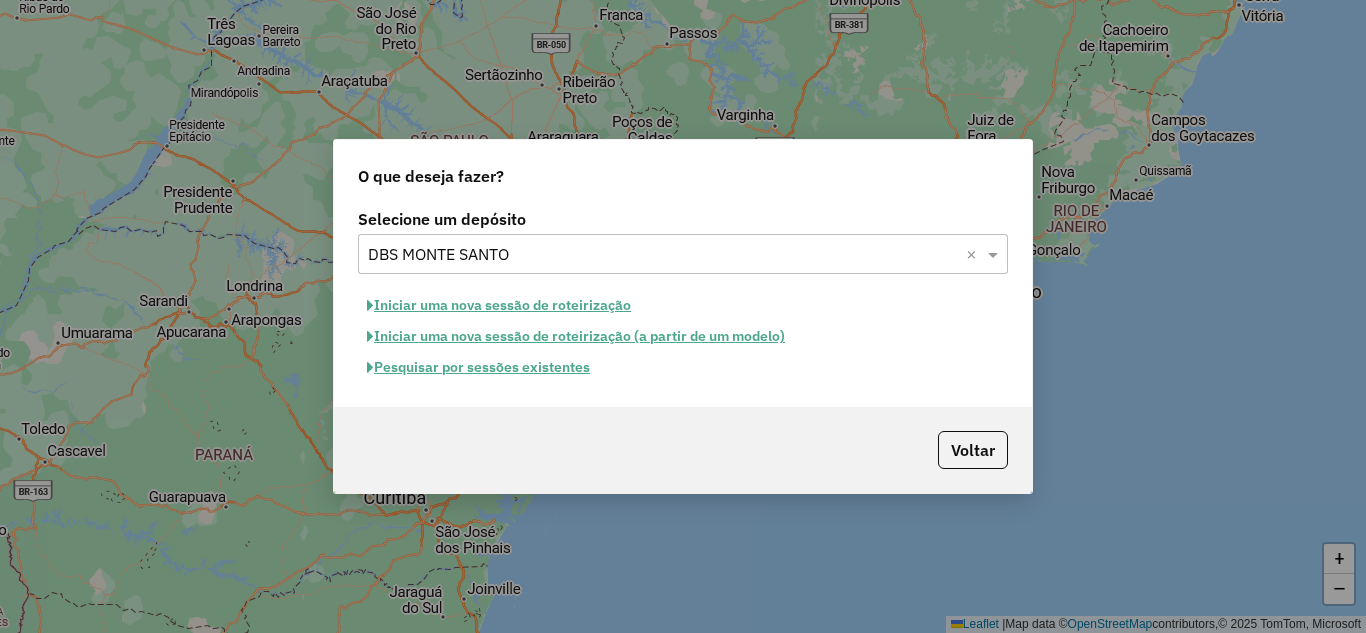 click on "Iniciar uma nova sessão de roteirização" 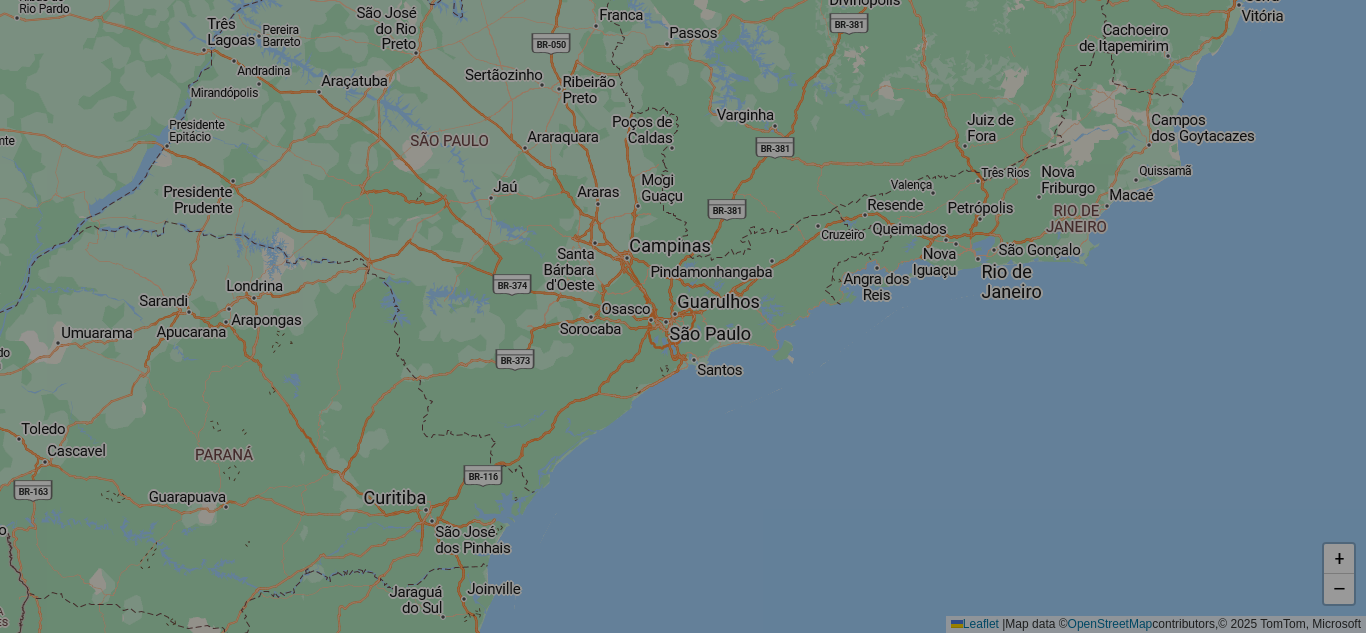 select on "*" 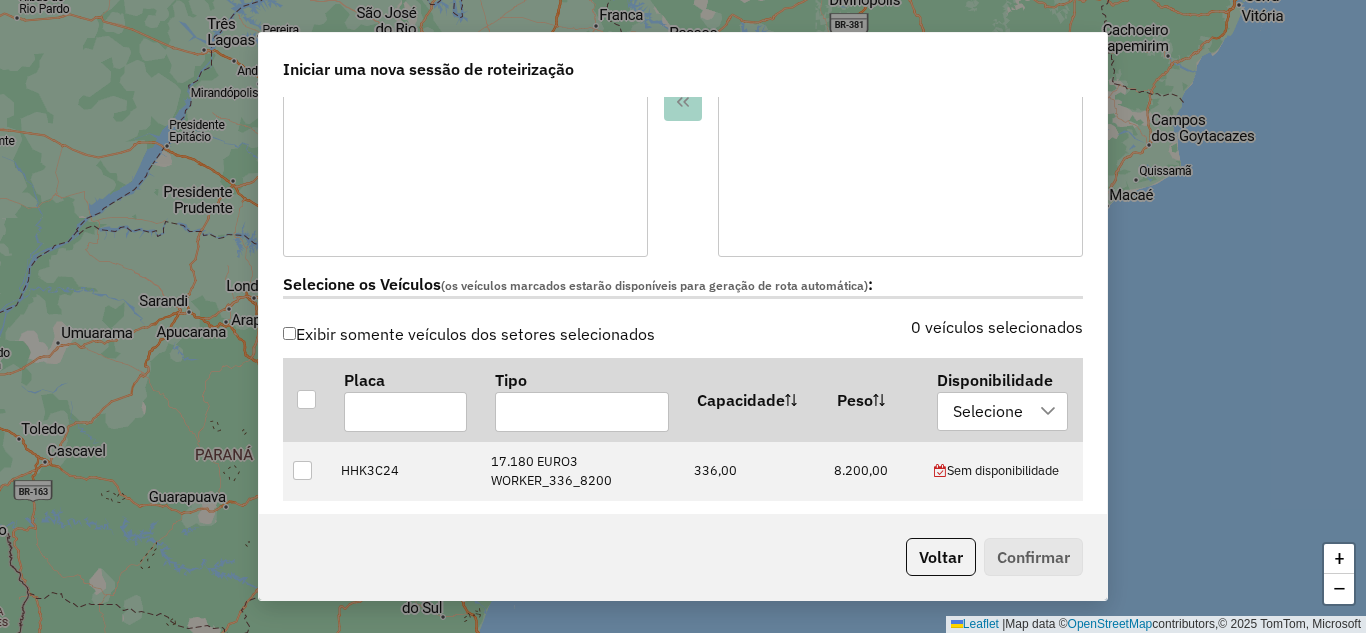 scroll, scrollTop: 600, scrollLeft: 0, axis: vertical 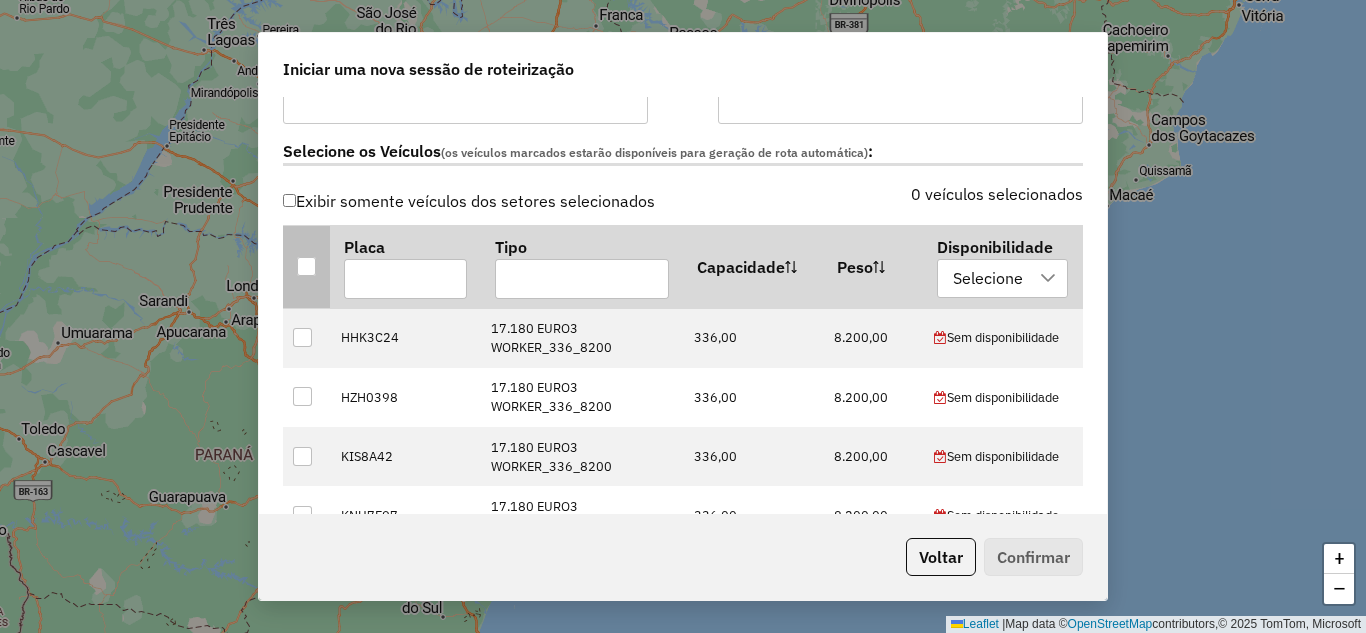 drag, startPoint x: 304, startPoint y: 265, endPoint x: 442, endPoint y: 259, distance: 138.13037 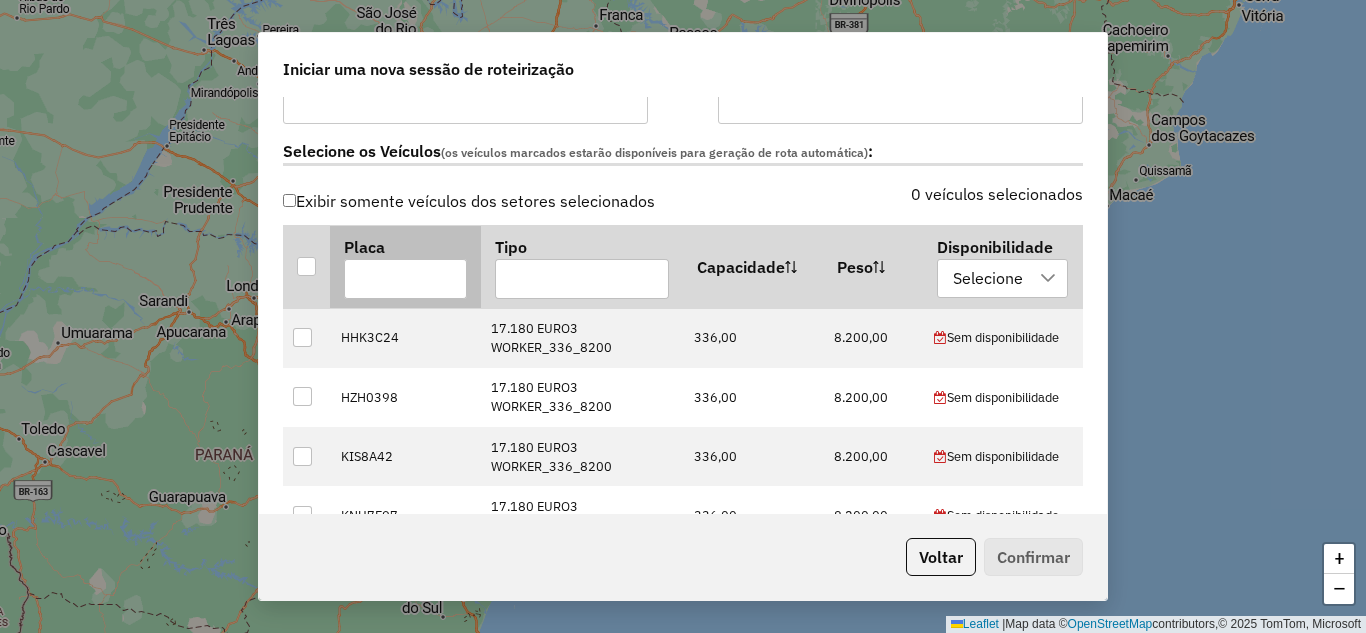 click at bounding box center (306, 266) 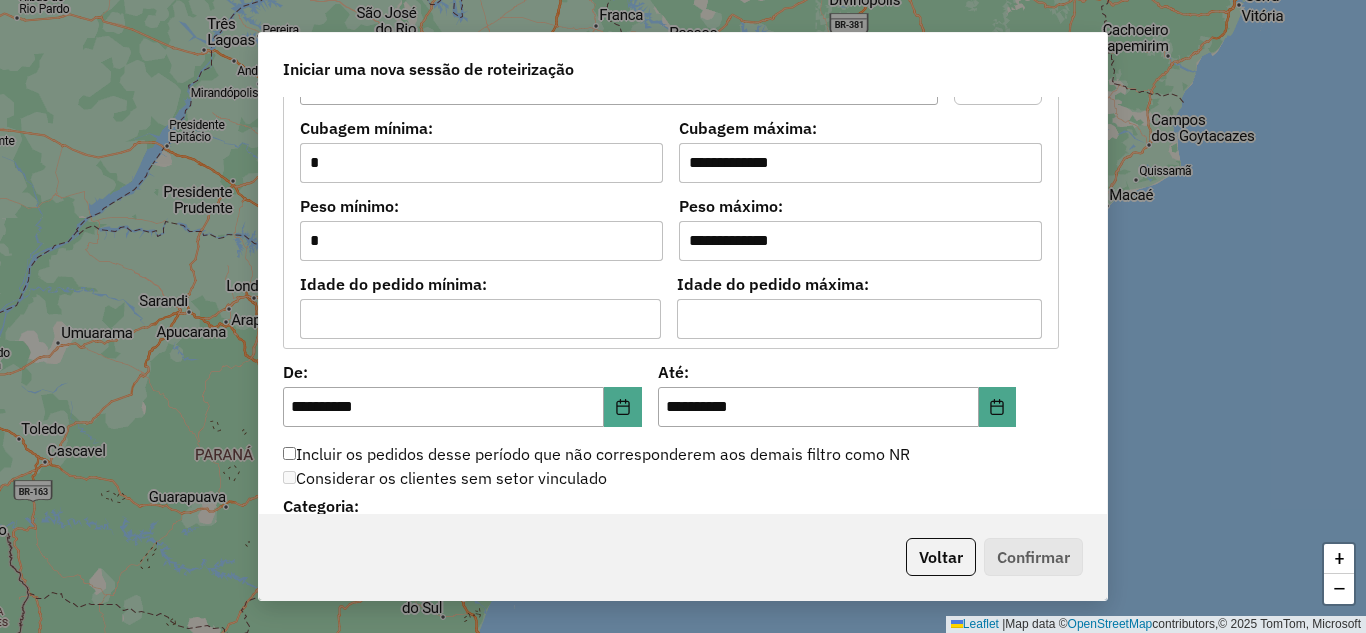 scroll, scrollTop: 2000, scrollLeft: 0, axis: vertical 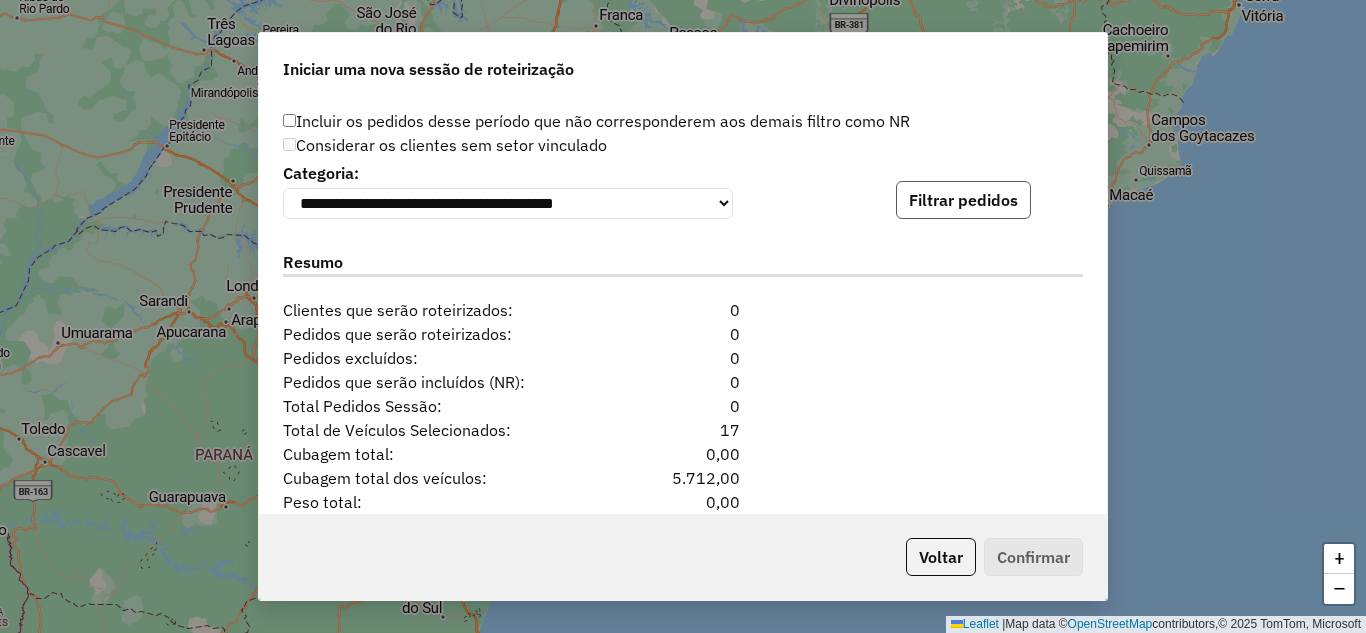 click on "Filtrar pedidos" 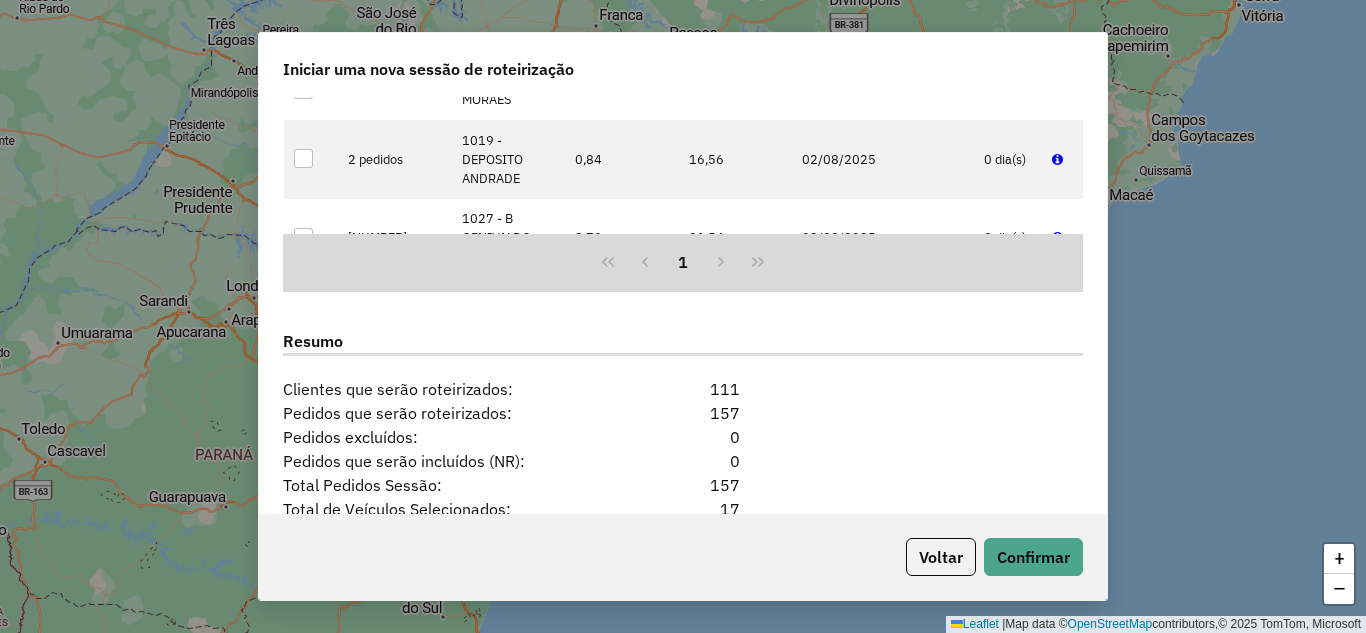 scroll, scrollTop: 2400, scrollLeft: 0, axis: vertical 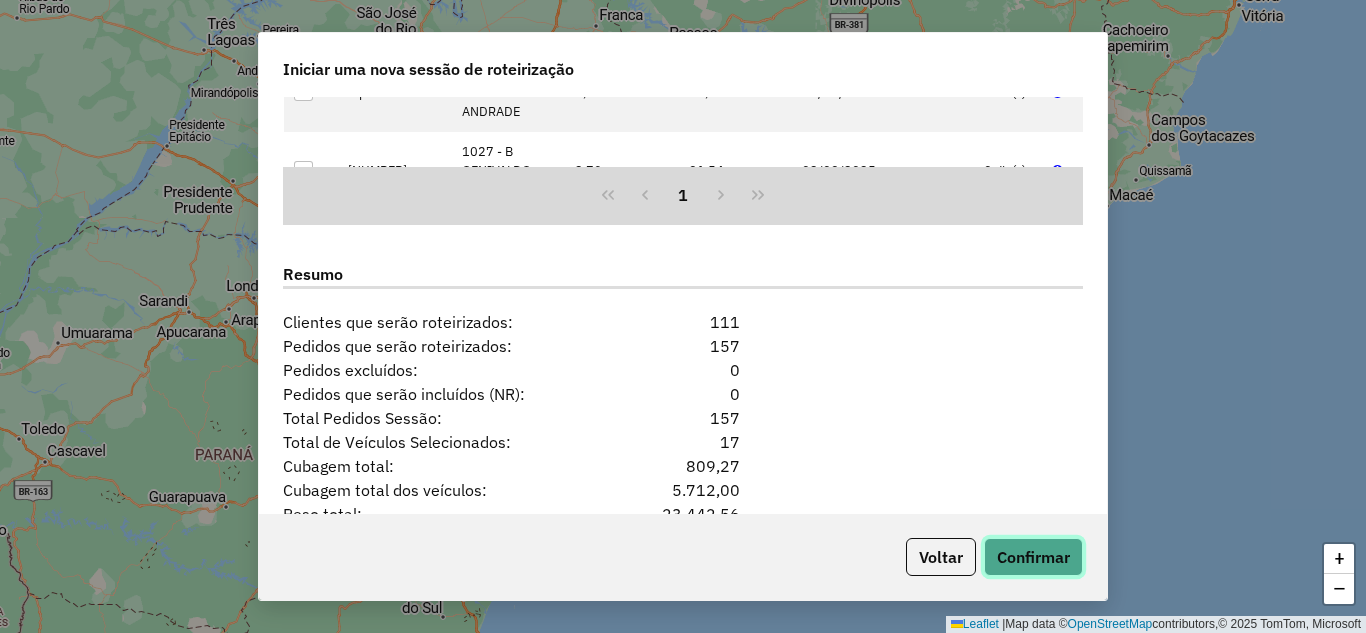 click on "Confirmar" 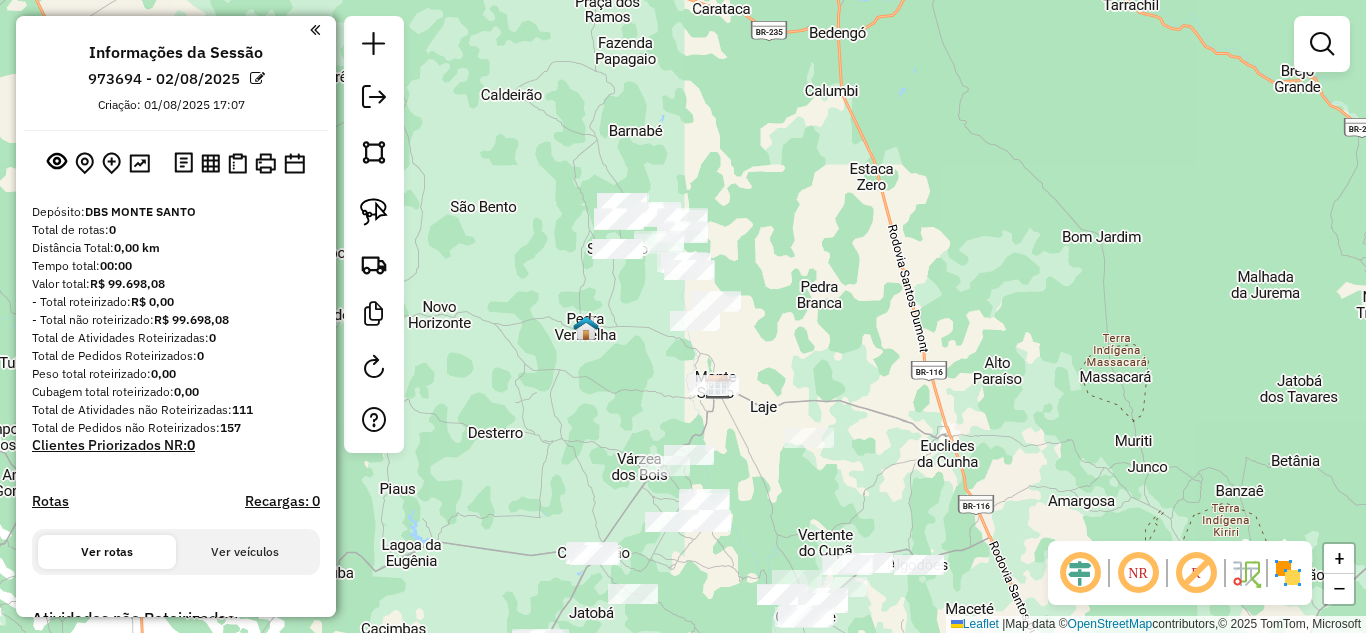 drag, startPoint x: 595, startPoint y: 331, endPoint x: 633, endPoint y: 426, distance: 102.31813 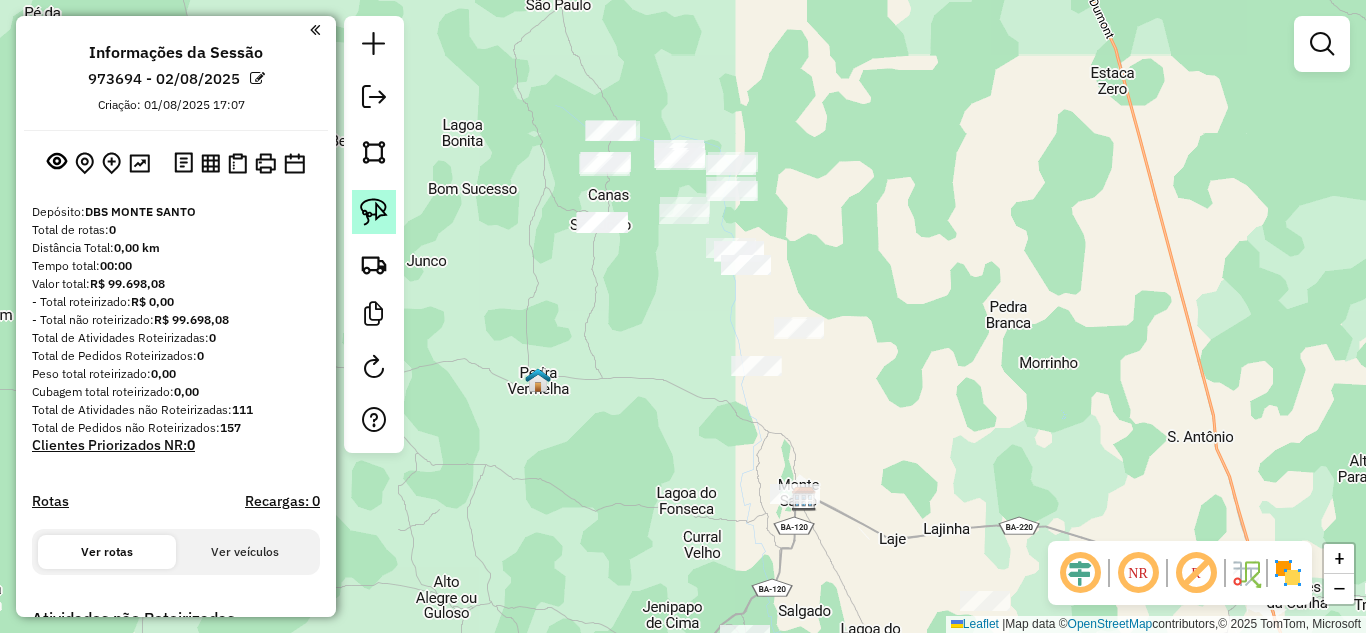 click 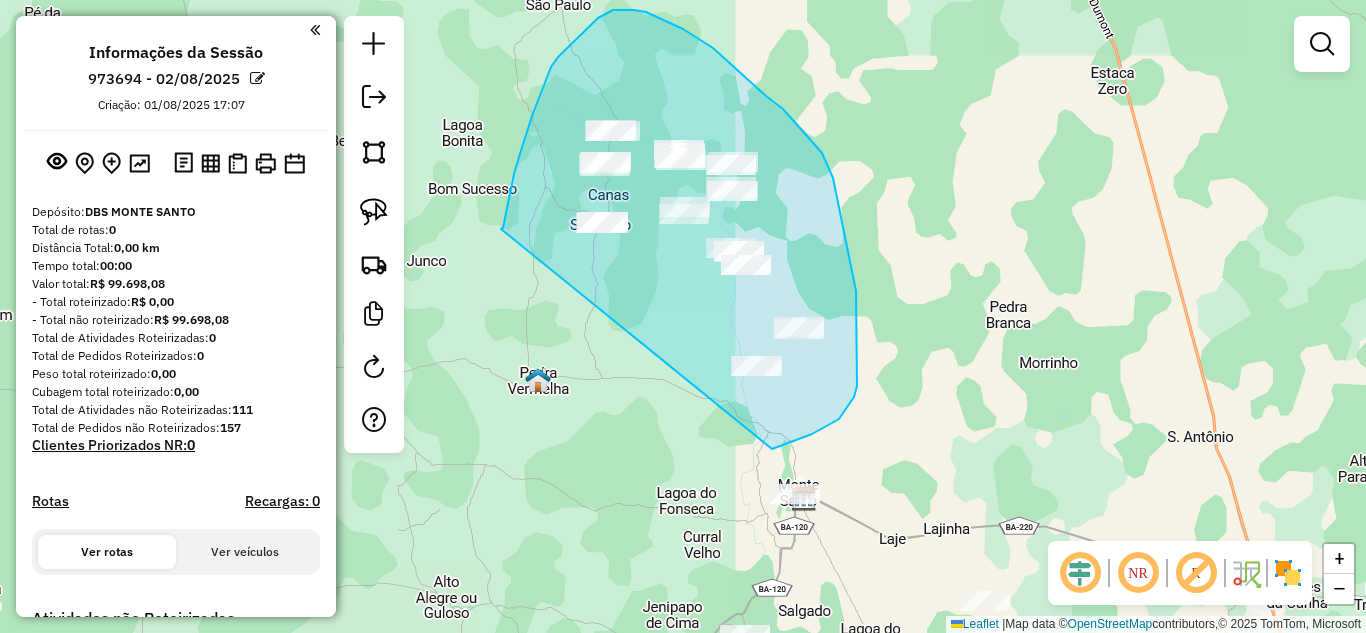 drag, startPoint x: 501, startPoint y: 229, endPoint x: 767, endPoint y: 449, distance: 345.1898 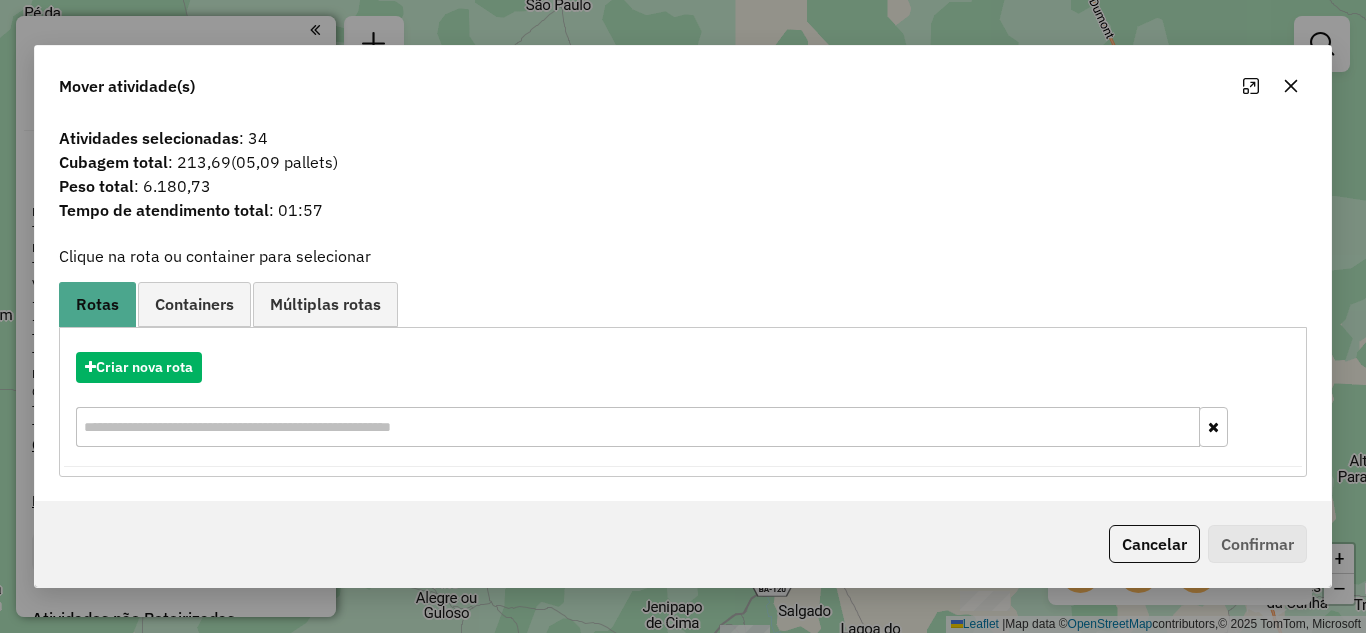 click 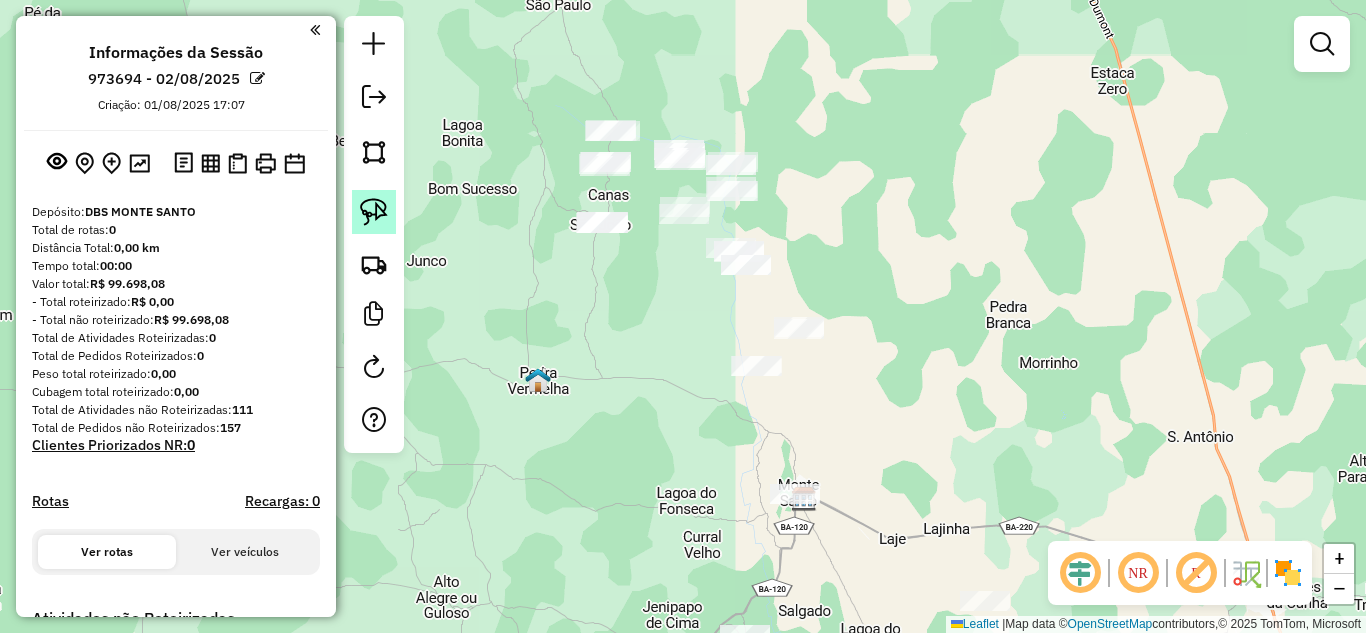 click 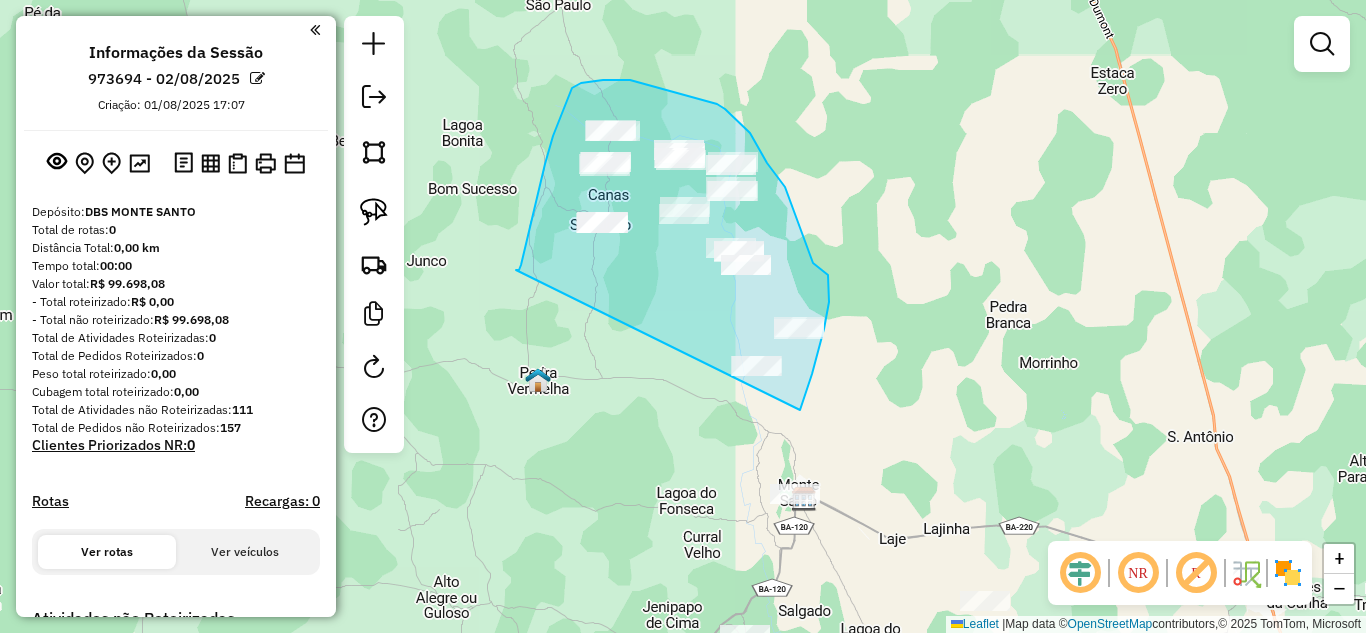 drag, startPoint x: 519, startPoint y: 270, endPoint x: 782, endPoint y: 416, distance: 300.80725 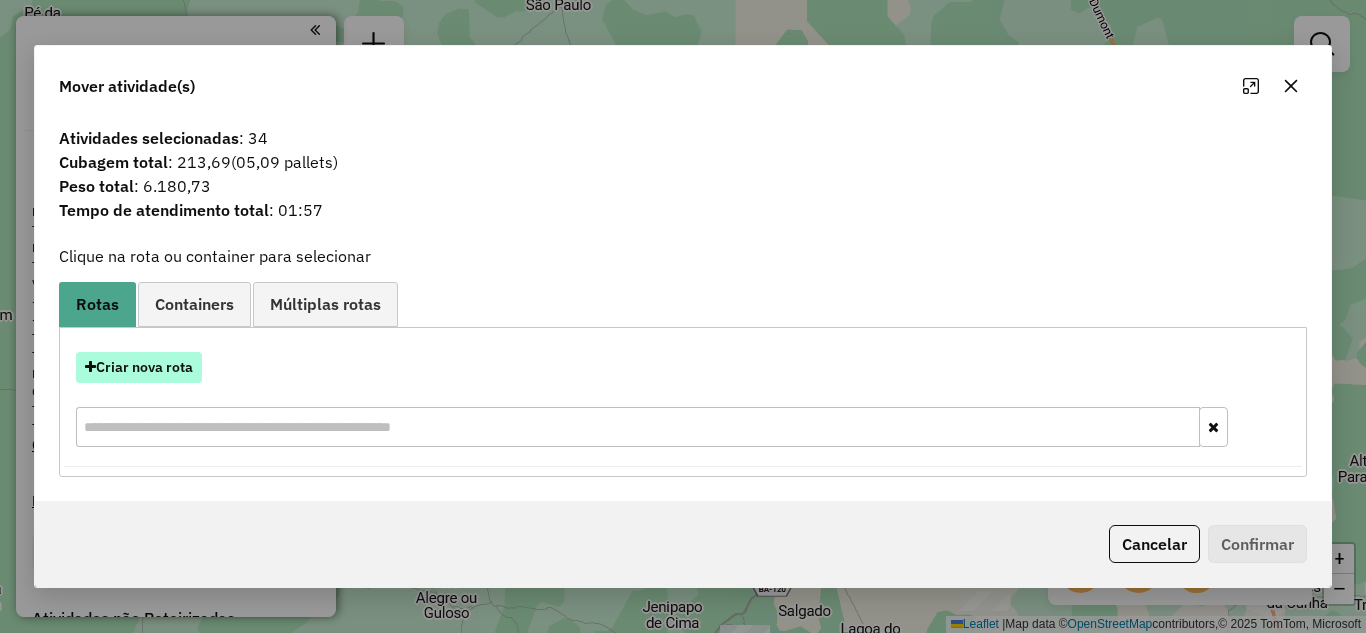 click on "Criar nova rota" at bounding box center (139, 367) 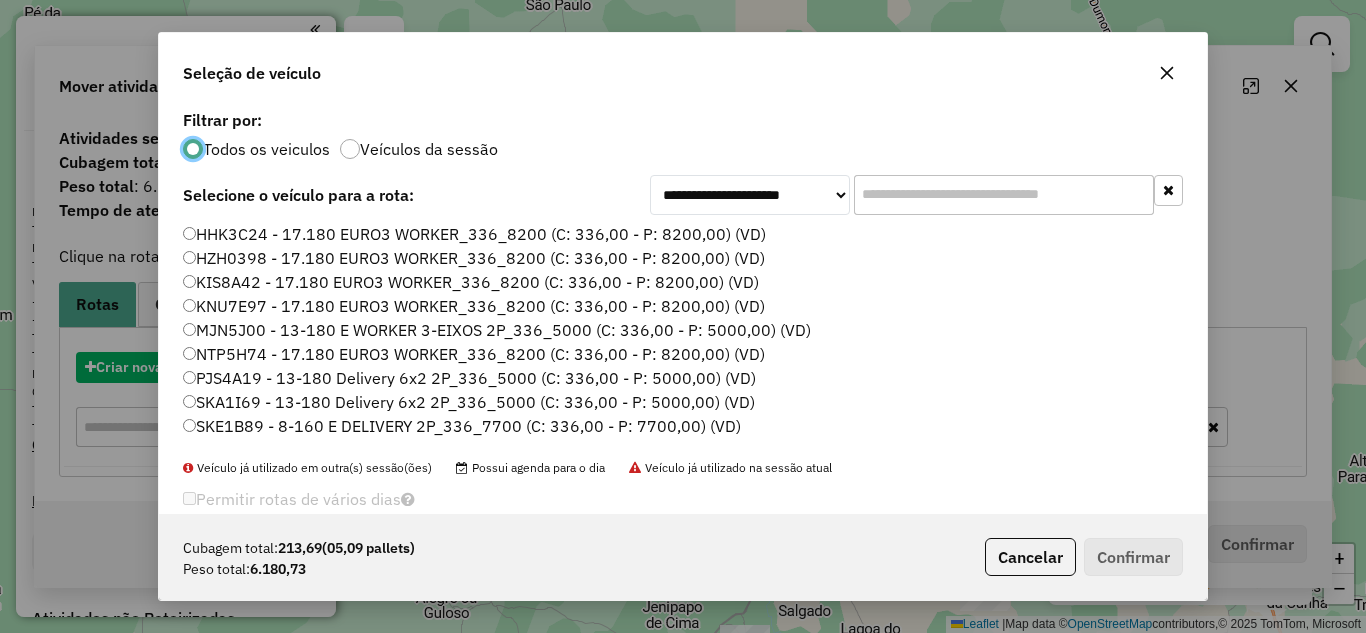 scroll, scrollTop: 11, scrollLeft: 6, axis: both 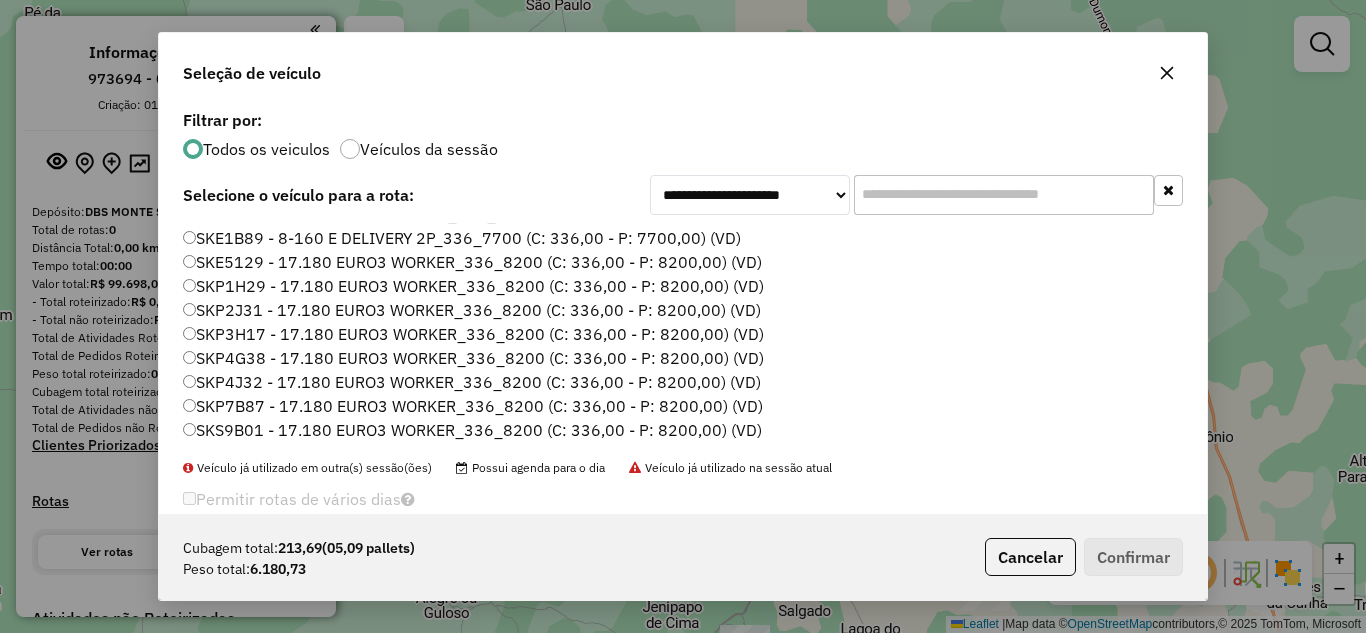 click on "SKP7B87 - 17.180 EURO3 WORKER_336_8200 (C: 336,00 - P: 8200,00) (VD)" 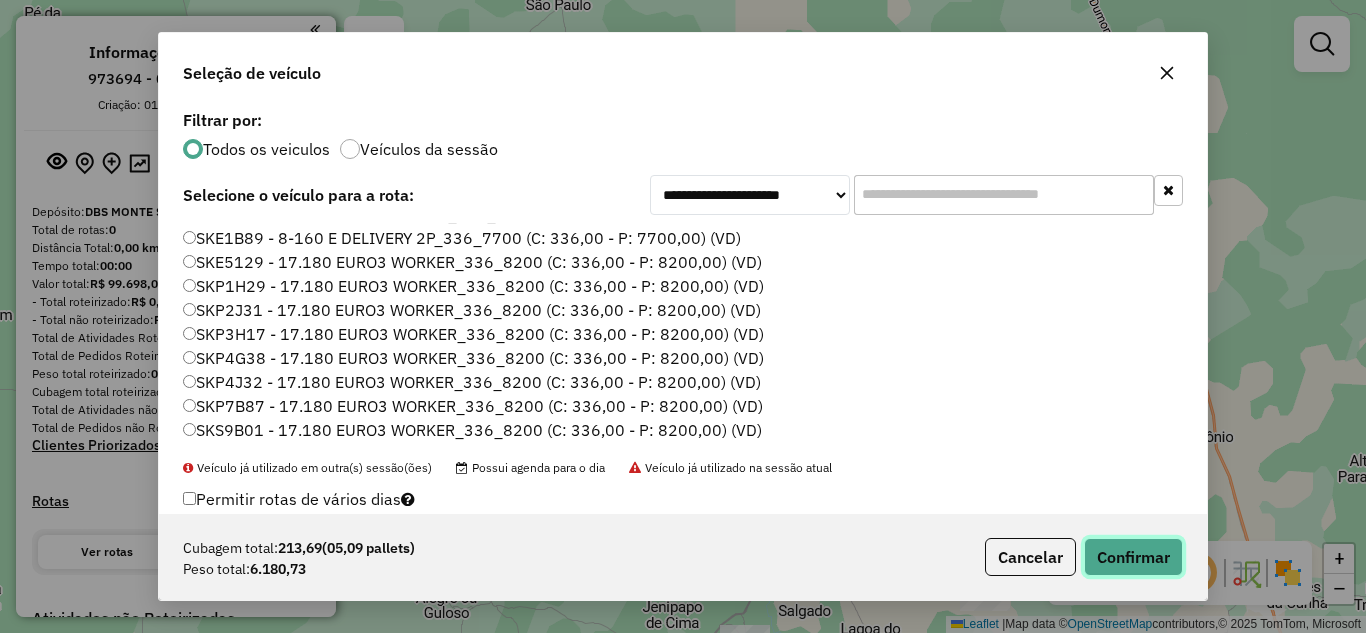 click on "Confirmar" 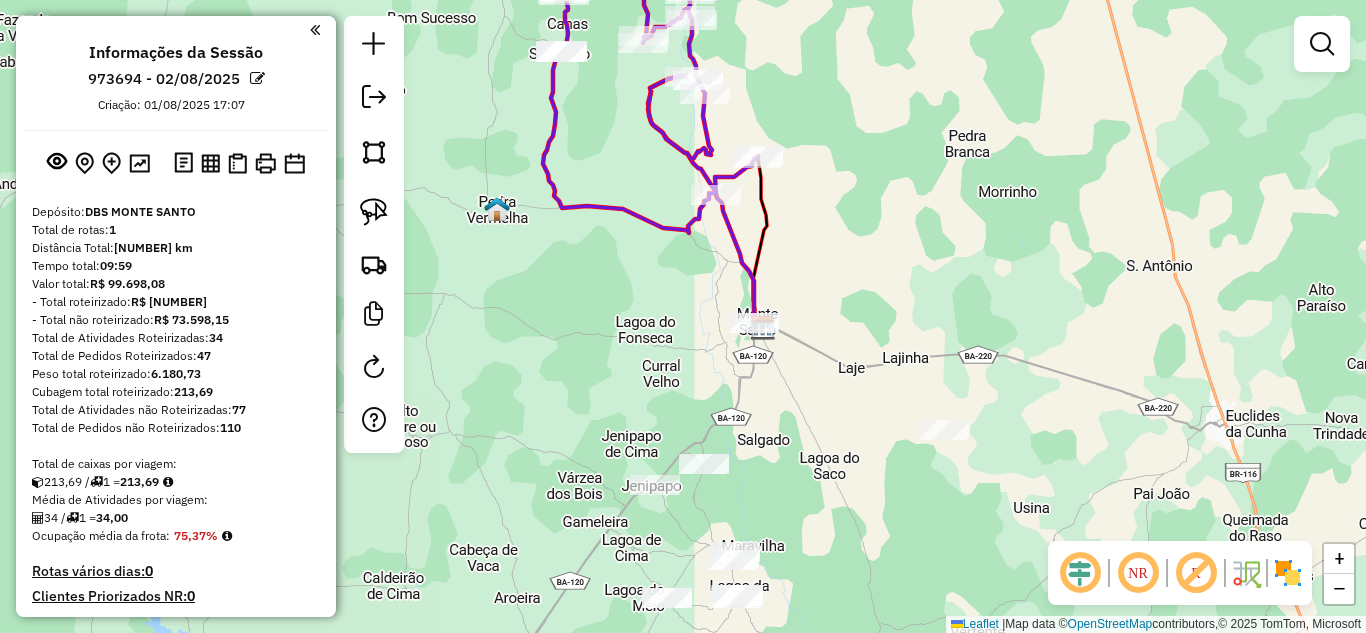 drag, startPoint x: 945, startPoint y: 314, endPoint x: 896, endPoint y: 103, distance: 216.61487 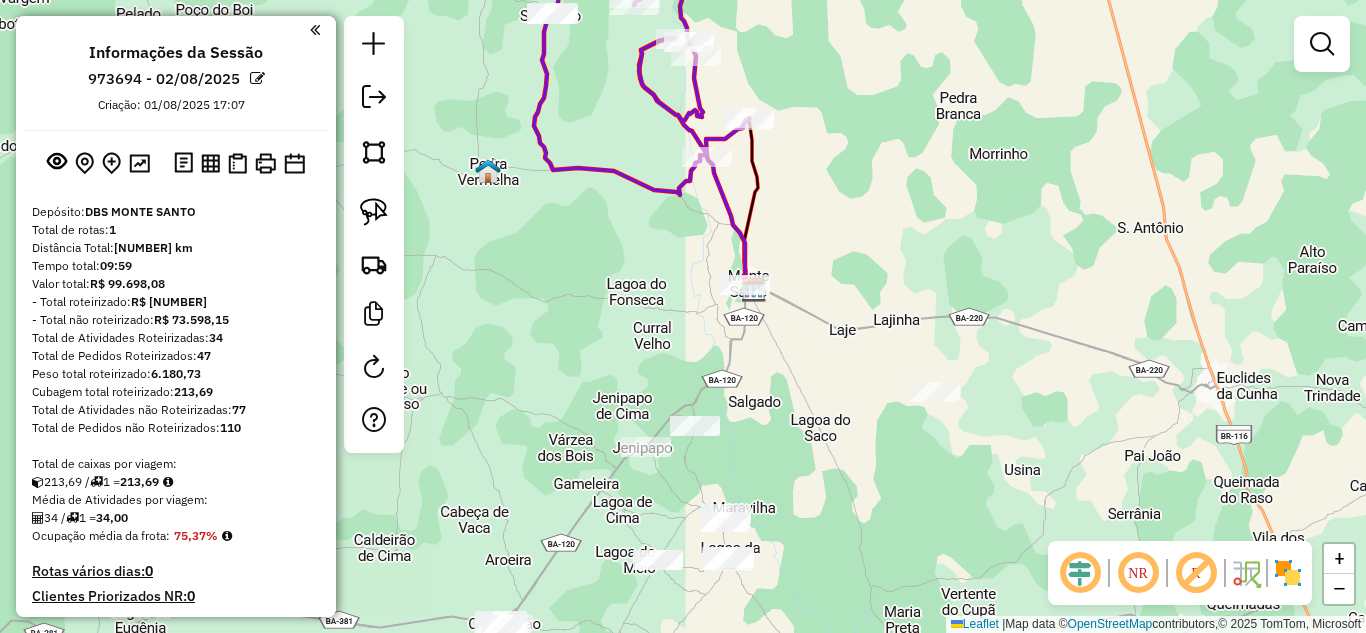 drag, startPoint x: 858, startPoint y: 315, endPoint x: 979, endPoint y: 83, distance: 261.65817 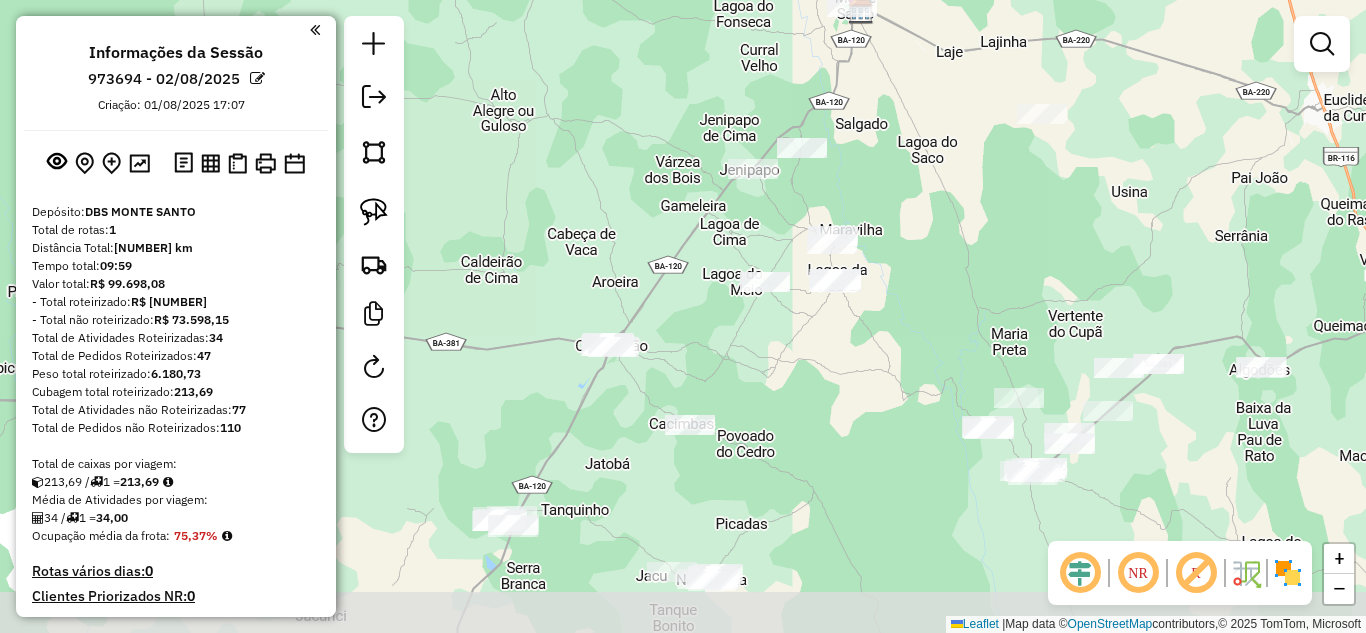 drag, startPoint x: 941, startPoint y: 294, endPoint x: 879, endPoint y: 194, distance: 117.66053 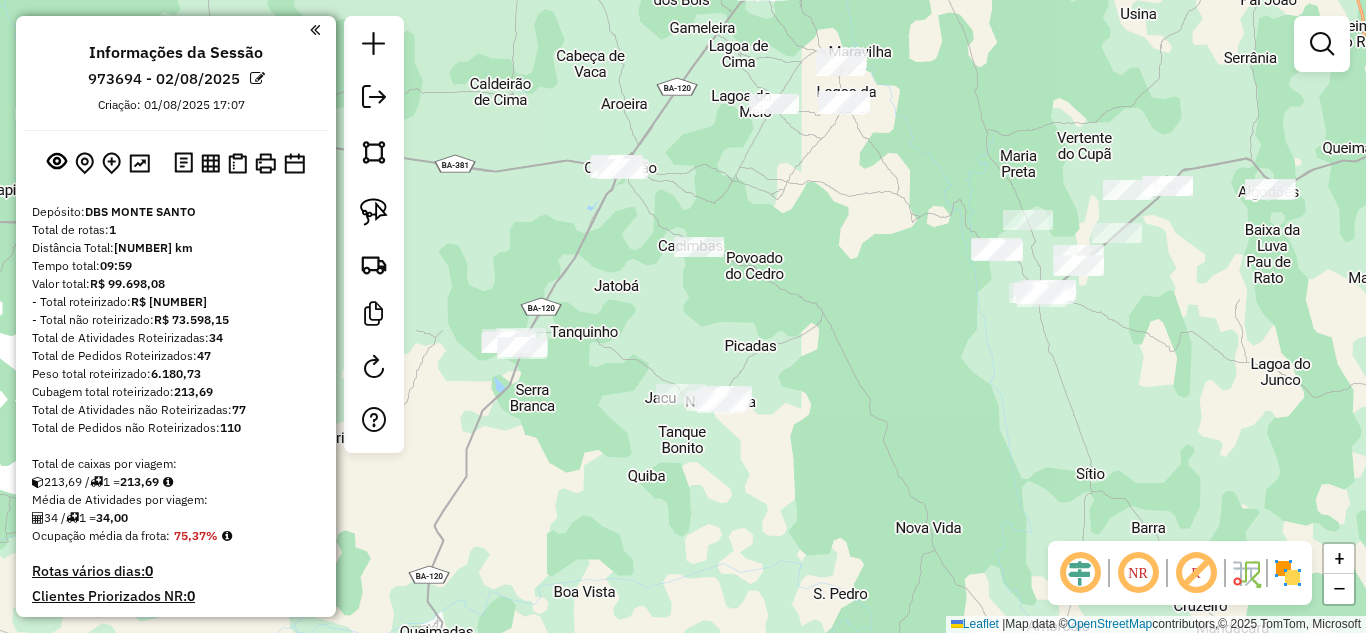 drag, startPoint x: 903, startPoint y: 229, endPoint x: 974, endPoint y: 140, distance: 113.85078 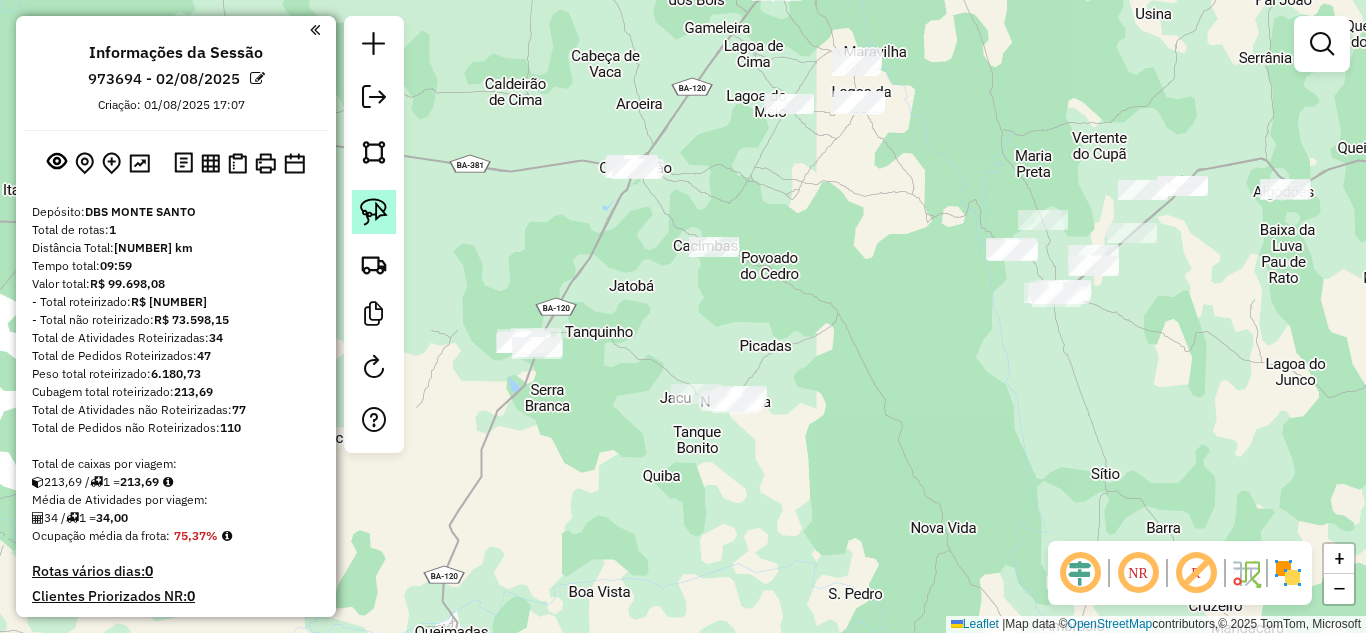 click 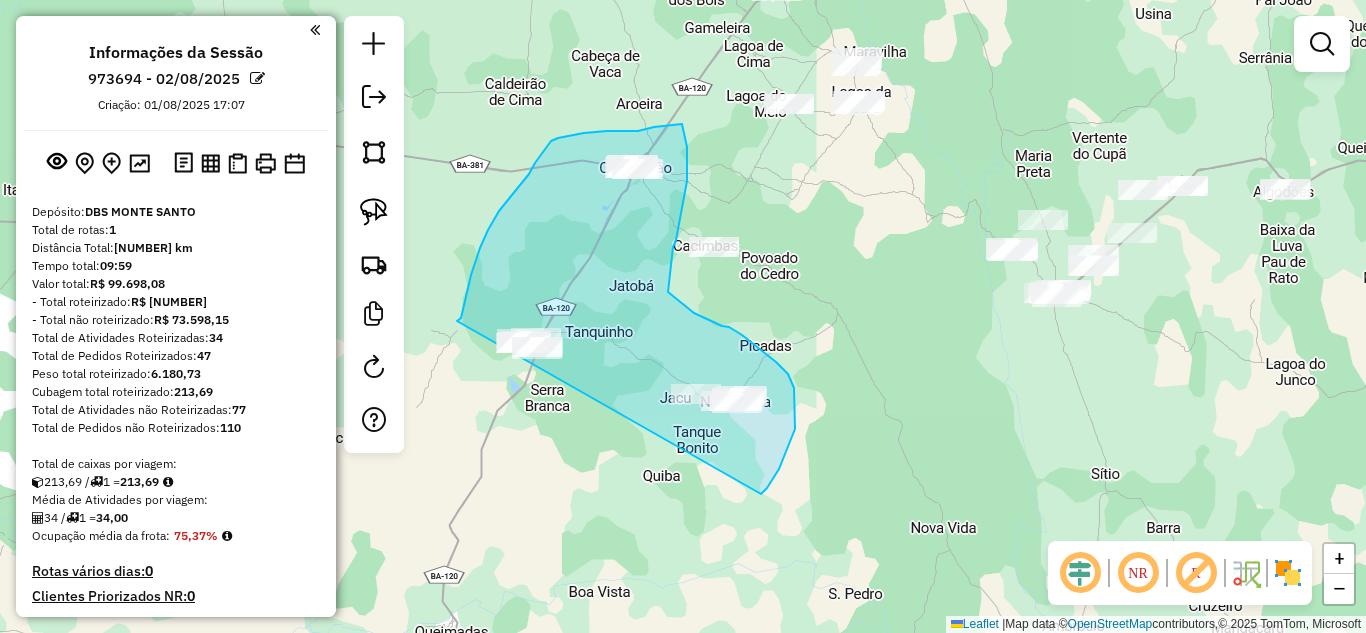 drag, startPoint x: 457, startPoint y: 321, endPoint x: 739, endPoint y: 497, distance: 332.4154 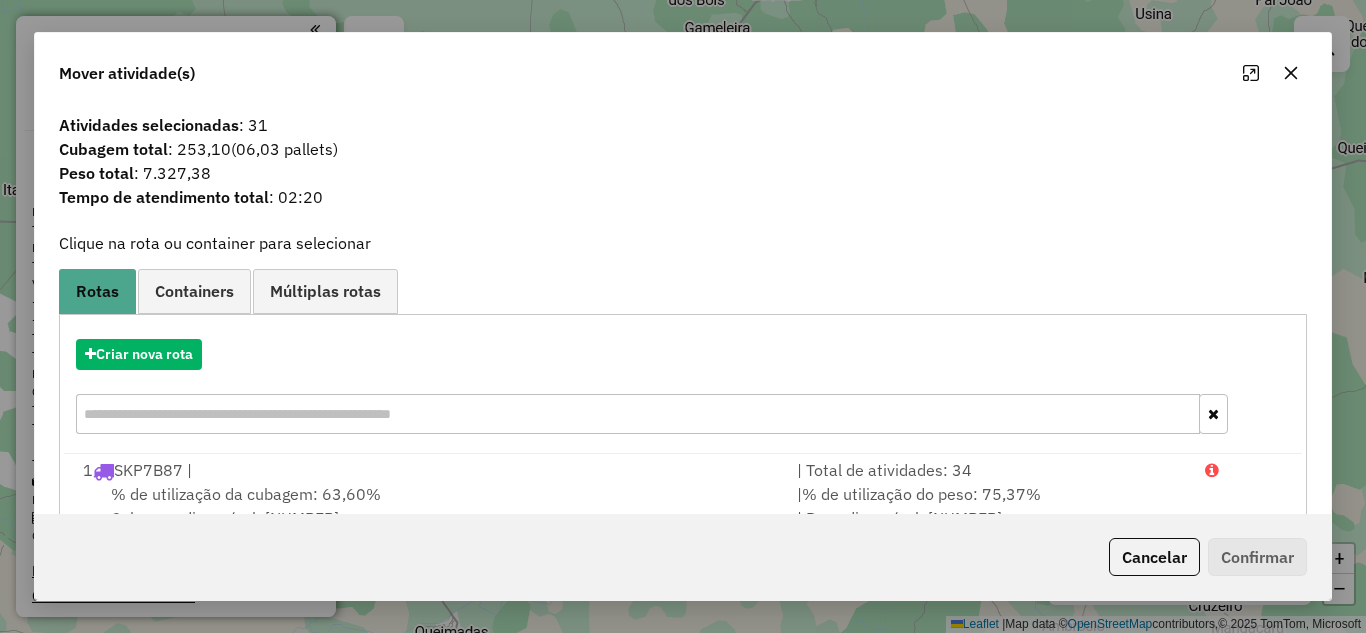 click 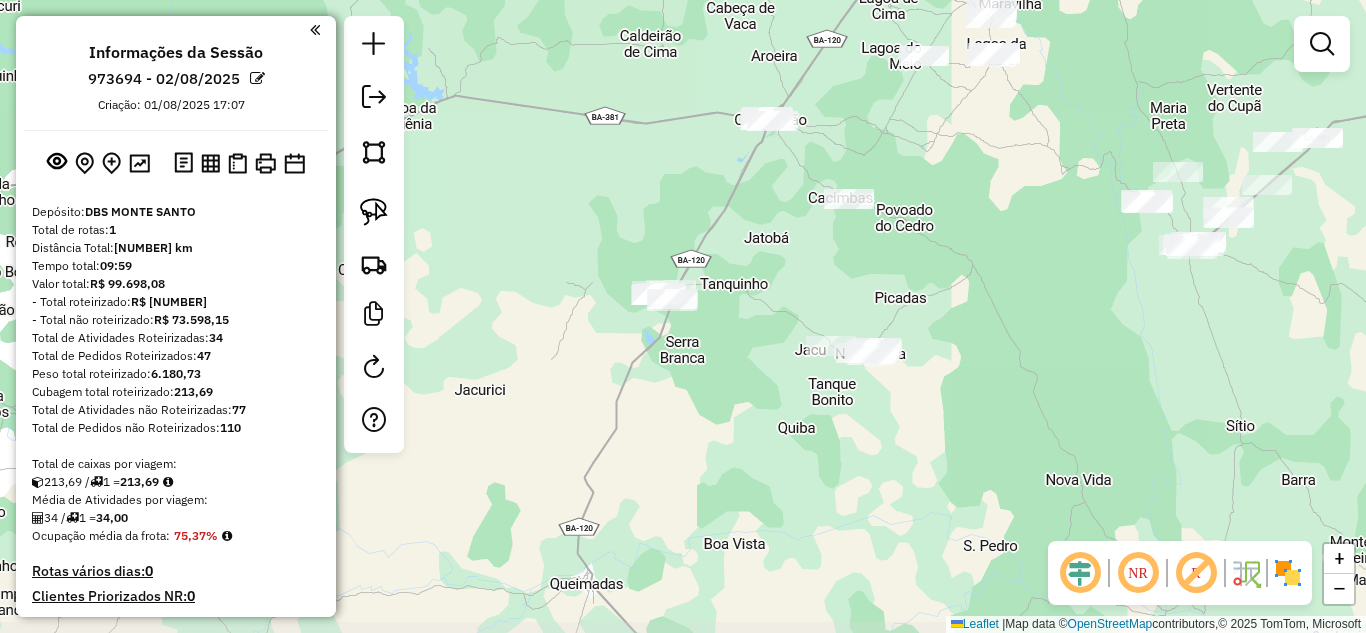 drag, startPoint x: 728, startPoint y: 290, endPoint x: 839, endPoint y: 253, distance: 117.00427 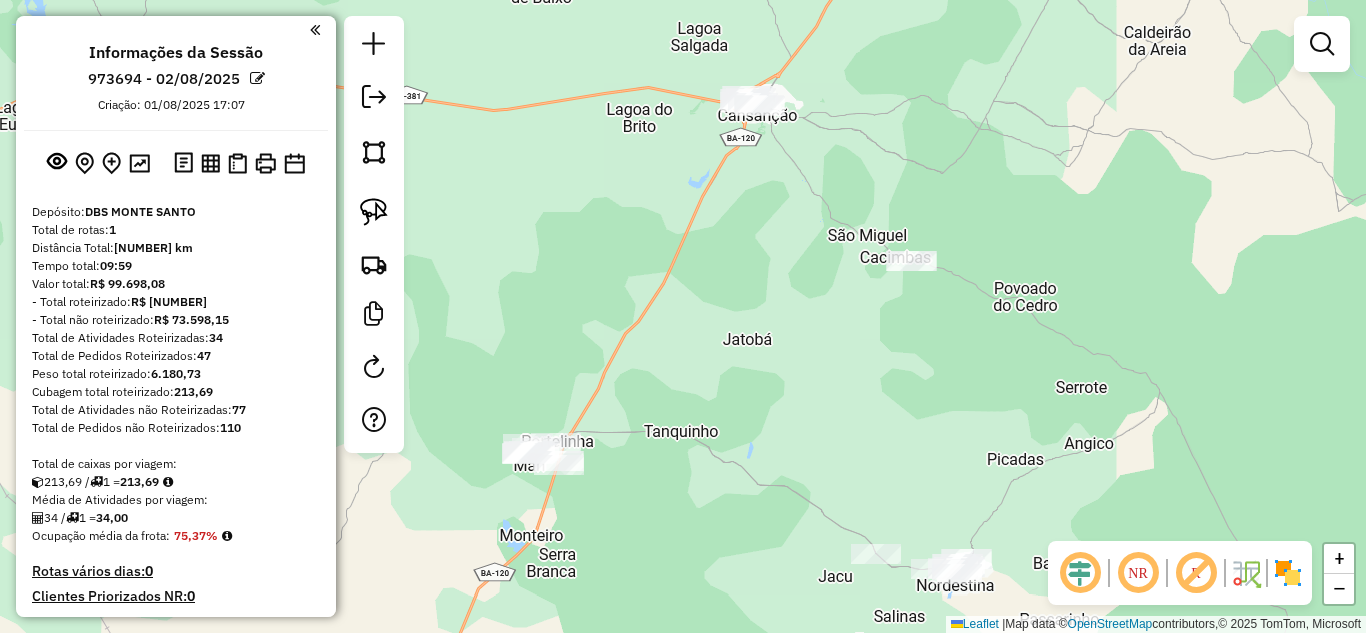 drag, startPoint x: 369, startPoint y: 210, endPoint x: 402, endPoint y: 200, distance: 34.48188 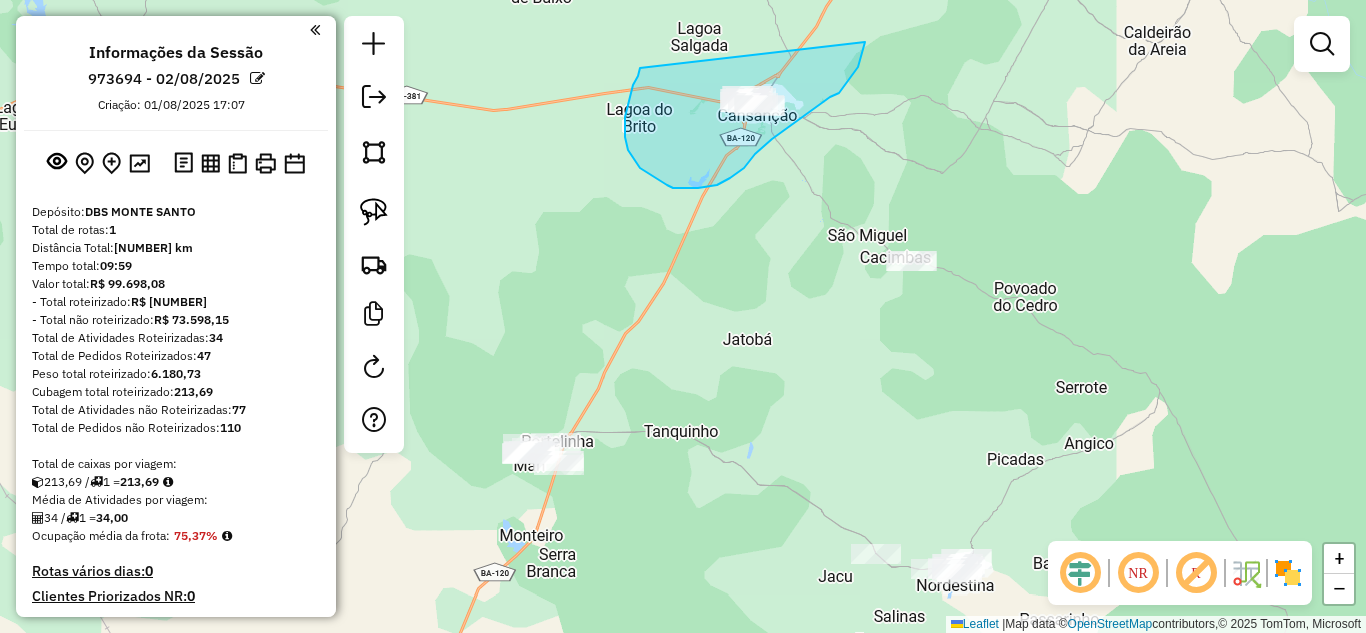 drag, startPoint x: 625, startPoint y: 117, endPoint x: 865, endPoint y: 42, distance: 251.44582 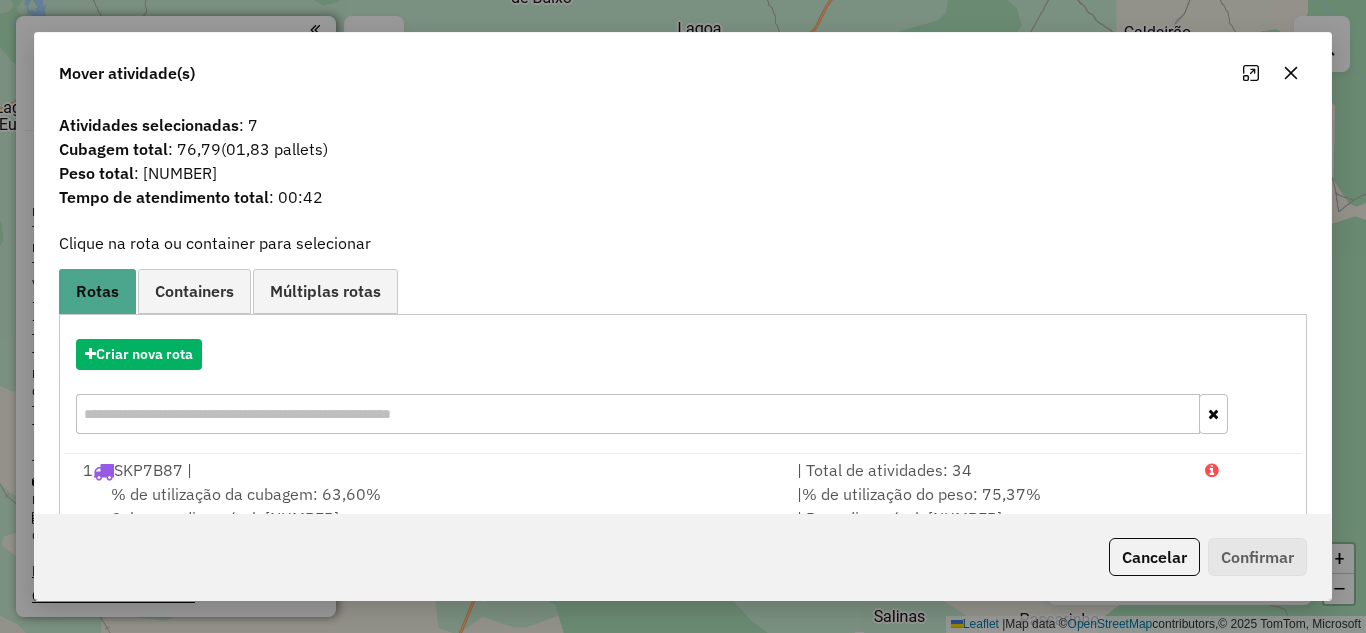 click 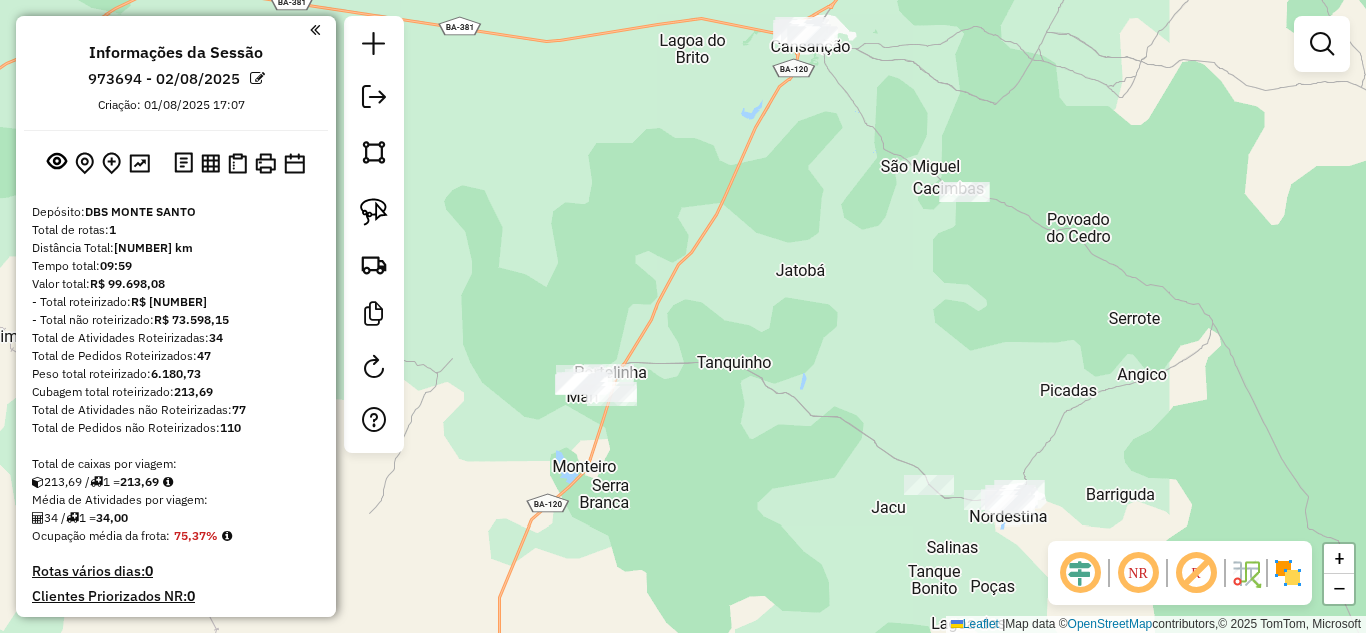 drag, startPoint x: 804, startPoint y: 359, endPoint x: 885, endPoint y: 214, distance: 166.09033 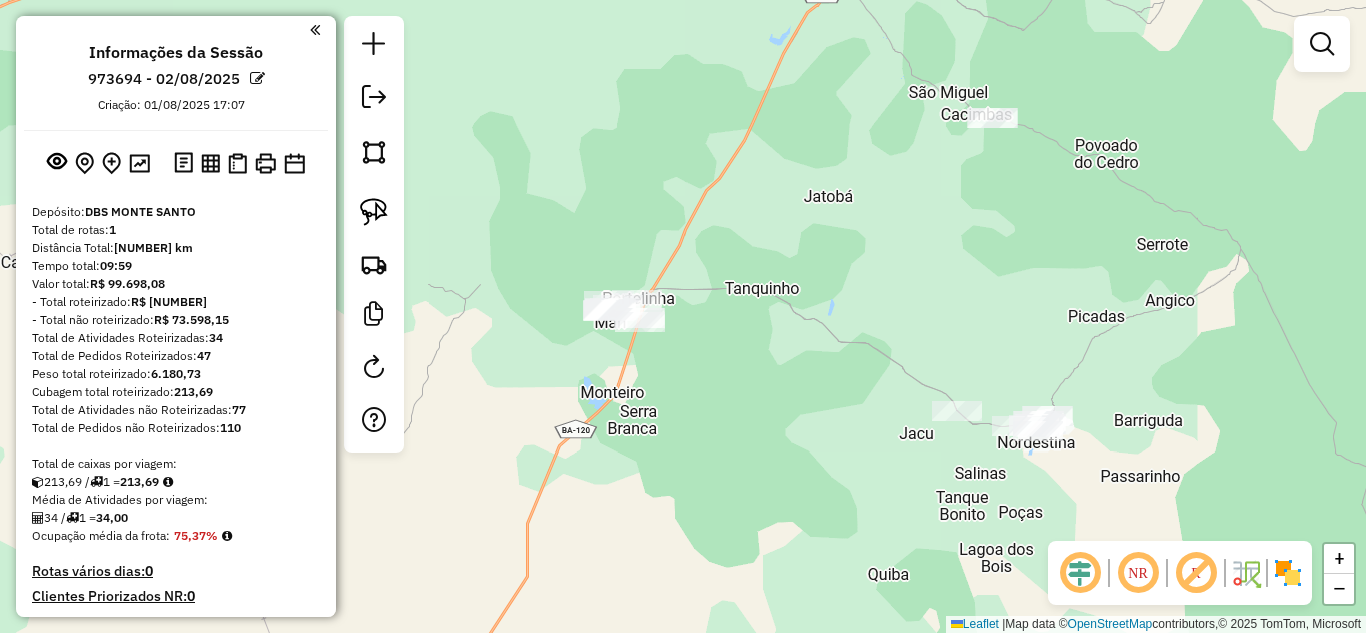 click on "Janela de atendimento Grade de atendimento Capacidade Transportadoras Veículos Cliente Pedidos  Rotas Selecione os dias de semana para filtrar as janelas de atendimento  Seg   Ter   Qua   Qui   Sex   Sáb   Dom  Informe o período da janela de atendimento: De: Até:  Filtrar exatamente a janela do cliente  Considerar janela de atendimento padrão  Selecione os dias de semana para filtrar as grades de atendimento  Seg   Ter   Qua   Qui   Sex   Sáb   Dom   Considerar clientes sem dia de atendimento cadastrado  Clientes fora do dia de atendimento selecionado Filtrar as atividades entre os valores definidos abaixo:  Peso mínimo:   Peso máximo:   Cubagem mínima:   Cubagem máxima:   De:   Até:  Filtrar as atividades entre o tempo de atendimento definido abaixo:  De:   Até:   Considerar capacidade total dos clientes não roteirizados Transportadora: Selecione um ou mais itens Tipo de veículo: Selecione um ou mais itens Veículo: Selecione um ou mais itens Motorista: Selecione um ou mais itens Nome: Rótulo:" 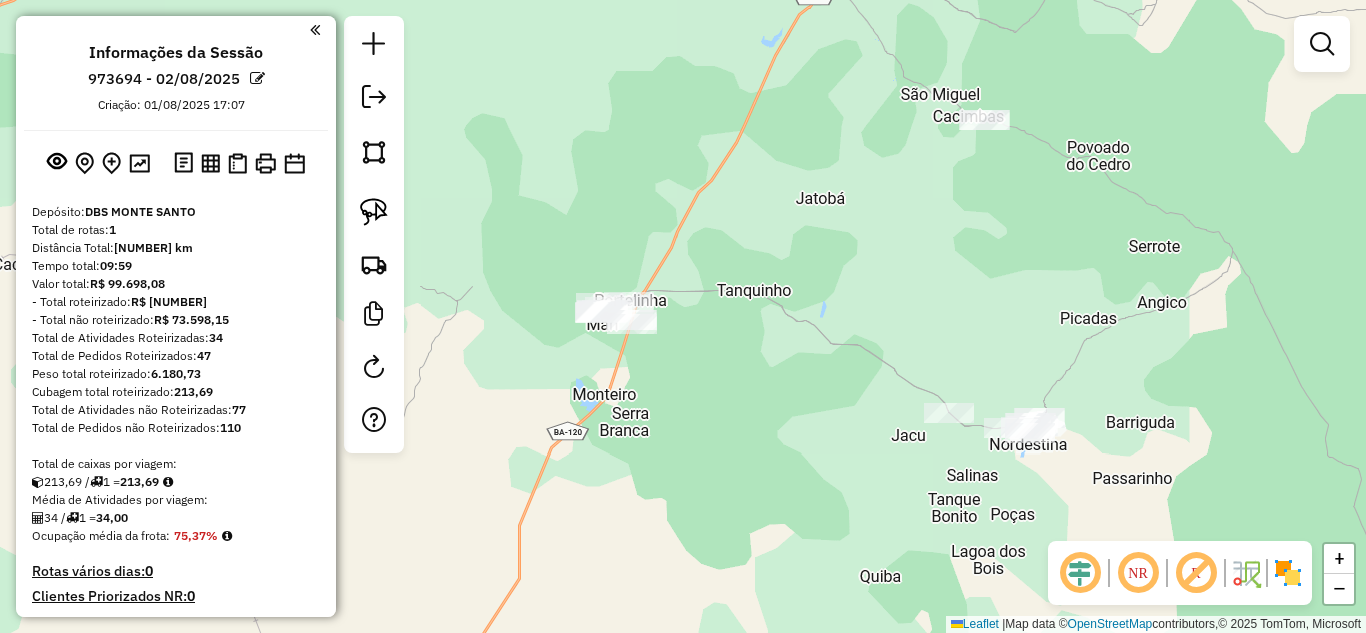 drag, startPoint x: 366, startPoint y: 215, endPoint x: 435, endPoint y: 207, distance: 69.46222 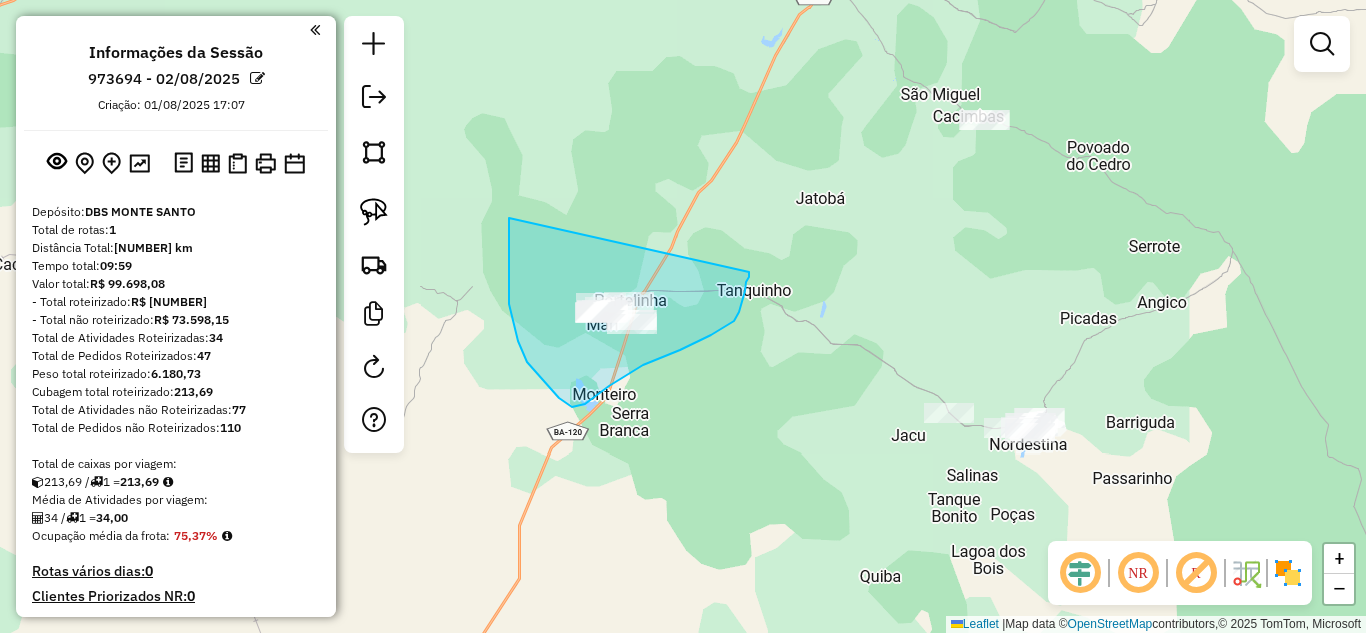 drag, startPoint x: 509, startPoint y: 218, endPoint x: 749, endPoint y: 272, distance: 246 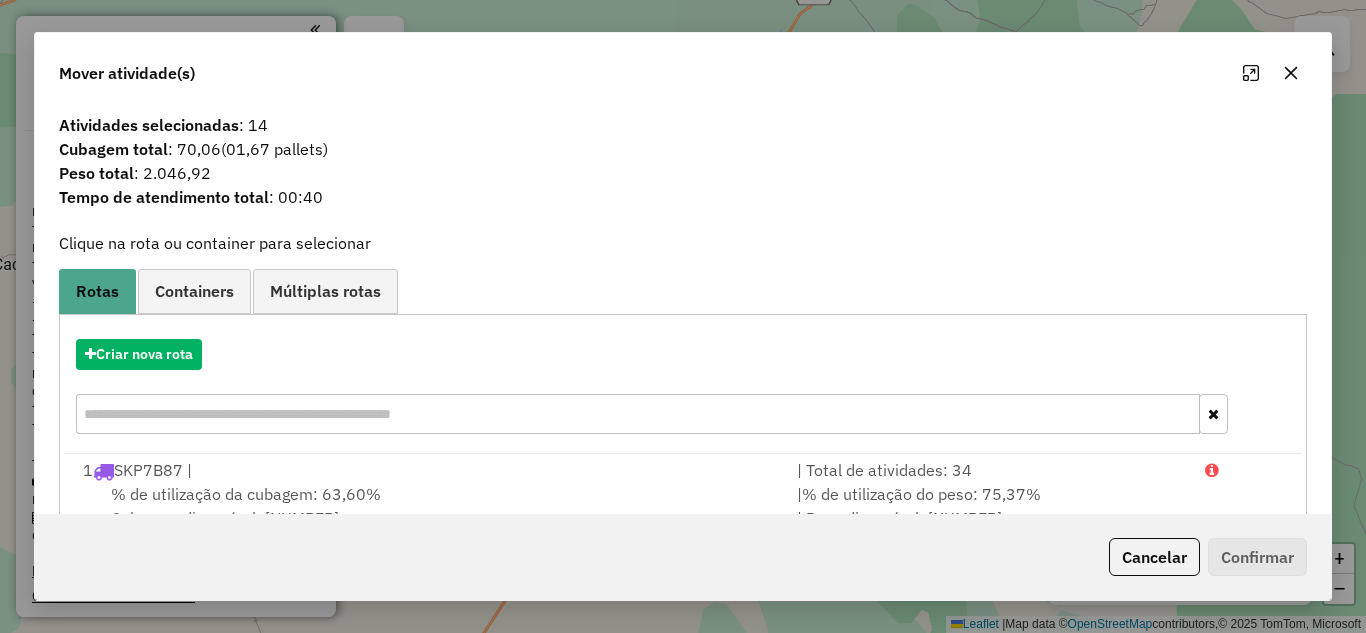 drag, startPoint x: 1292, startPoint y: 80, endPoint x: 1261, endPoint y: 90, distance: 32.572994 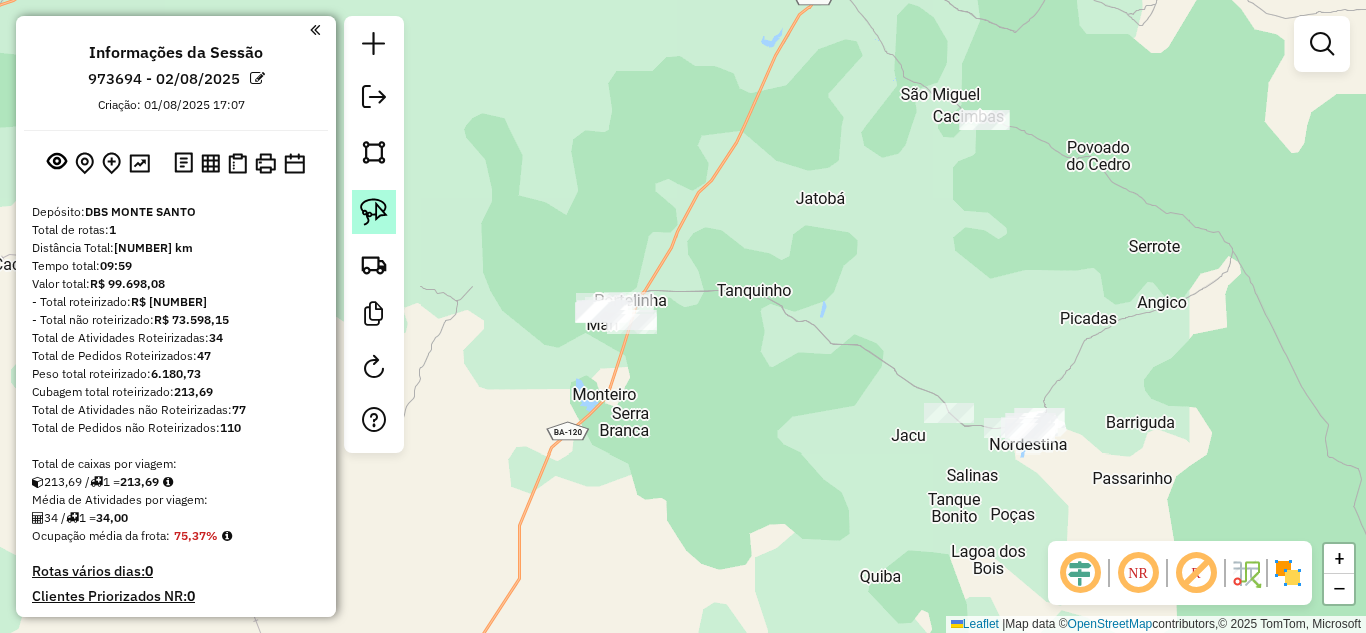 click 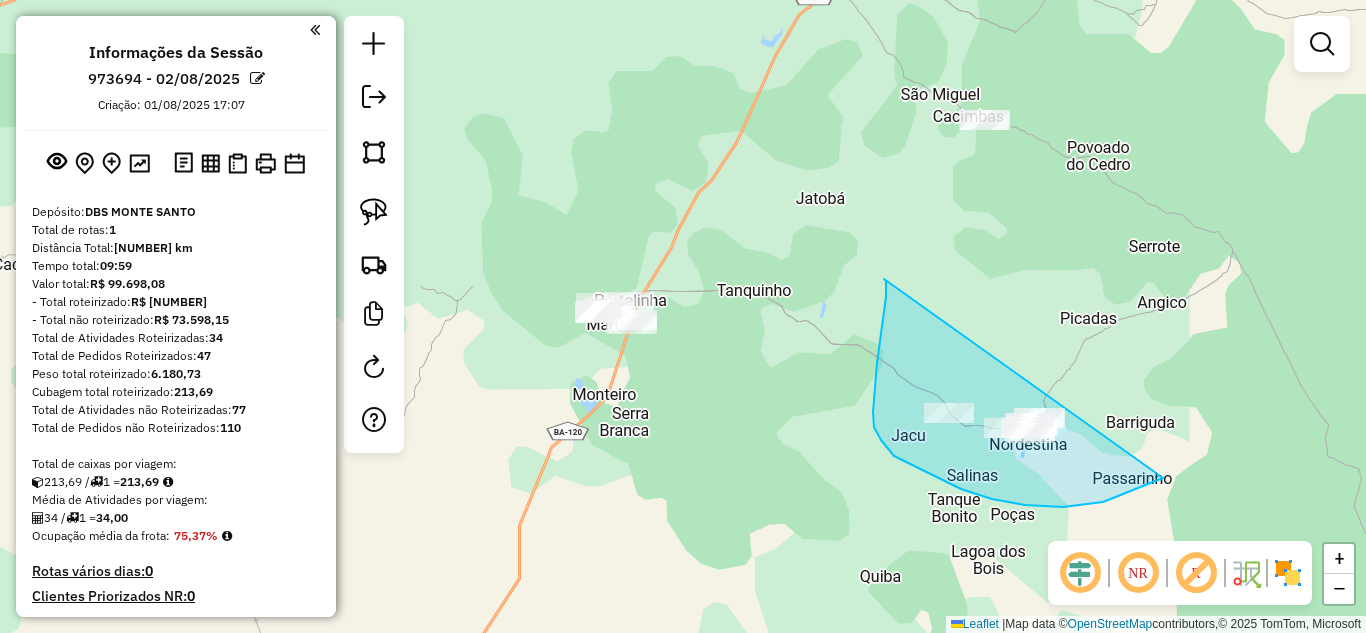 drag, startPoint x: 884, startPoint y: 279, endPoint x: 1163, endPoint y: 478, distance: 342.69812 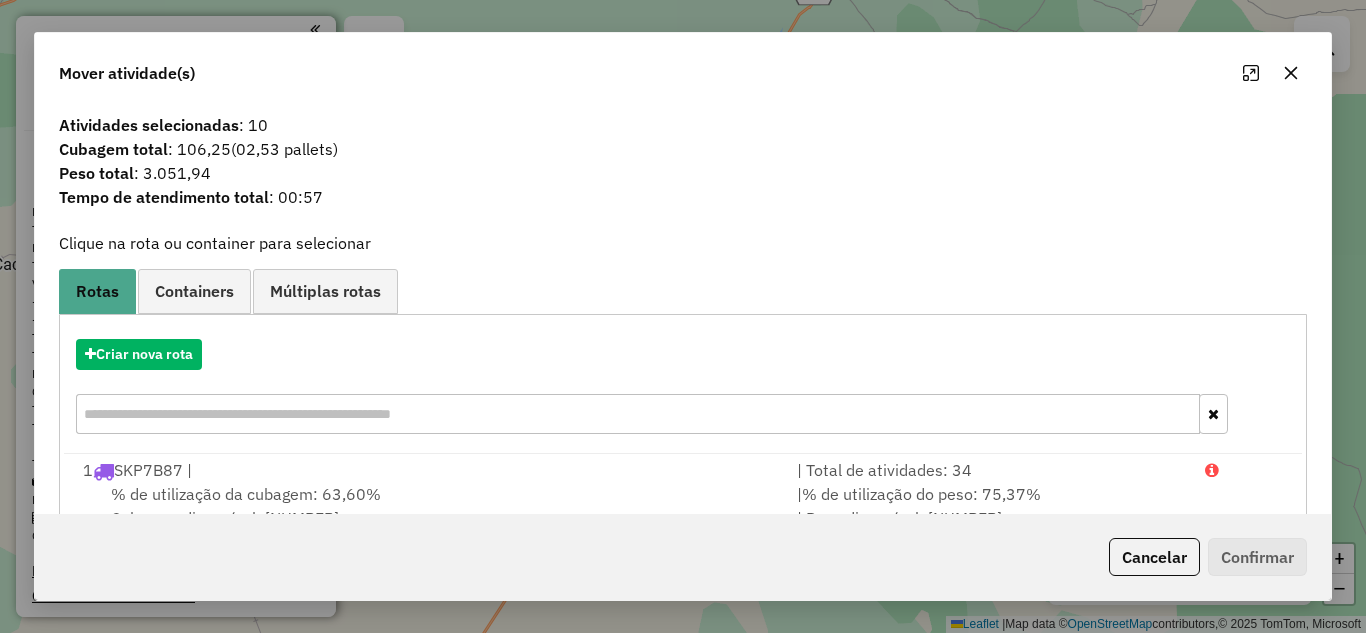 click 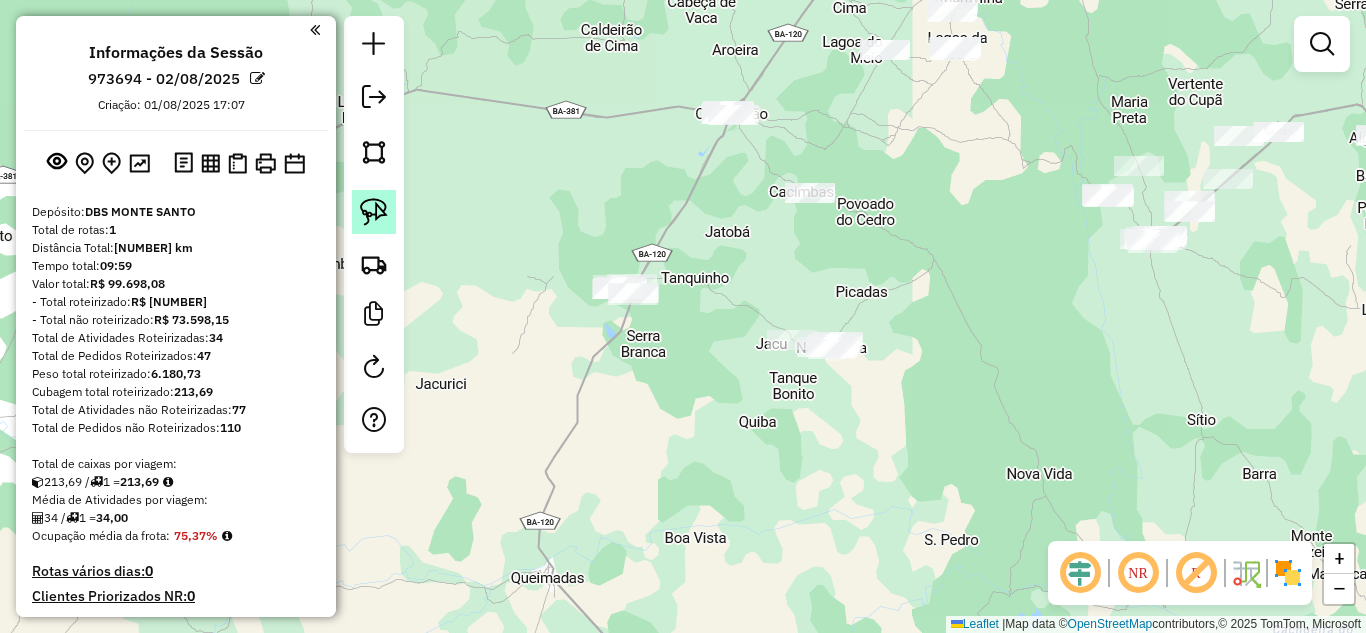 click 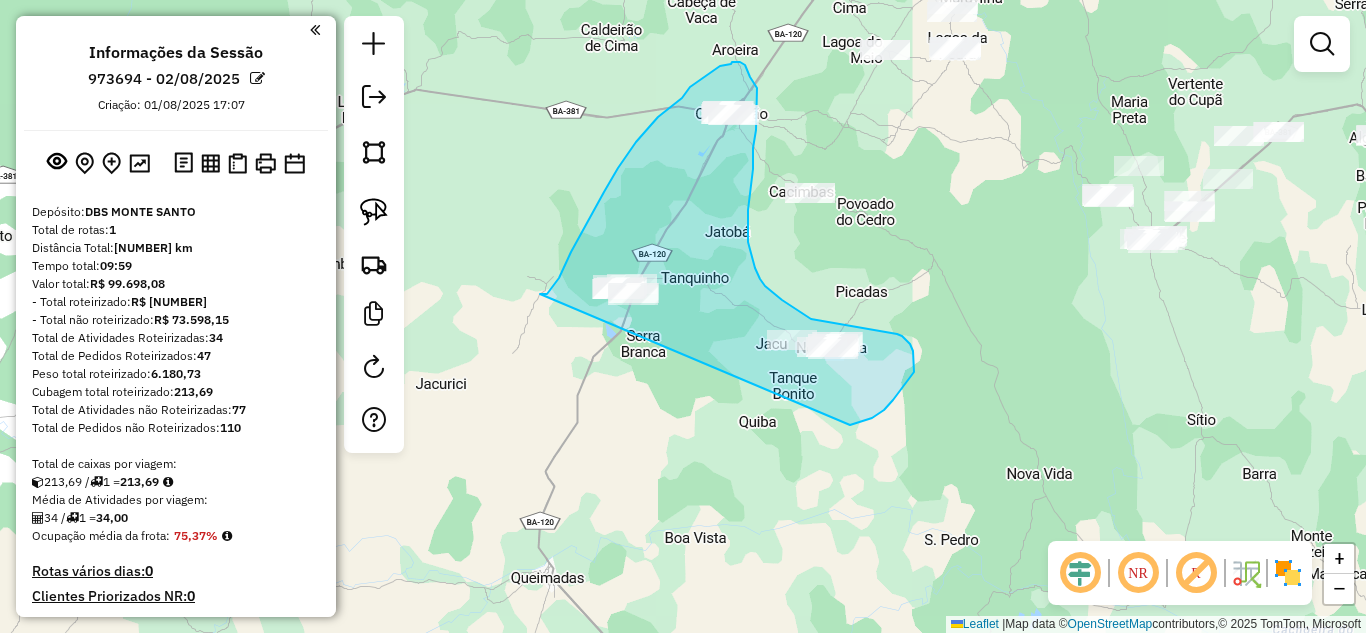 drag, startPoint x: 540, startPoint y: 294, endPoint x: 850, endPoint y: 425, distance: 336.54272 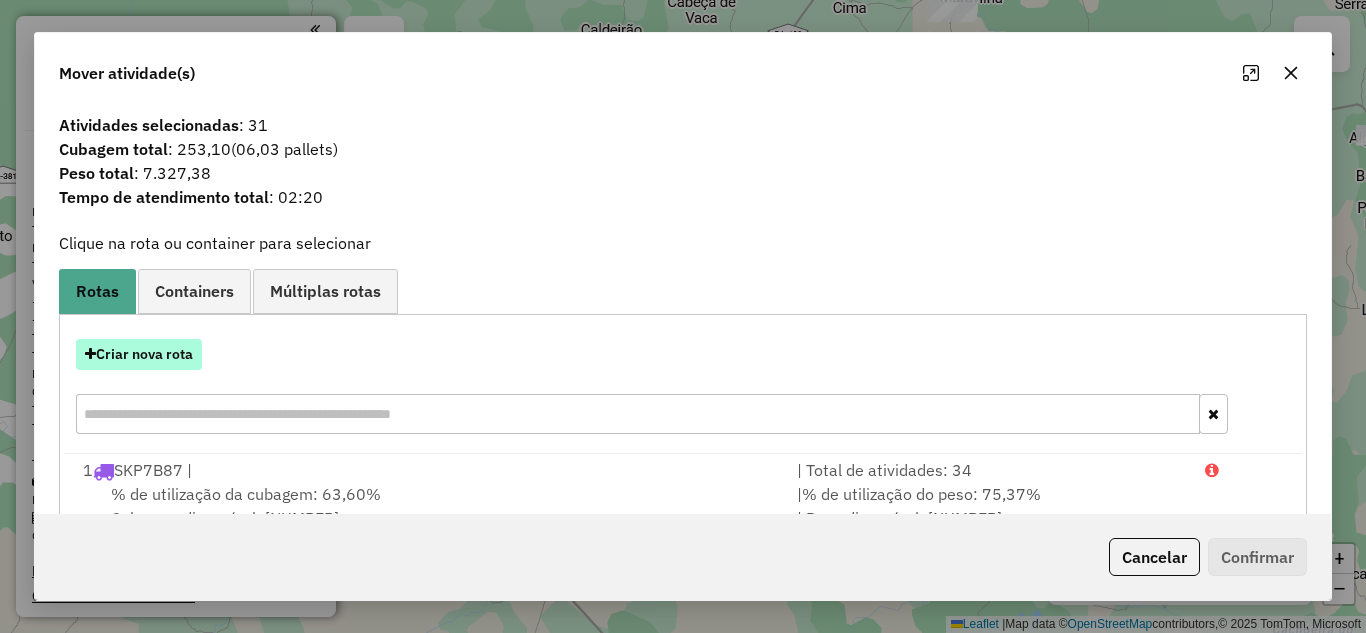 click on "Criar nova rota" at bounding box center (139, 354) 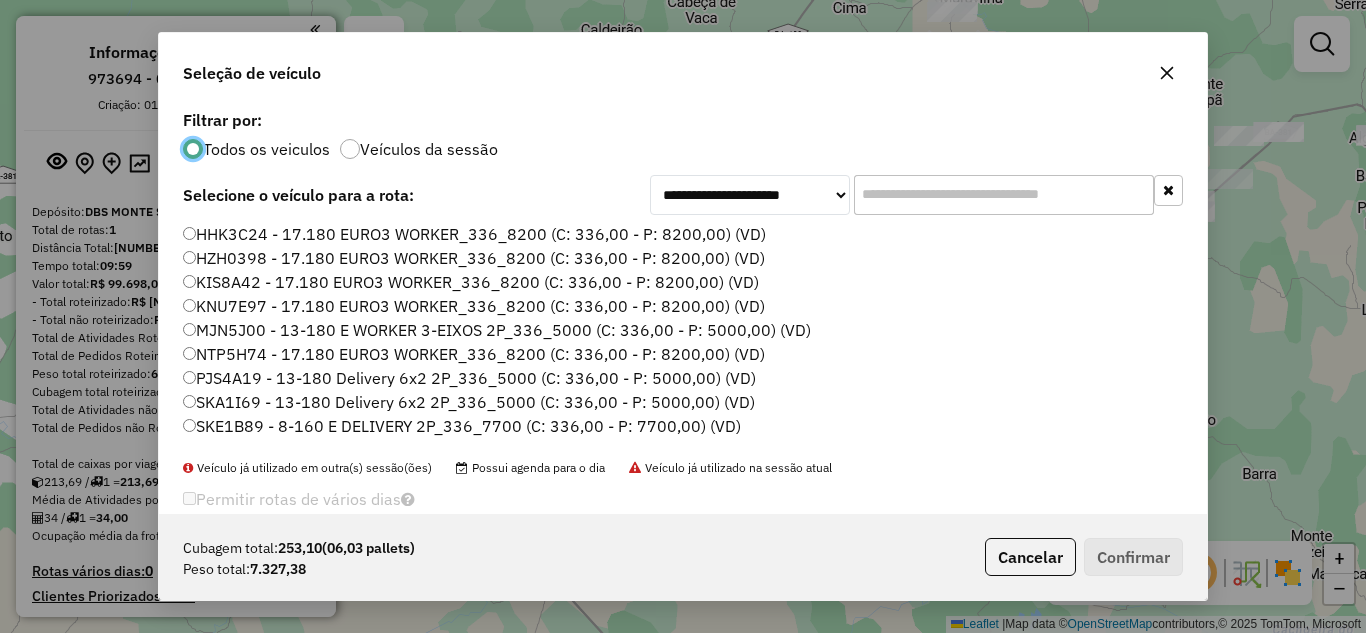 scroll, scrollTop: 11, scrollLeft: 6, axis: both 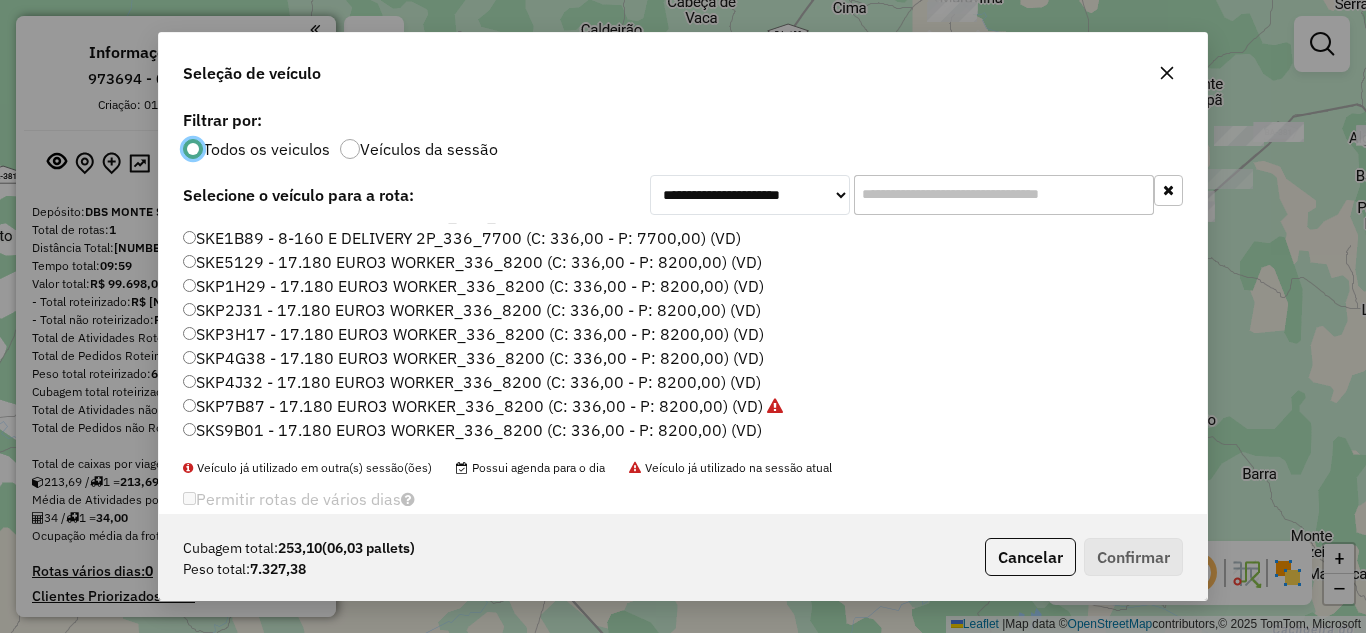click on "SKP2J31 - 17.180 EURO3 WORKER_336_8200 (C: 336,00 - P: 8200,00) (VD)" 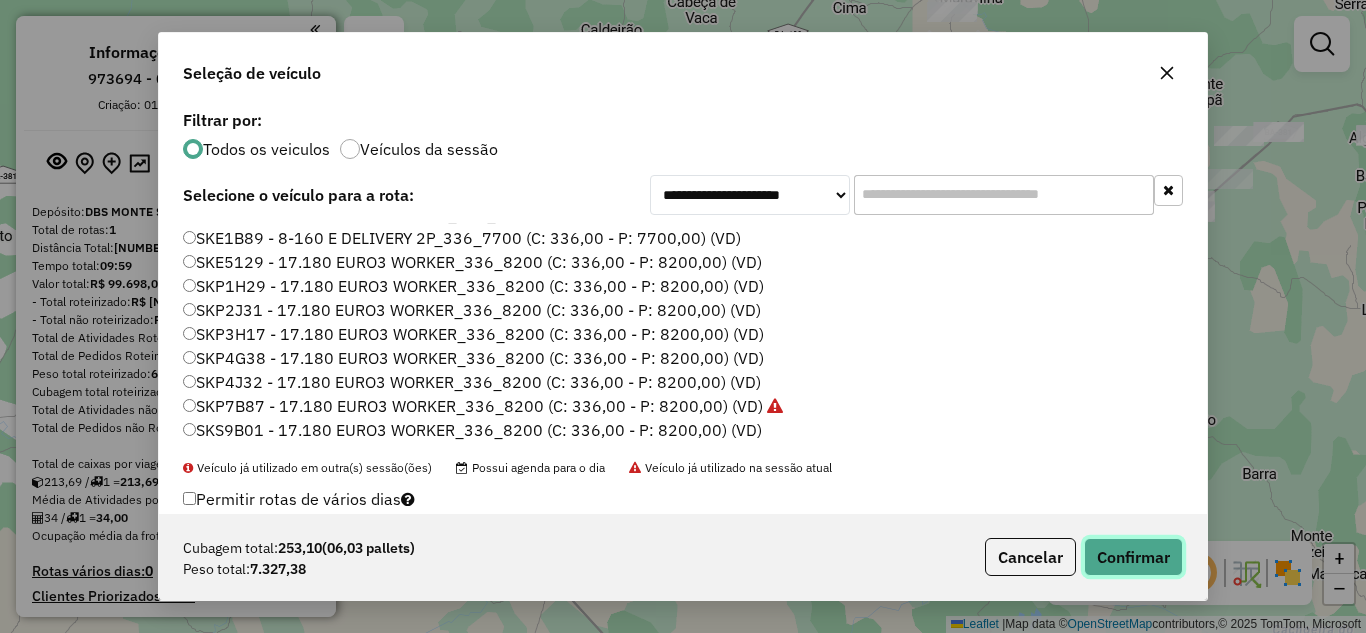 click on "Confirmar" 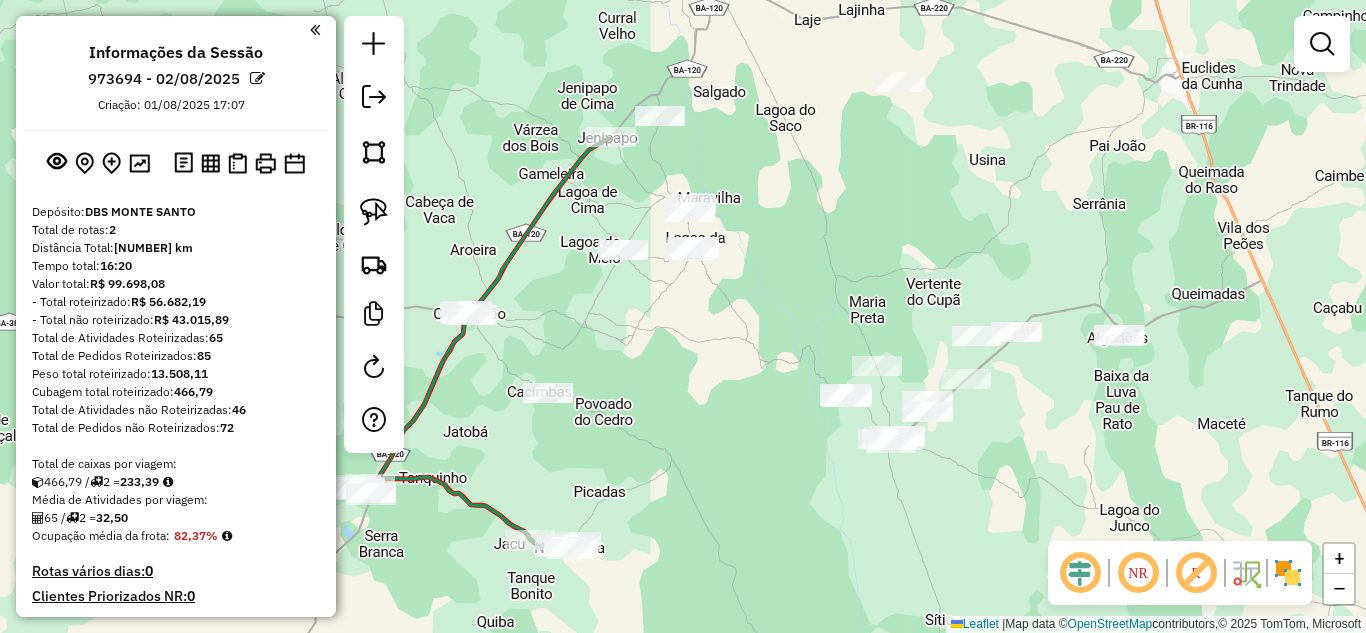 drag, startPoint x: 983, startPoint y: 234, endPoint x: 721, endPoint y: 434, distance: 329.6119 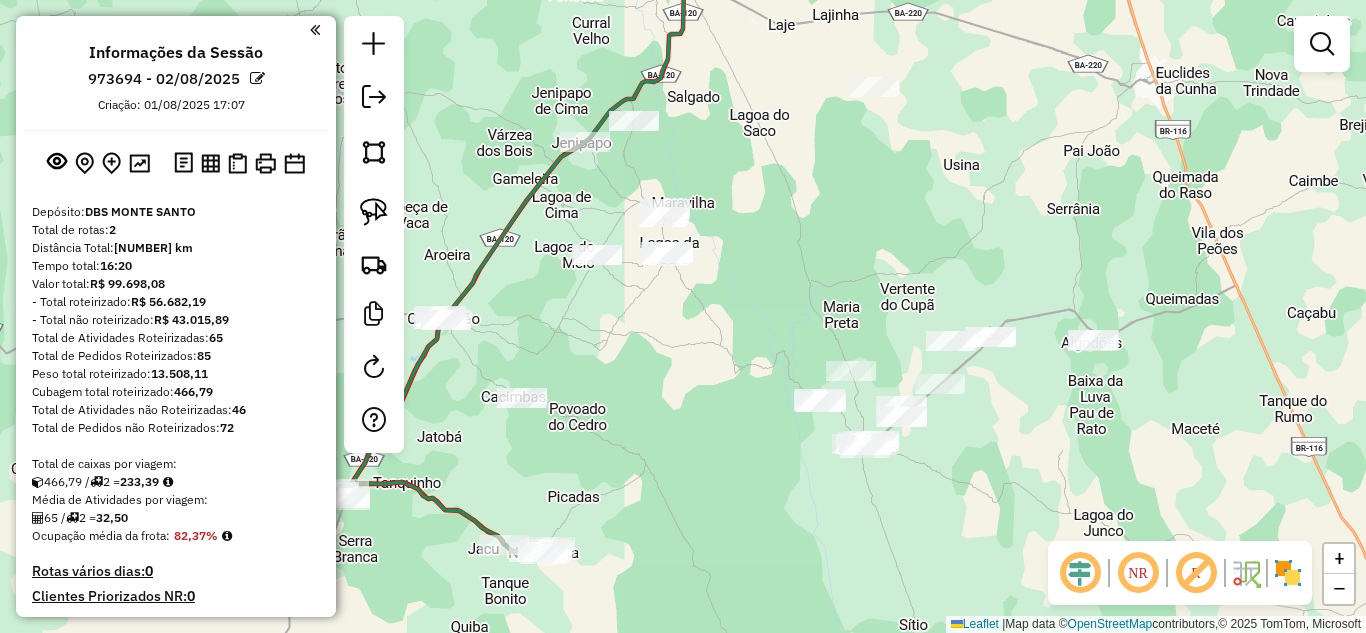 drag, startPoint x: 729, startPoint y: 354, endPoint x: 703, endPoint y: 359, distance: 26.476404 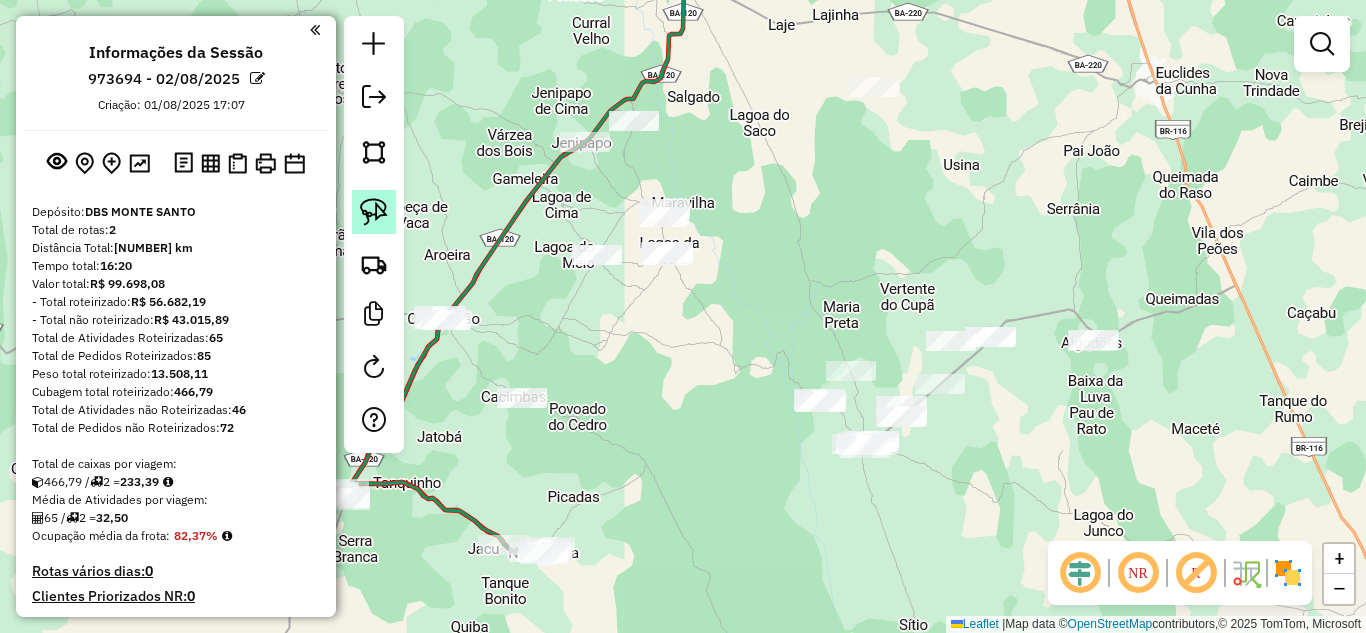 click 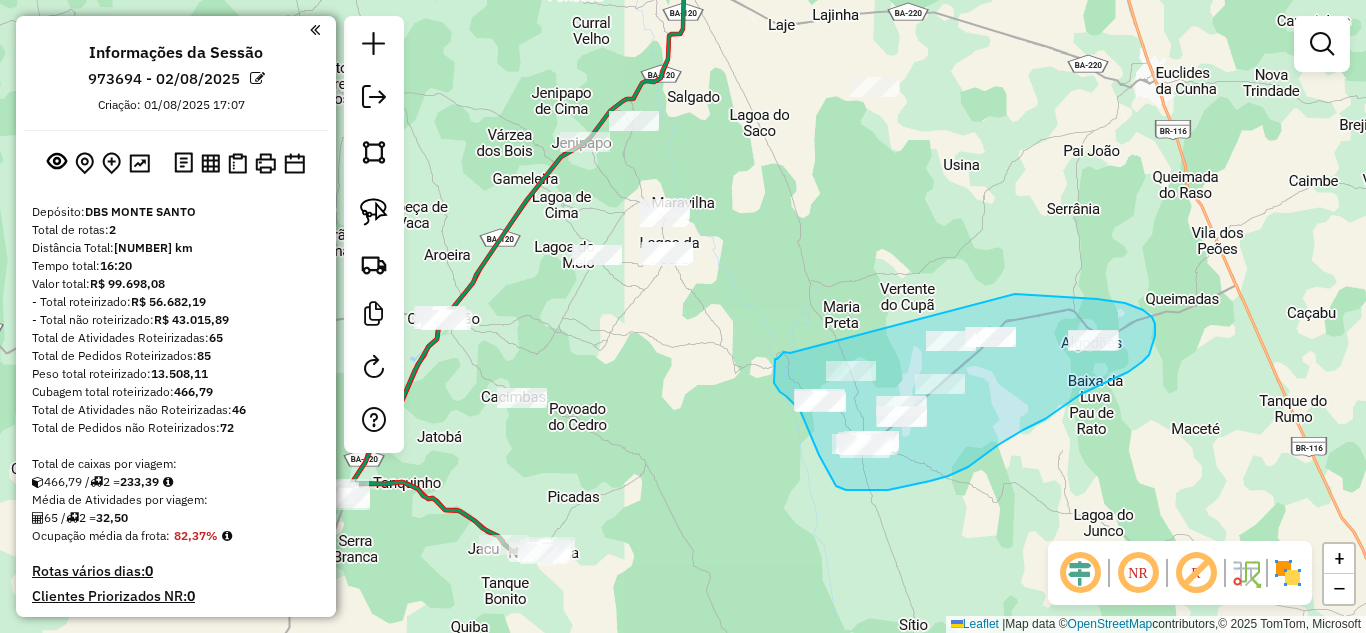 drag, startPoint x: 790, startPoint y: 353, endPoint x: 979, endPoint y: 285, distance: 200.86064 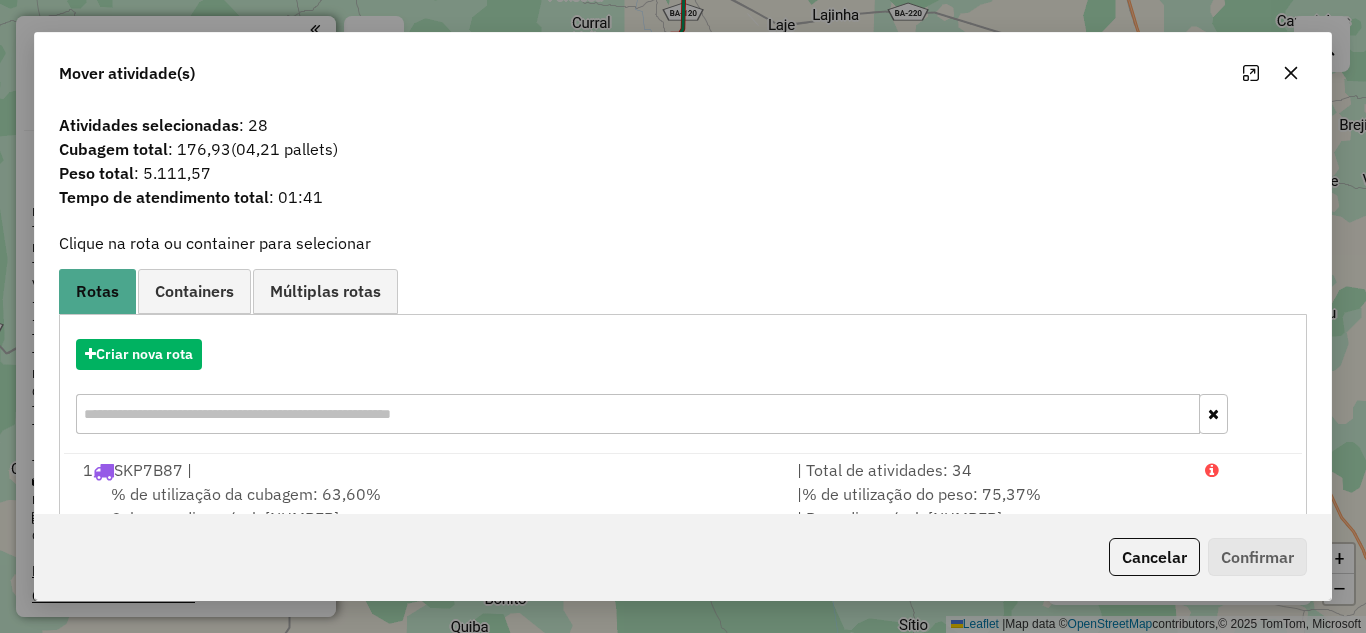 click 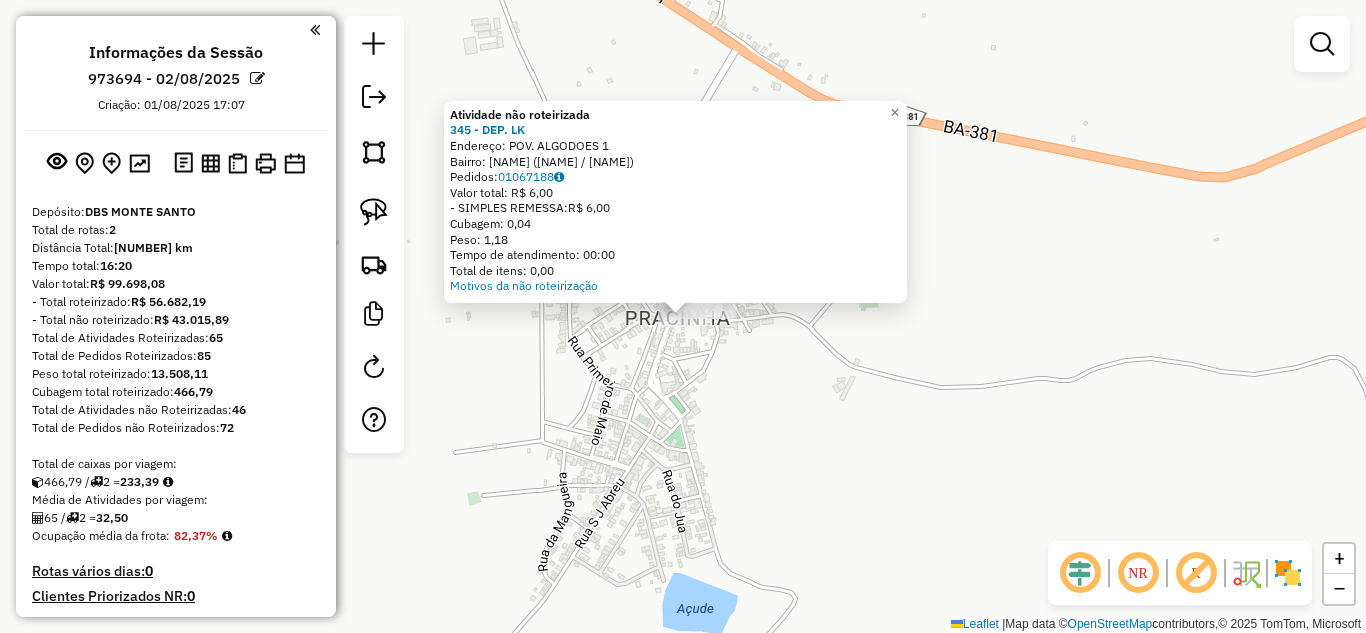 click 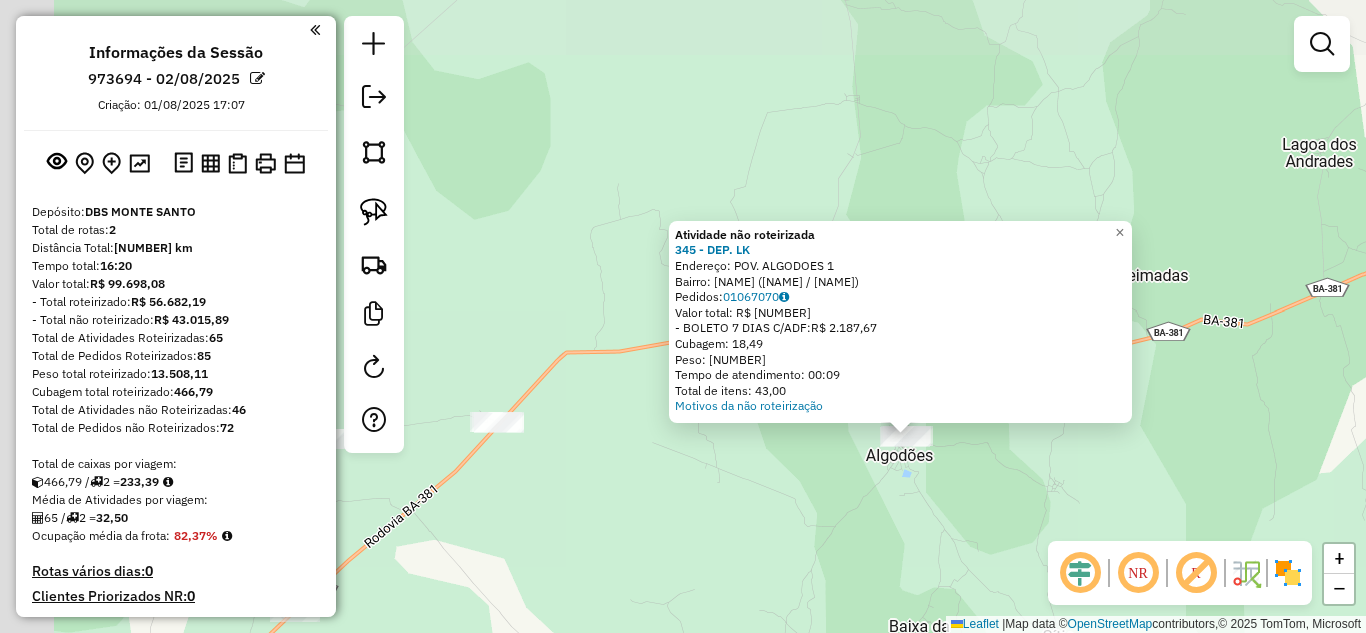 drag, startPoint x: 755, startPoint y: 444, endPoint x: 988, endPoint y: 475, distance: 235.05319 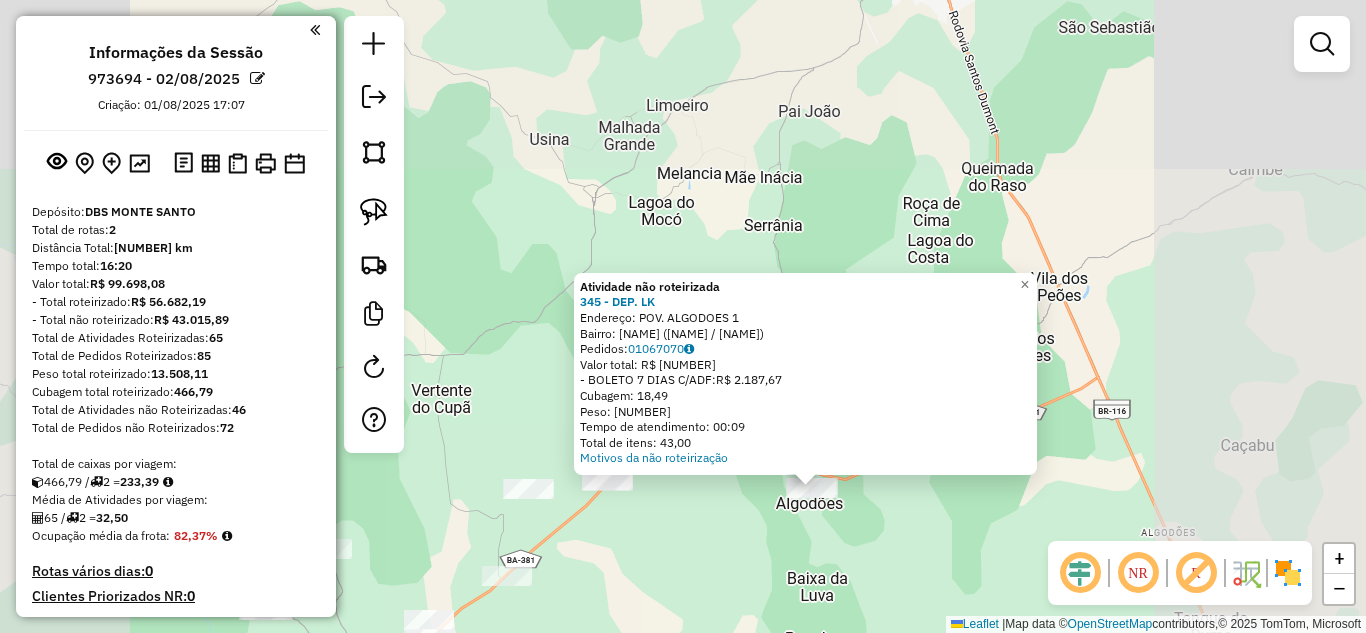 click on "Atividade não roteirizada 345 - DEP. LK  Endereço:  POV. ALGODOES [NUMBER]   Bairro: DISTRITO ([CITY] / [STATE])   Pedidos:  01067070   Valor total: R$ 2.187,67   - BOLETO 7 DIAS C/ADF:  R$ 2.187,67   Cubagem: 18,49   Peso: 535,09   Tempo de atendimento: 00:09   Total de itens: 43,00  Motivos da não roteirização × Janela de atendimento Grade de atendimento Capacidade Transportadoras Veículos Cliente Pedidos  Rotas Selecione os dias de semana para filtrar as janelas de atendimento  Seg   Ter   Qua   Qui   Sex   Sáb   Dom  Informe o período da janela de atendimento: De: Até:  Filtrar exatamente a janela do cliente  Considerar janela de atendimento padrão  Selecione os dias de semana para filtrar as grades de atendimento  Seg   Ter   Qua   Qui   Sex   Sáb   Dom   Considerar clientes sem dia de atendimento cadastrado  Clientes fora do dia de atendimento selecionado Filtrar as atividades entre os valores definidos abaixo:  Peso mínimo:   Peso máximo:   Cubagem mínima:   Cubagem máxima:   De:   Até:   De:" 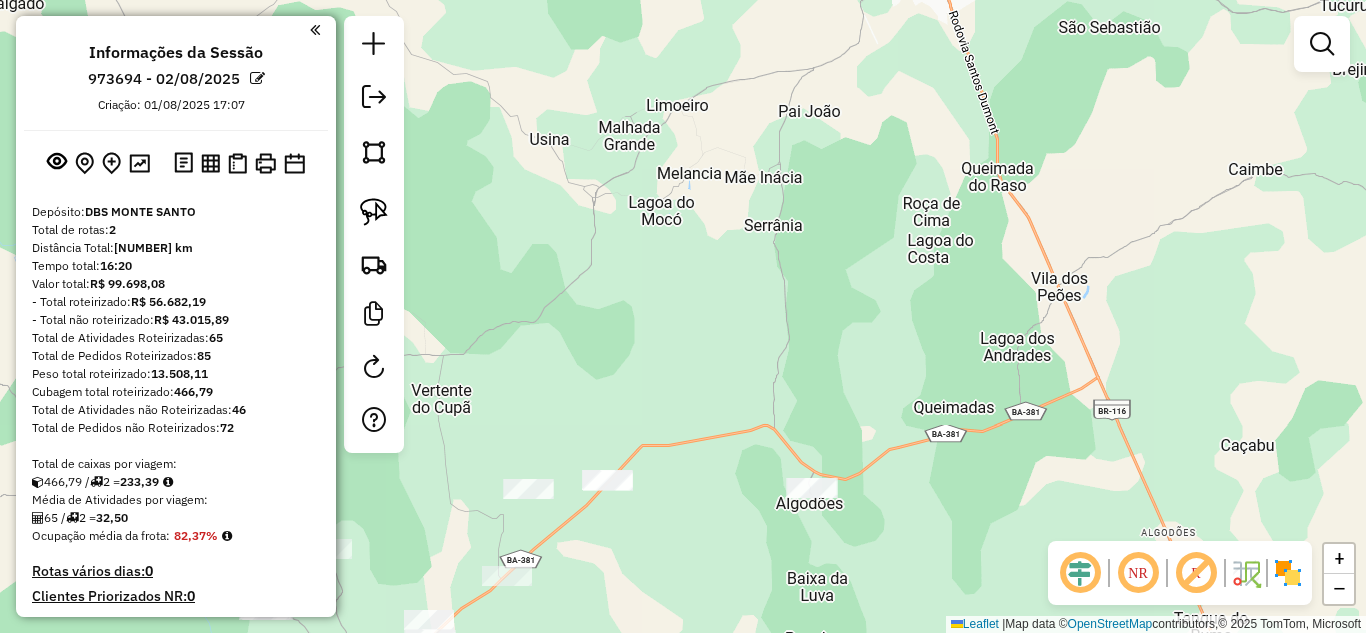drag, startPoint x: 706, startPoint y: 536, endPoint x: 983, endPoint y: 306, distance: 360.04028 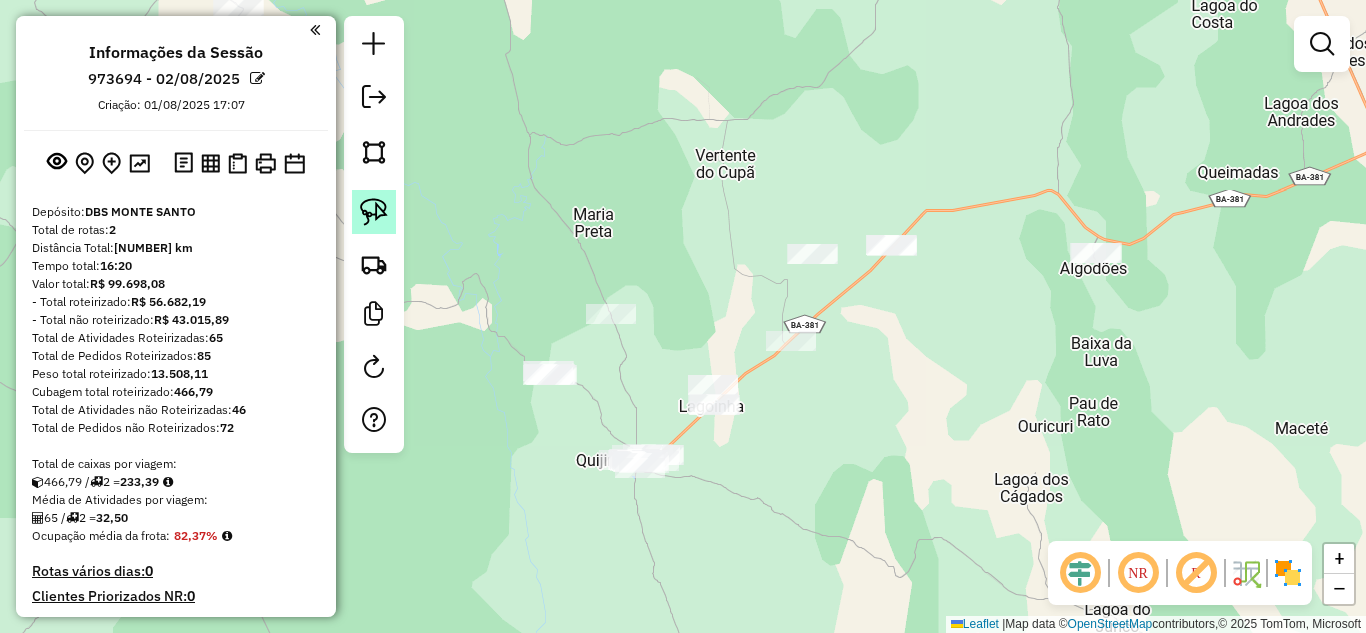 click 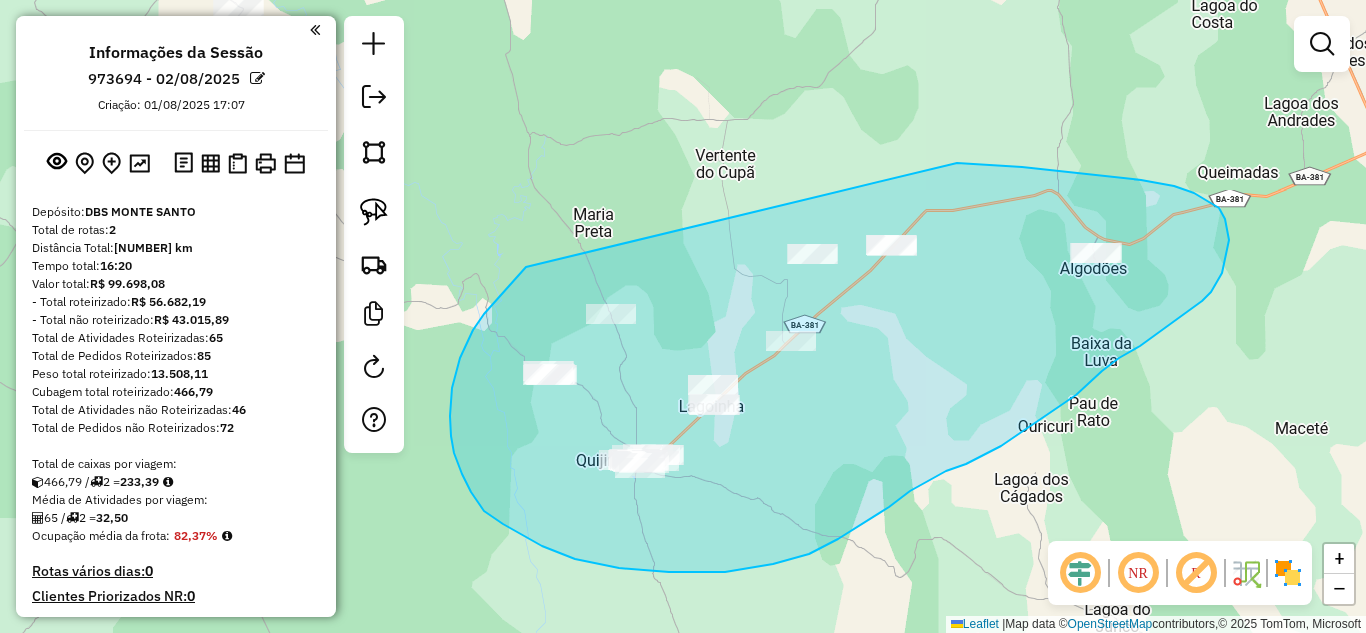 drag, startPoint x: 526, startPoint y: 267, endPoint x: 938, endPoint y: 163, distance: 424.92352 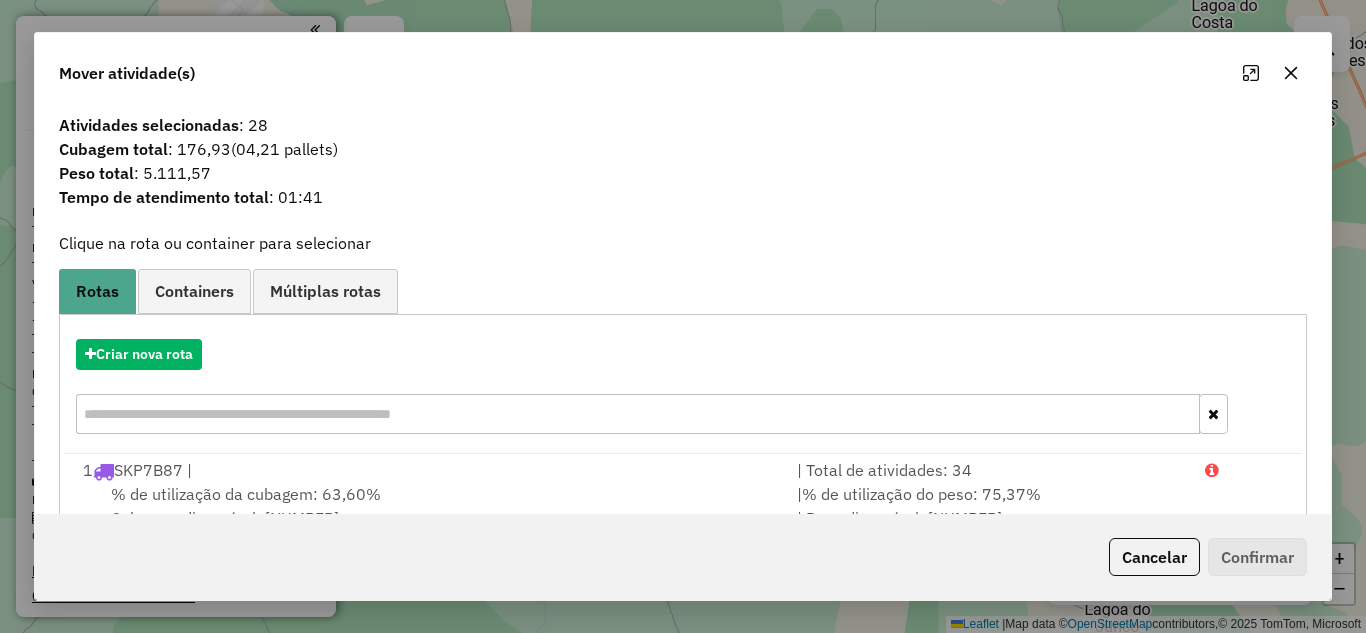 drag, startPoint x: 1284, startPoint y: 67, endPoint x: 955, endPoint y: 216, distance: 361.16754 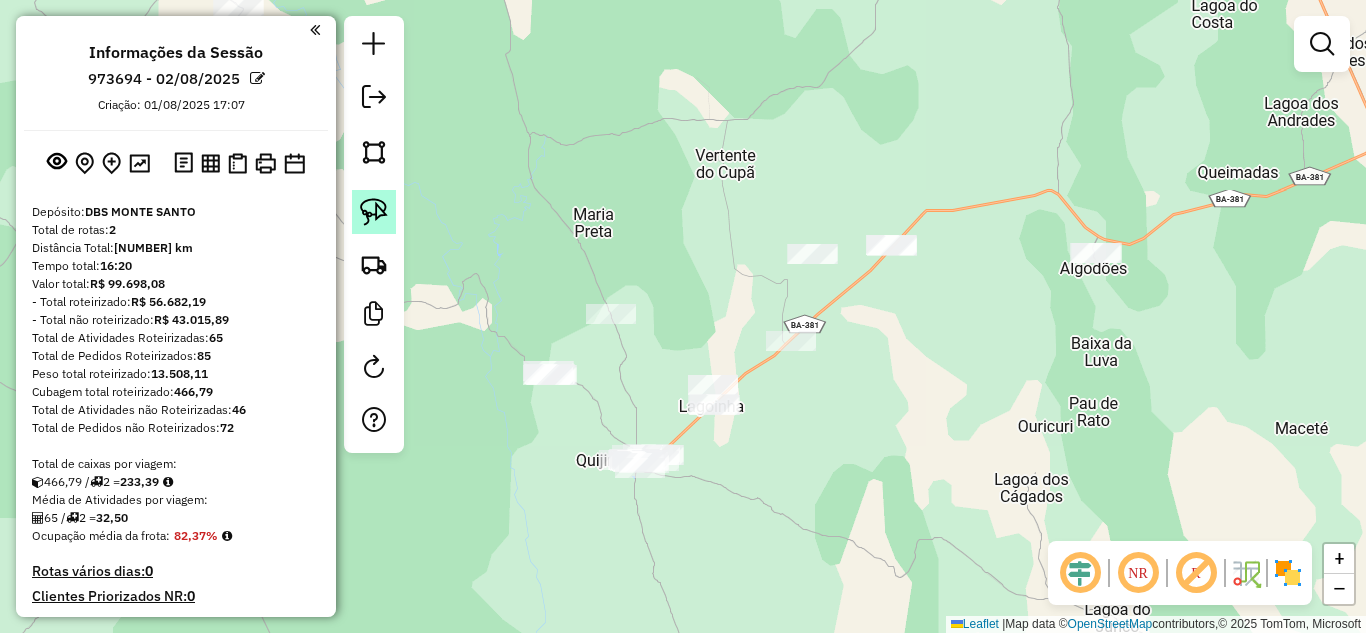 click 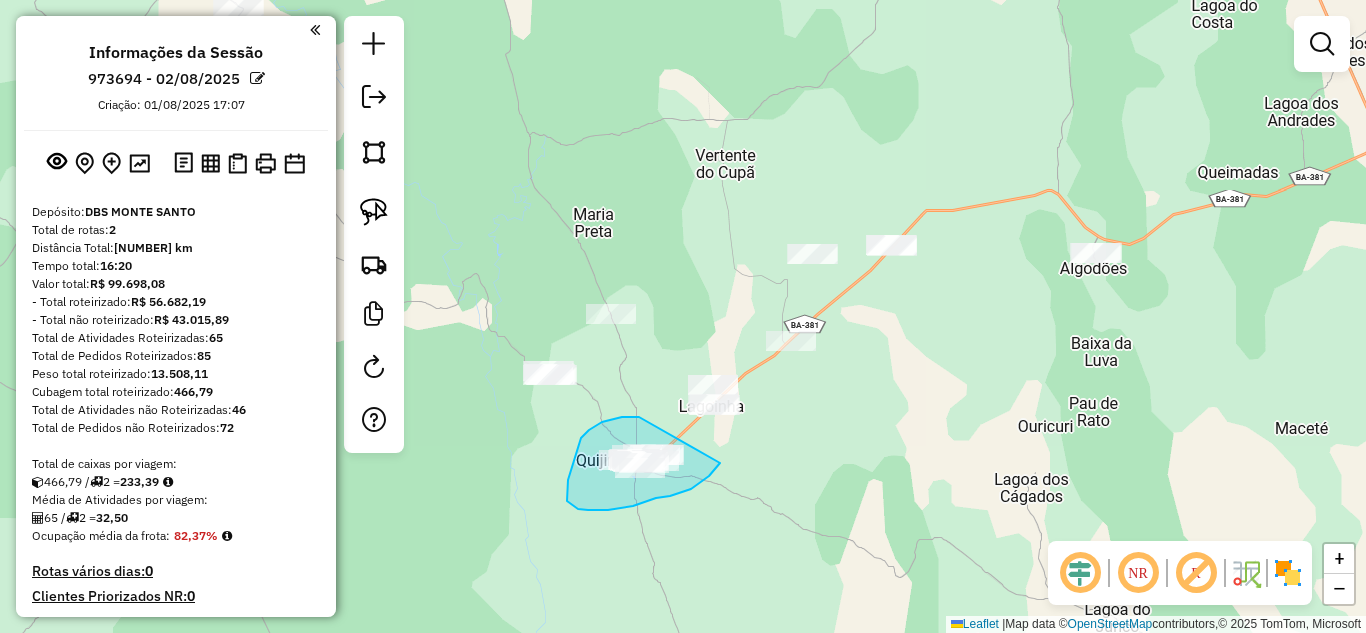 drag, startPoint x: 636, startPoint y: 417, endPoint x: 720, endPoint y: 463, distance: 95.77056 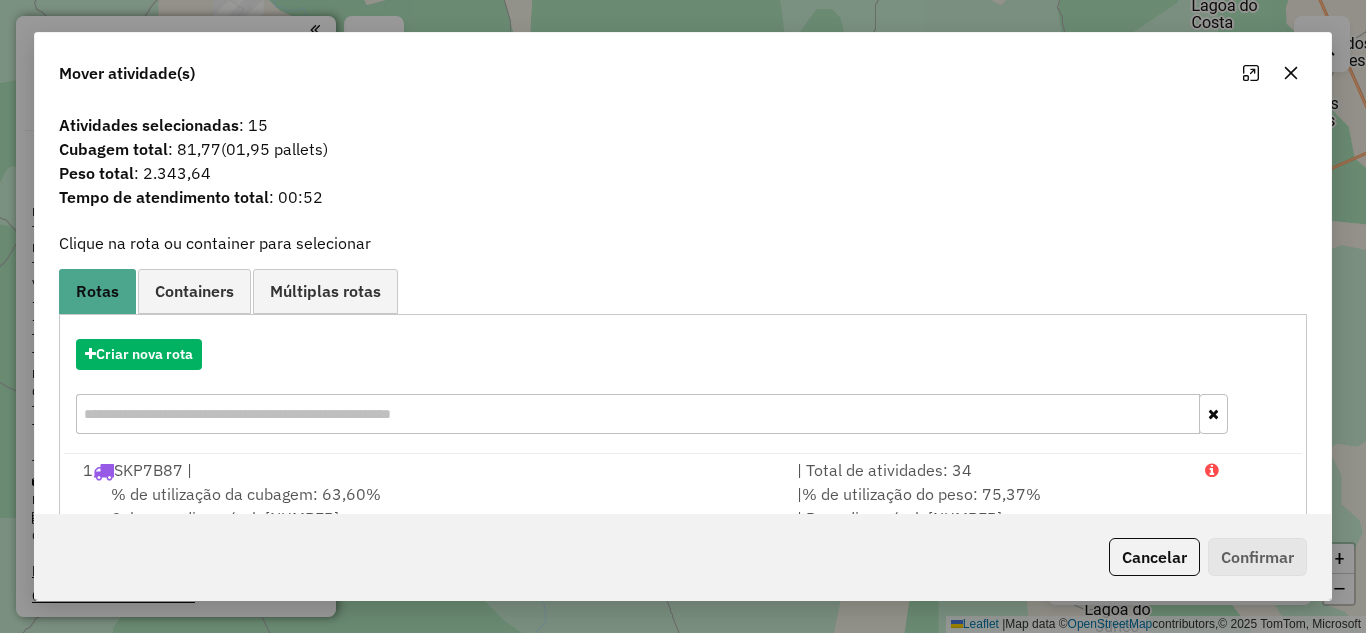click 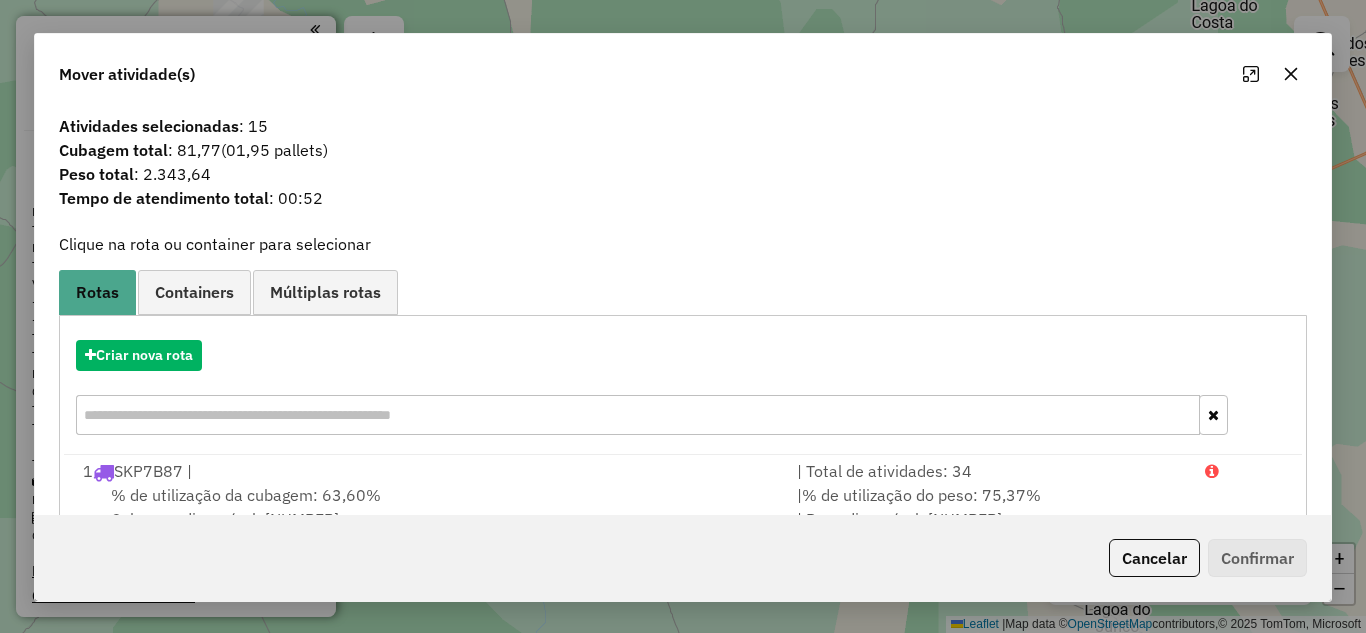 click 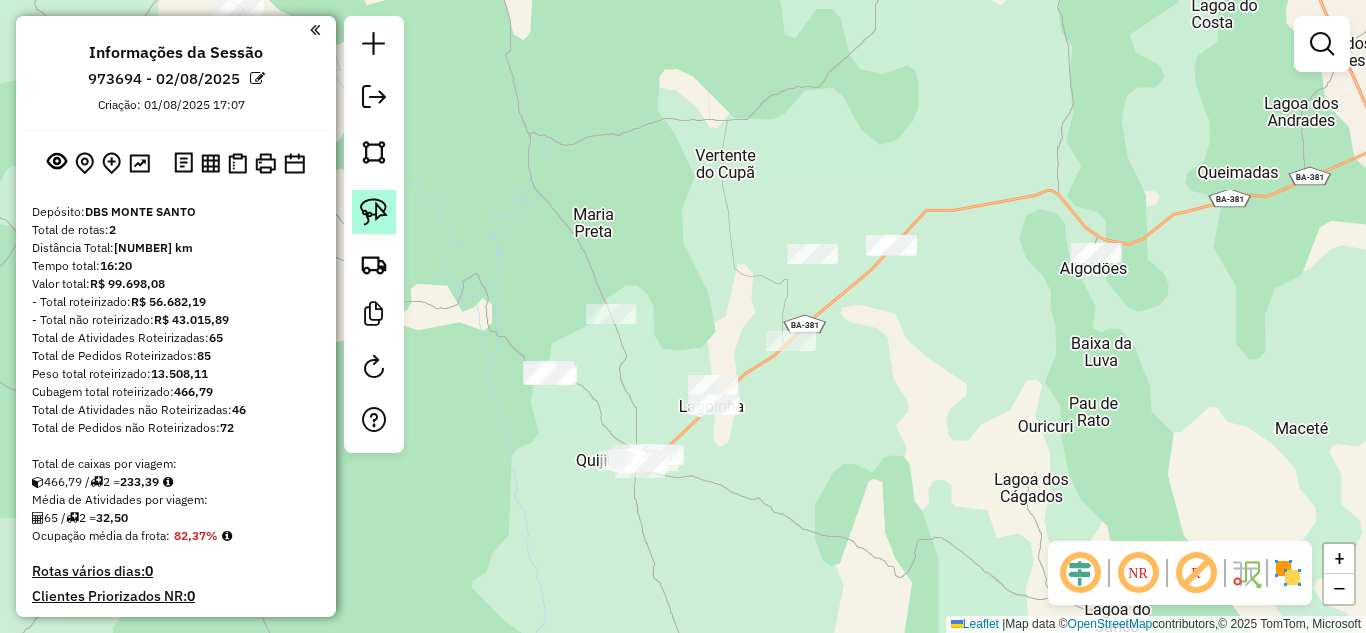 click 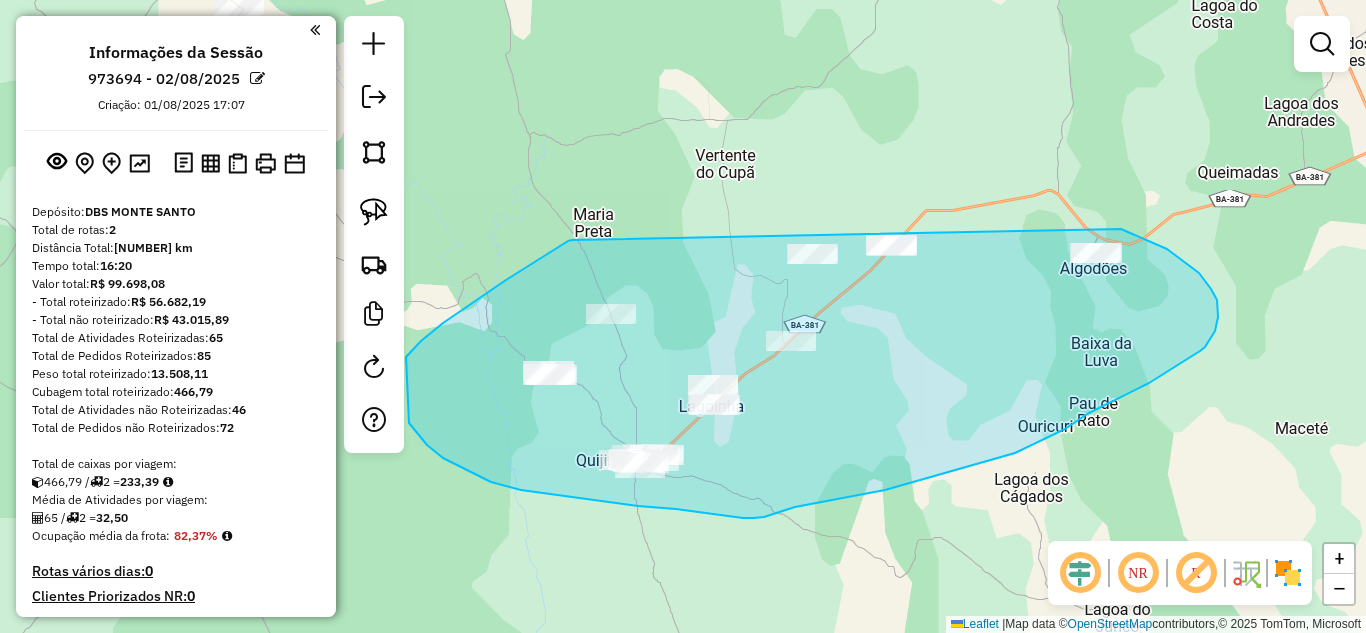 drag, startPoint x: 536, startPoint y: 261, endPoint x: 1059, endPoint y: 223, distance: 524.37866 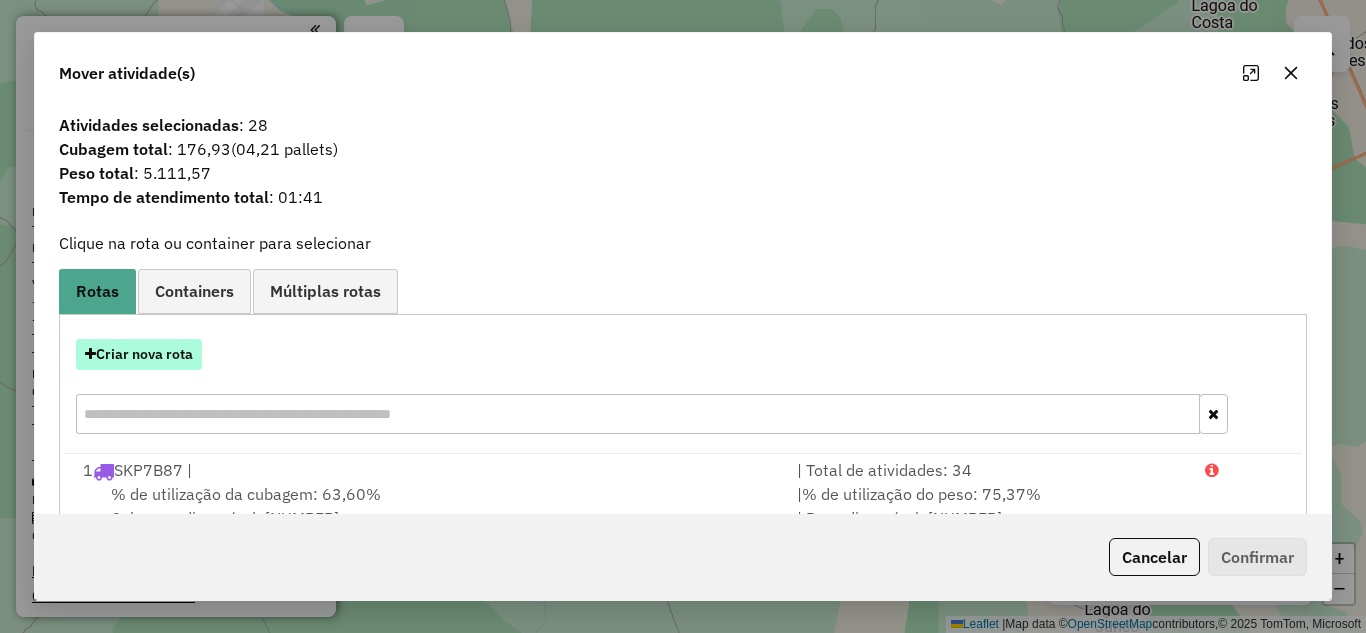 click on "Criar nova rota" at bounding box center [139, 354] 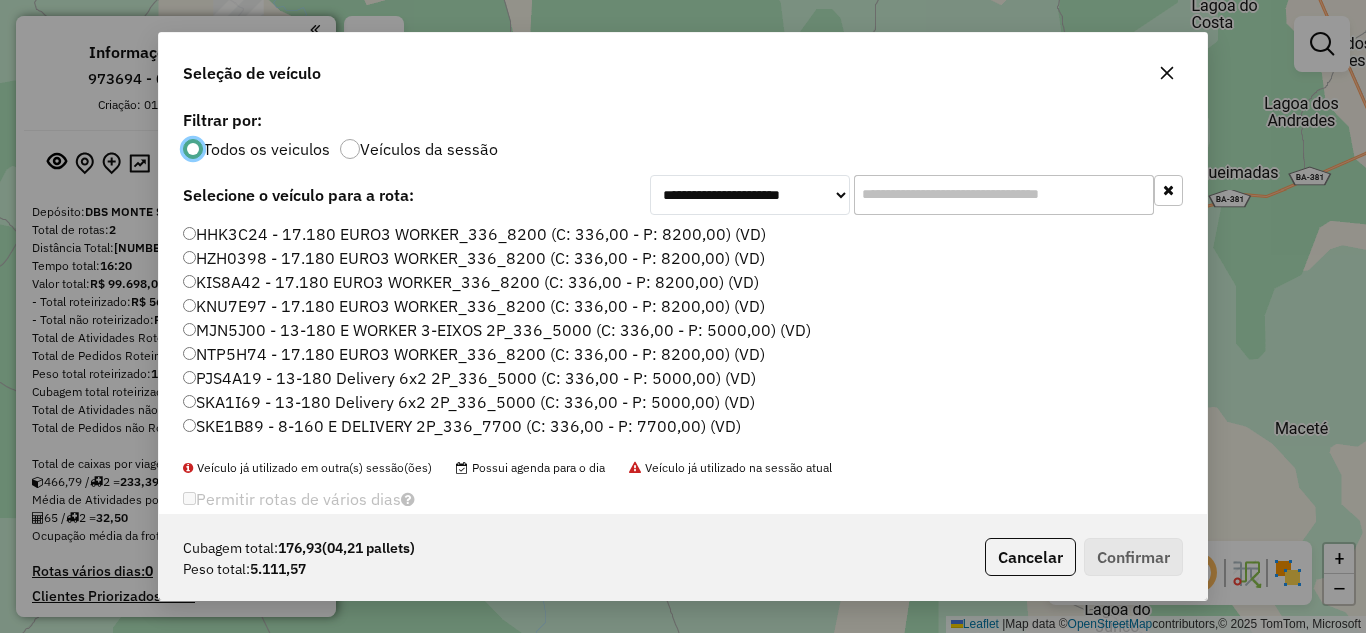 scroll, scrollTop: 11, scrollLeft: 6, axis: both 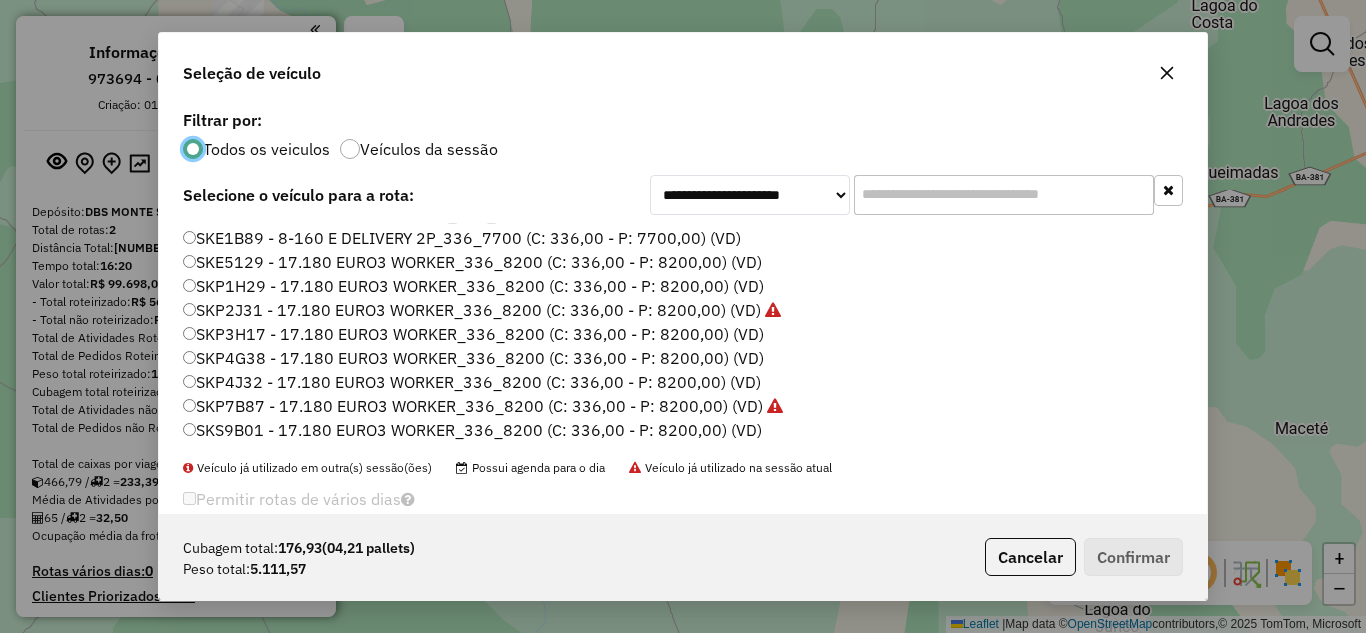 click on "SKP1H29 - 17.180 EURO3 WORKER_336_8200 (C: 336,00 - P: 8200,00) (VD)" 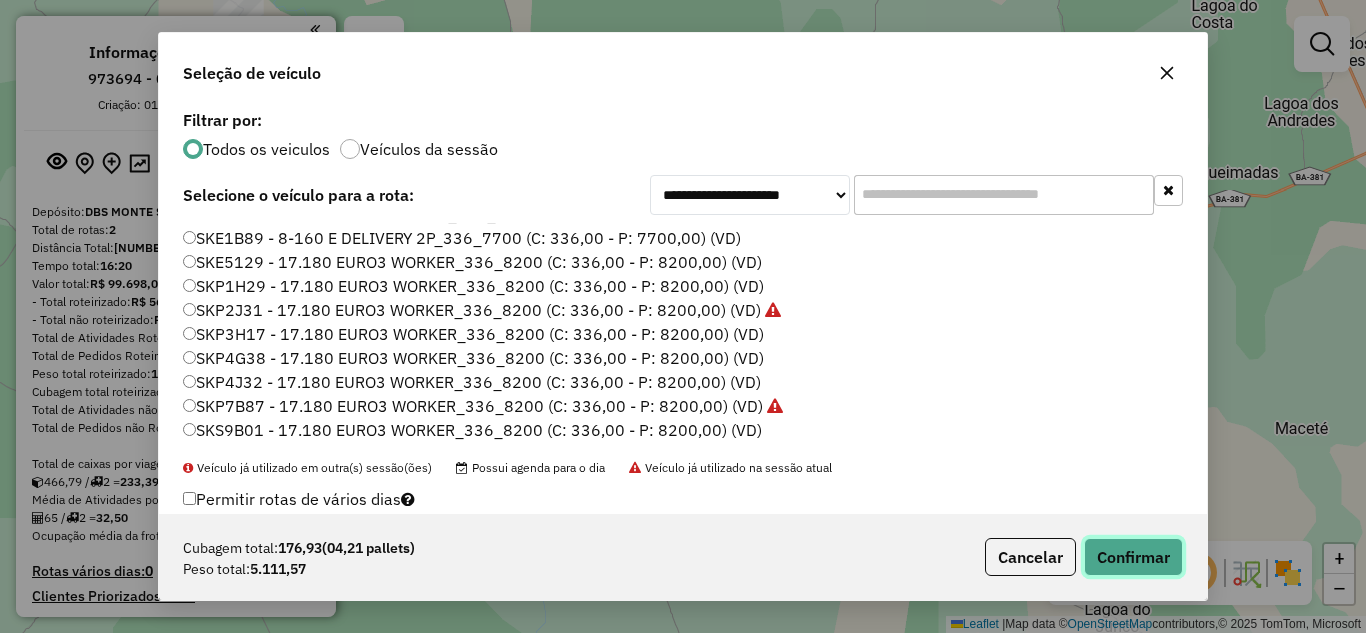 click on "Confirmar" 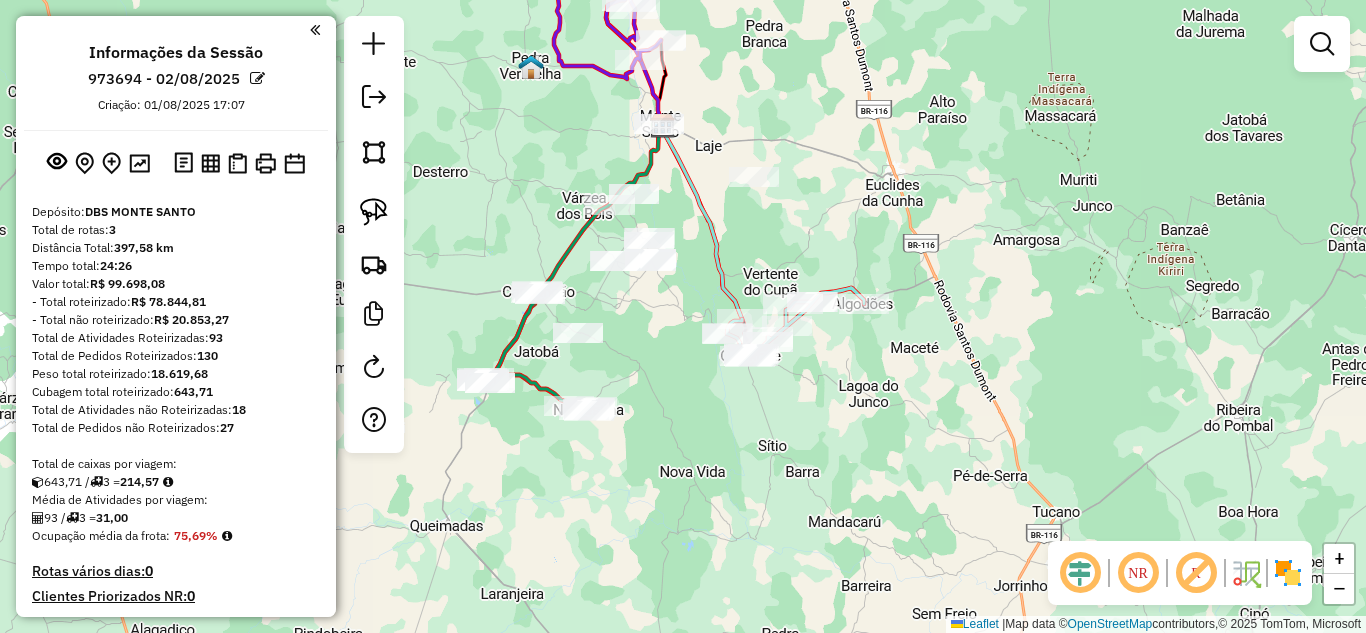 drag, startPoint x: 561, startPoint y: 315, endPoint x: 667, endPoint y: 295, distance: 107.87029 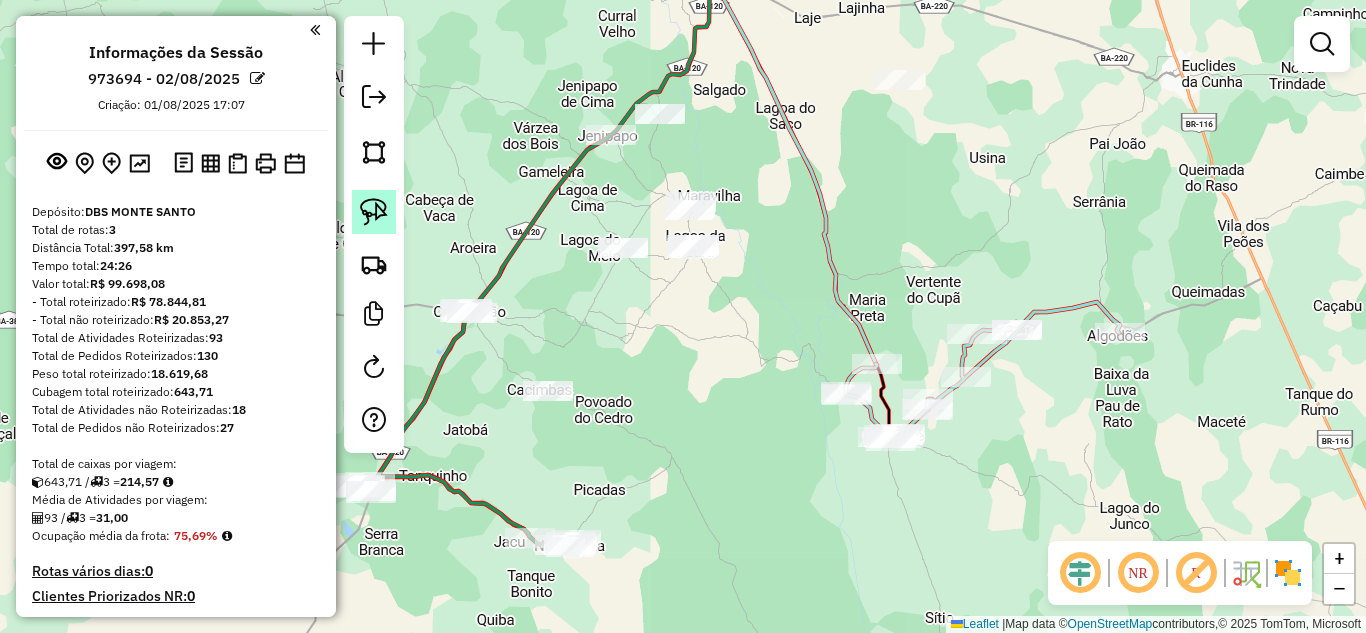 click 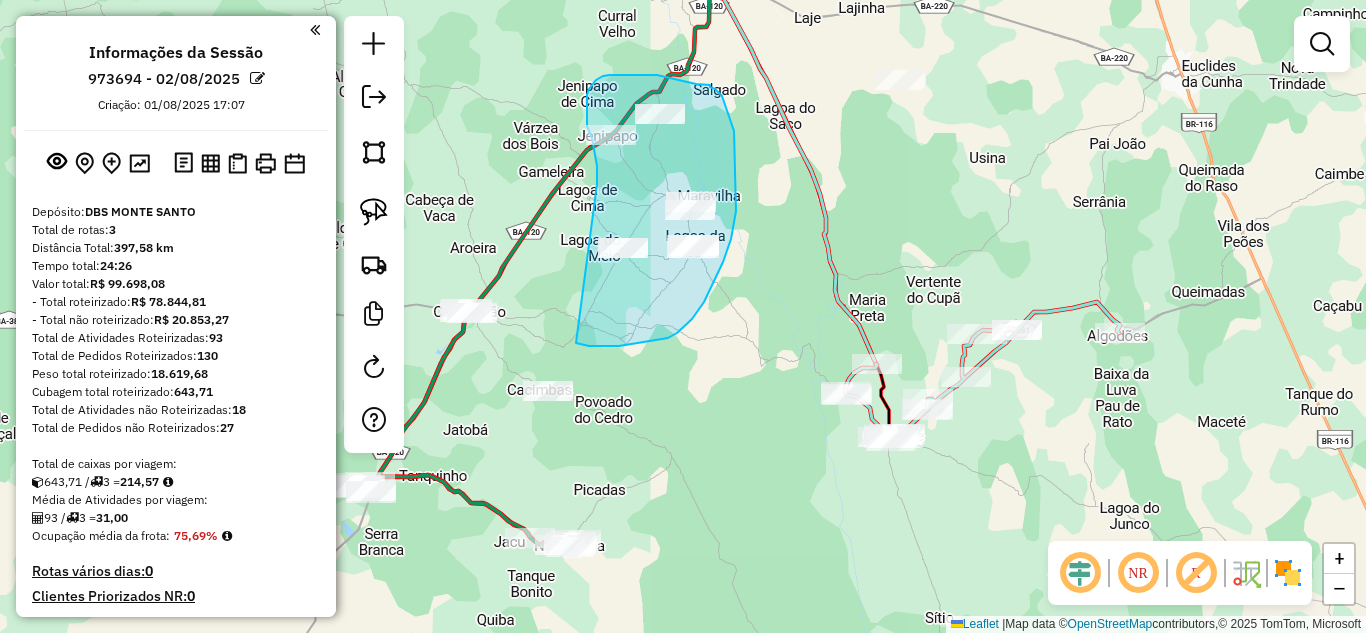 drag, startPoint x: 597, startPoint y: 184, endPoint x: 574, endPoint y: 342, distance: 159.66527 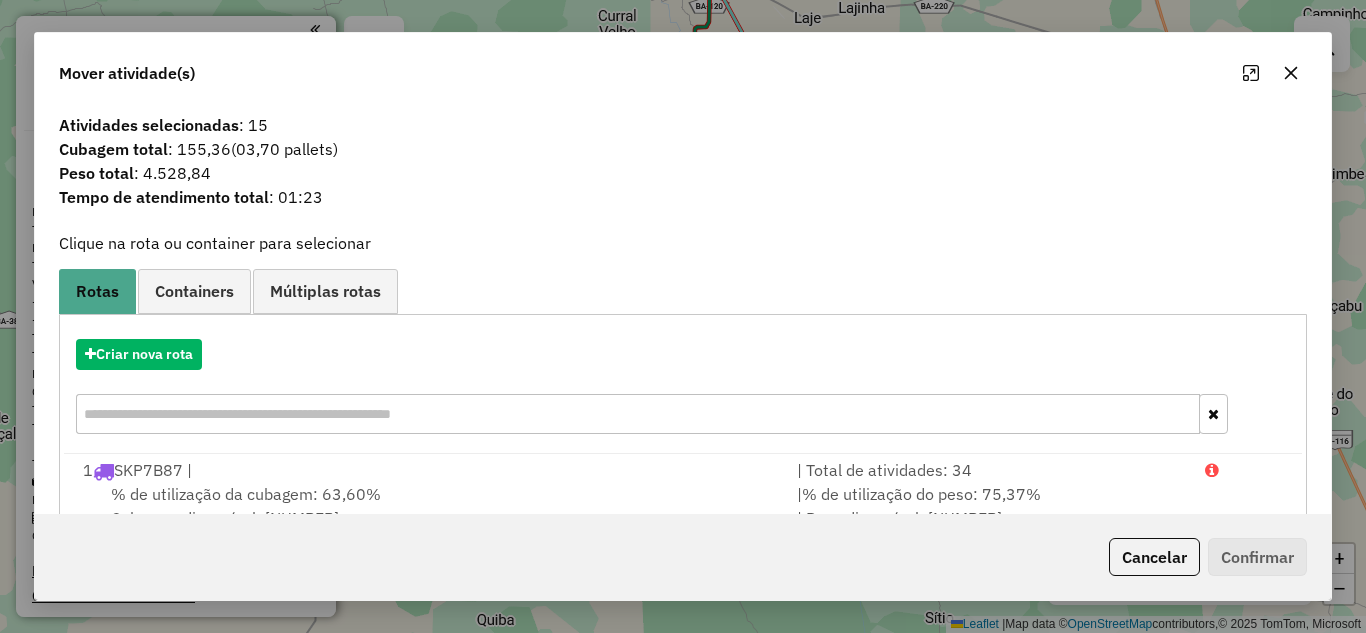 click 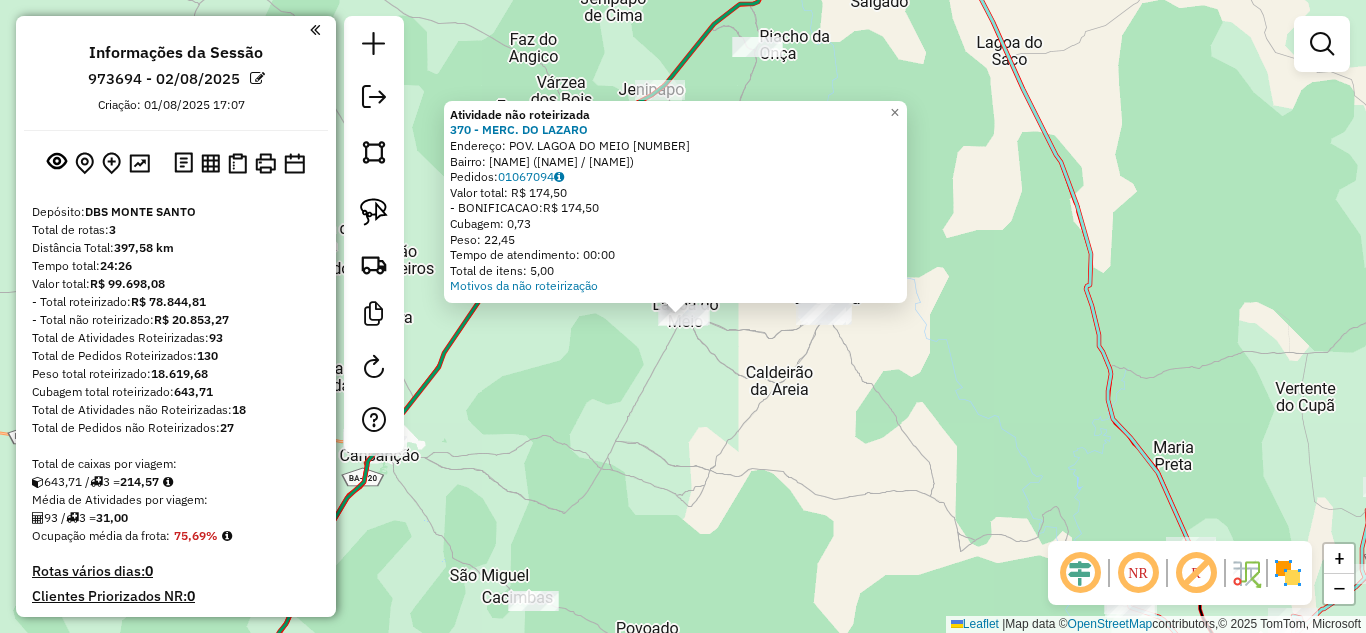 click on "Atividade não roteirizada 370 - MERC. DO LAZARO  Endereço:  POV. LAGOA DO MEIO [NUMBER]   Bairro: ZONA RURAL ([CITY] / [STATE])   Pedidos:  01067094   Valor total: R$ 174,50   - BONIFICACAO:  R$ 174,50   Cubagem: 0,73   Peso: 22,45   Tempo de atendimento: 00:00   Total de itens: 5,00  Motivos da não roteirização × Janela de atendimento Grade de atendimento Capacidade Transportadoras Veículos Cliente Pedidos  Rotas Selecione os dias de semana para filtrar as janelas de atendimento  Seg   Ter   Qua   Qui   Sex   Sáb   Dom  Informe o período da janela de atendimento: De: Até:  Filtrar exatamente a janela do cliente  Considerar janela de atendimento padrão  Selecione os dias de semana para filtrar as grades de atendimento  Seg   Ter   Qua   Qui   Sex   Sáb   Dom   Considerar clientes sem dia de atendimento cadastrado  Clientes fora do dia de atendimento selecionado Filtrar as atividades entre os valores definidos abaixo:  Peso mínimo:   Peso máximo:   Cubagem mínima:   Cubagem máxima:   De:   Até:  +" 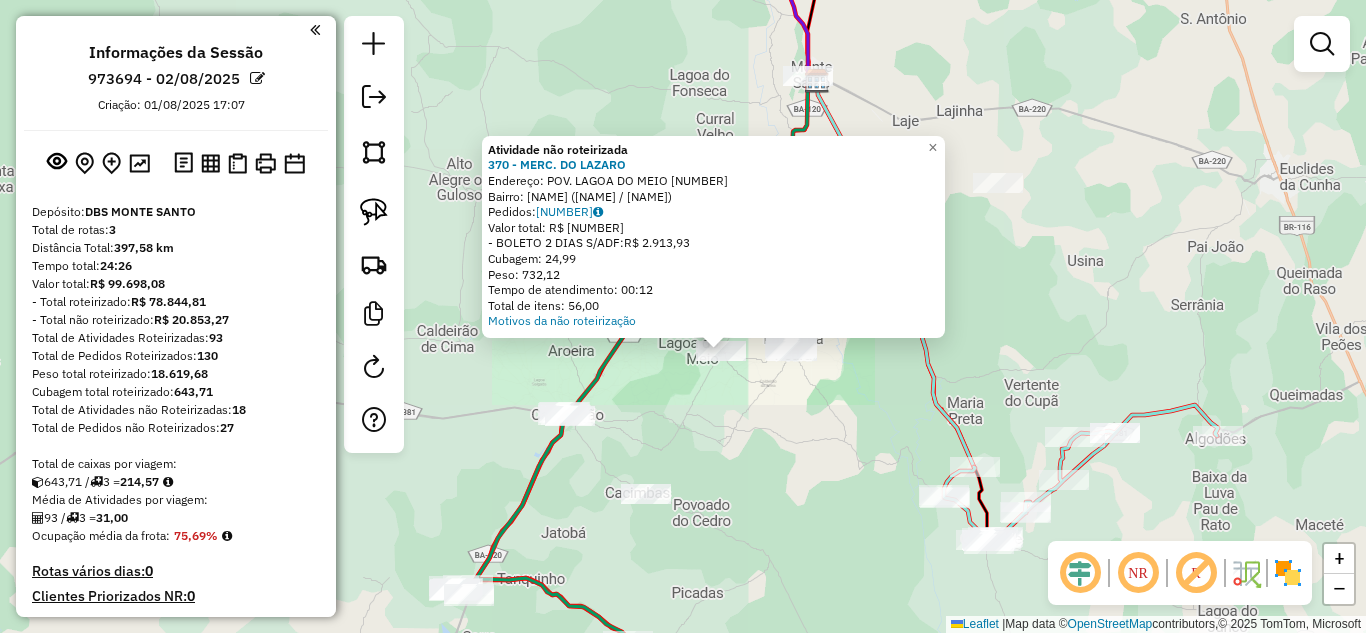 click on "Atividade não roteirizada 370 - MERC. DO LAZARO  Endereço:  POV. LAGOA DO MEIO 127   Bairro: ZONA RURAL ([CITY] / [STATE])   Pedidos:  01067093   Valor total: R$ 2.913,93   - BOLETO 2 DIAS S/ADF:  R$ 2.913,93   Cubagem: 24,99   Peso: 732,12   Tempo de atendimento: 00:12   Total de itens: 56,00  Motivos da não roteirização × Janela de atendimento Grade de atendimento Capacidade Transportadoras Veículos Cliente Pedidos  Rotas Selecione os dias de semana para filtrar as janelas de atendimento  Seg   Ter   Qua   Qui   Sex   Sáb   Dom  Informe o período da janela de atendimento: De: Até:  Filtrar exatamente a janela do cliente  Considerar janela de atendimento padrão  Selecione os dias de semana para filtrar as grades de atendimento  Seg   Ter   Qua   Qui   Sex   Sáb   Dom   Considerar clientes sem dia de atendimento cadastrado  Clientes fora do dia de atendimento selecionado Filtrar as atividades entre os valores definidos abaixo:  Peso mínimo:   Peso máximo:   Cubagem mínima:   Cubagem máxima:  +" 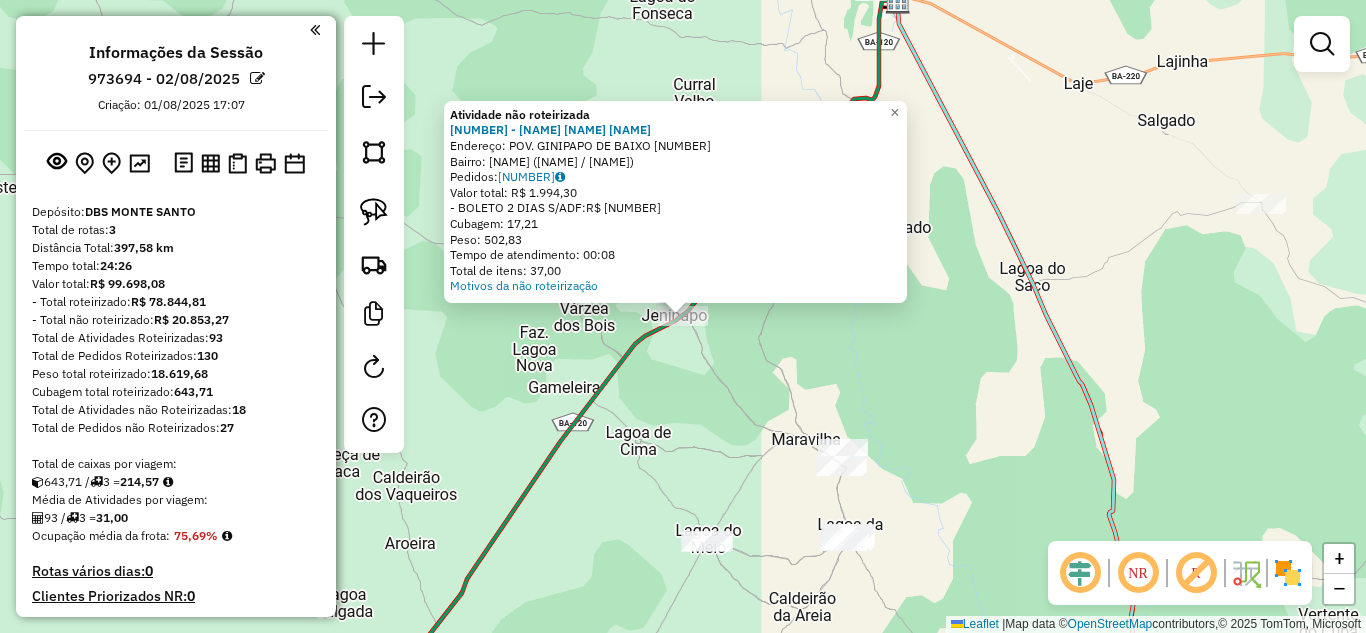 click on "Atividade não roteirizada 646 - ATACADAO DO  GENILSO  Endereço:  POV. GINIPAPO DE BAIXO [NUMBER]   Bairro: ZONA RURAL ([CITY] / [STATE])   Pedidos:  01067176   Valor total: R$ 1.994,30   - BOLETO 2 DIAS S/ADF:  R$ 1.994,30   Cubagem: 17,21   Peso: 502,83   Tempo de atendimento: 00:08   Total de itens: 37,00  Motivos da não roteirização × Janela de atendimento Grade de atendimento Capacidade Transportadoras Veículos Cliente Pedidos  Rotas Selecione os dias de semana para filtrar as janelas de atendimento  Seg   Ter   Qua   Qui   Sex   Sáb   Dom  Informe o período da janela de atendimento: De: Até:  Filtrar exatamente a janela do cliente  Considerar janela de atendimento padrão  Selecione os dias de semana para filtrar as grades de atendimento  Seg   Ter   Qua   Qui   Sex   Sáb   Dom   Considerar clientes sem dia de atendimento cadastrado  Clientes fora do dia de atendimento selecionado Filtrar as atividades entre os valores definidos abaixo:  Peso mínimo:   Peso máximo:   Cubagem mínima:   Cubagem máxima:   De:   Até:   De:" 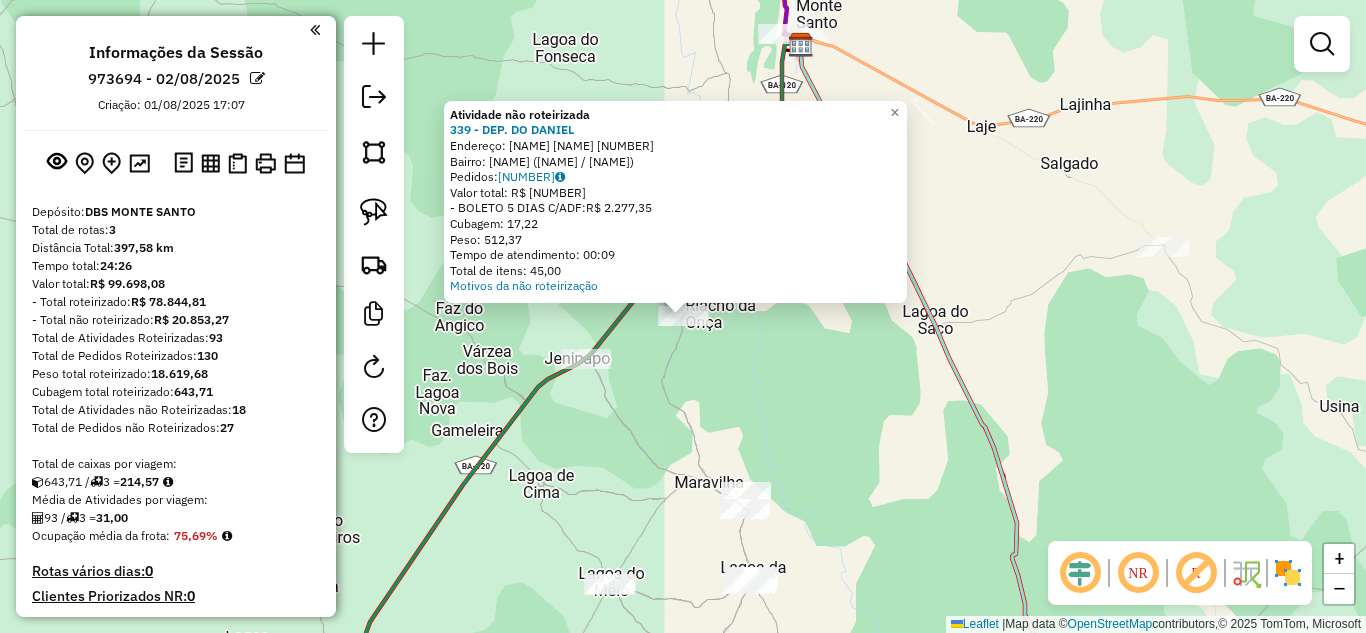 click on "Atividade não roteirizada [NUMBER] - [NAME] [NAME]  Endereço:  [NAME] [NAME] [NUMBER]   Bairro: [NAME] ([NAME] / [NAME])   Pedidos:  [NUMBER]   Valor total: R$ [NUMBER]   - BOLETO 5 DIAS C/ADF:  R$ [NUMBER]   Cubagem: [NUMBER]   Peso: [NUMBER]   Tempo de atendimento: [TIME]  Total de itens: [NUMBER]  Motivos da não roteirização × Janela de atendimento Grade de atendimento Capacidade Transportadoras Veículos Cliente Pedidos  Rotas Selecione os dias de semana para filtrar as janelas de atendimento  Seg   Ter   Qua   Qui   Sex   Sáb   Dom  Informe o período da janela de atendimento: De: Até:  Filtrar exatamente a janela do cliente  Considerar janela de atendimento padrão  Selecione os dias de semana para filtrar as grades de atendimento  Seg   Ter   Qua   Qui   Sex   Sáb   Dom   Considerar clientes sem dia de atendimento cadastrado  Clientes fora do dia de atendimento selecionado Filtrar as atividades entre os valores definidos abaixo:  Peso mínimo:   Peso máximo:   Cubagem mínima:   Cubagem máxima:  De:" 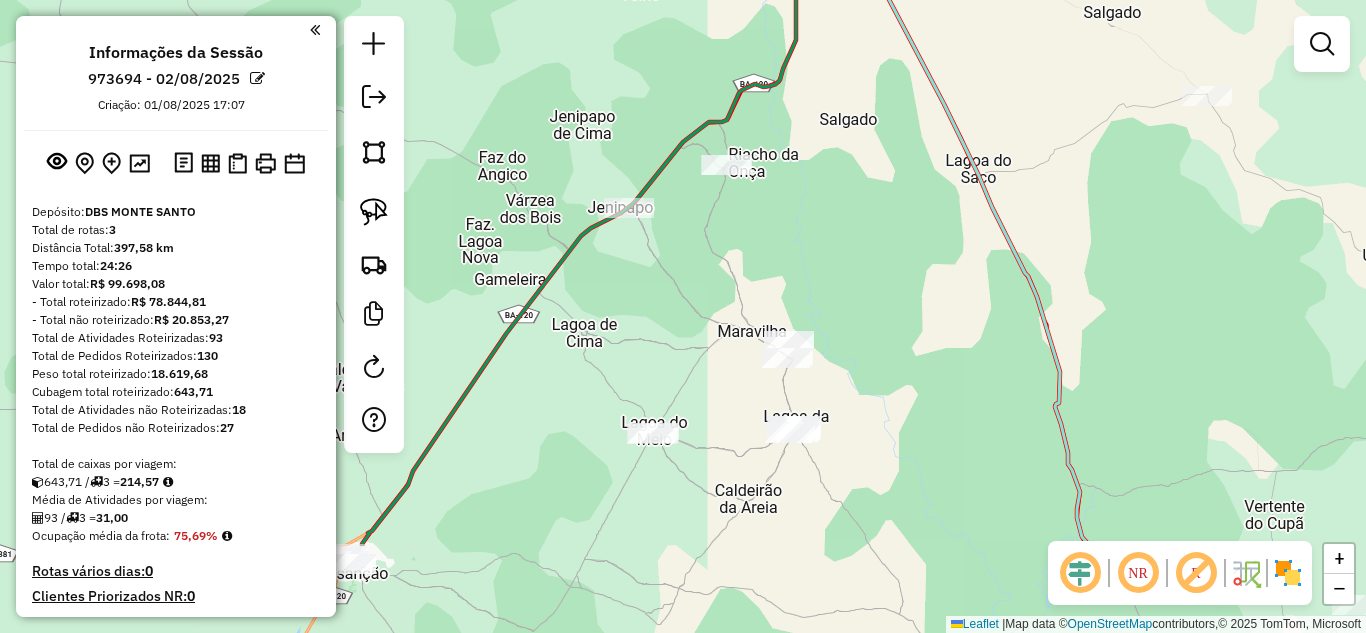 drag, startPoint x: 769, startPoint y: 261, endPoint x: 798, endPoint y: 203, distance: 64.84597 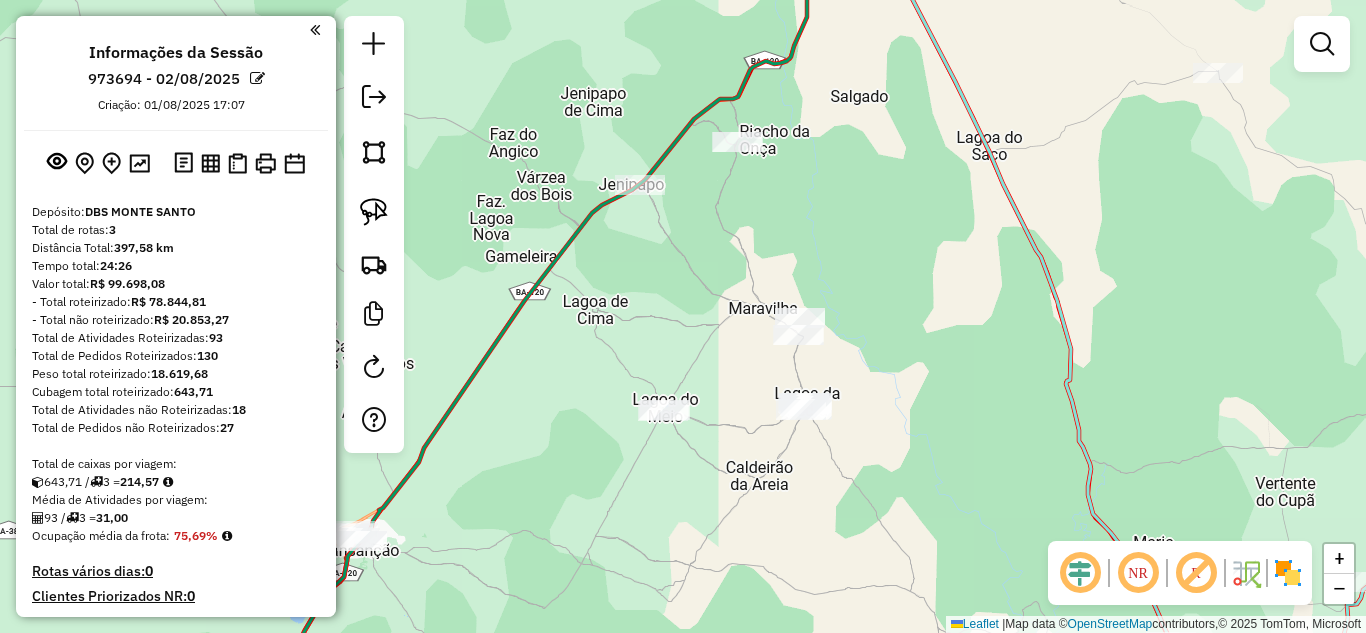 drag, startPoint x: 384, startPoint y: 212, endPoint x: 445, endPoint y: 206, distance: 61.294373 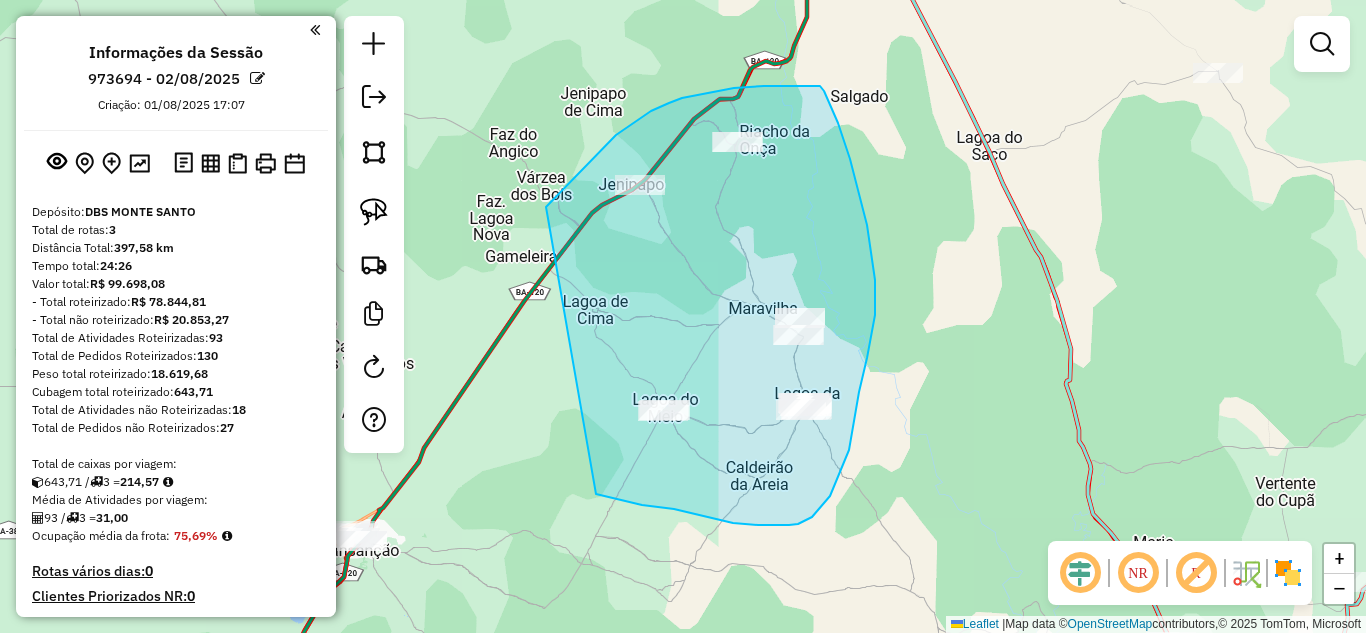 drag, startPoint x: 546, startPoint y: 207, endPoint x: 588, endPoint y: 491, distance: 287.08884 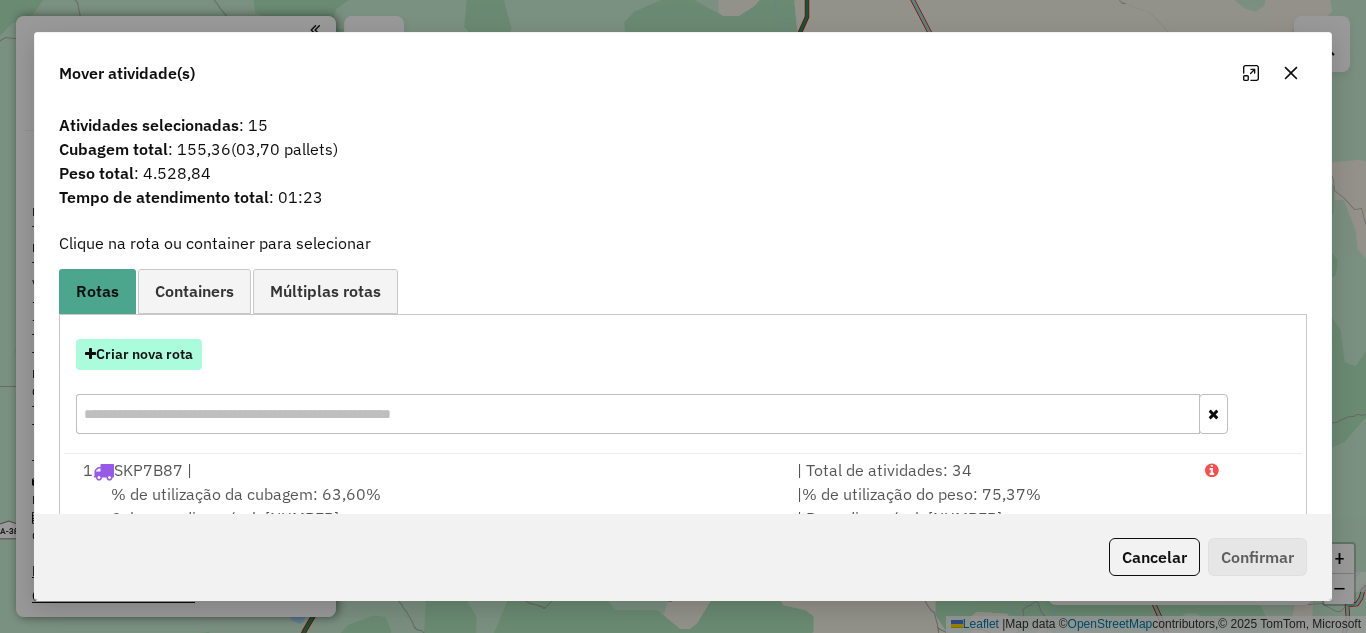 click on "Criar nova rota" at bounding box center (139, 354) 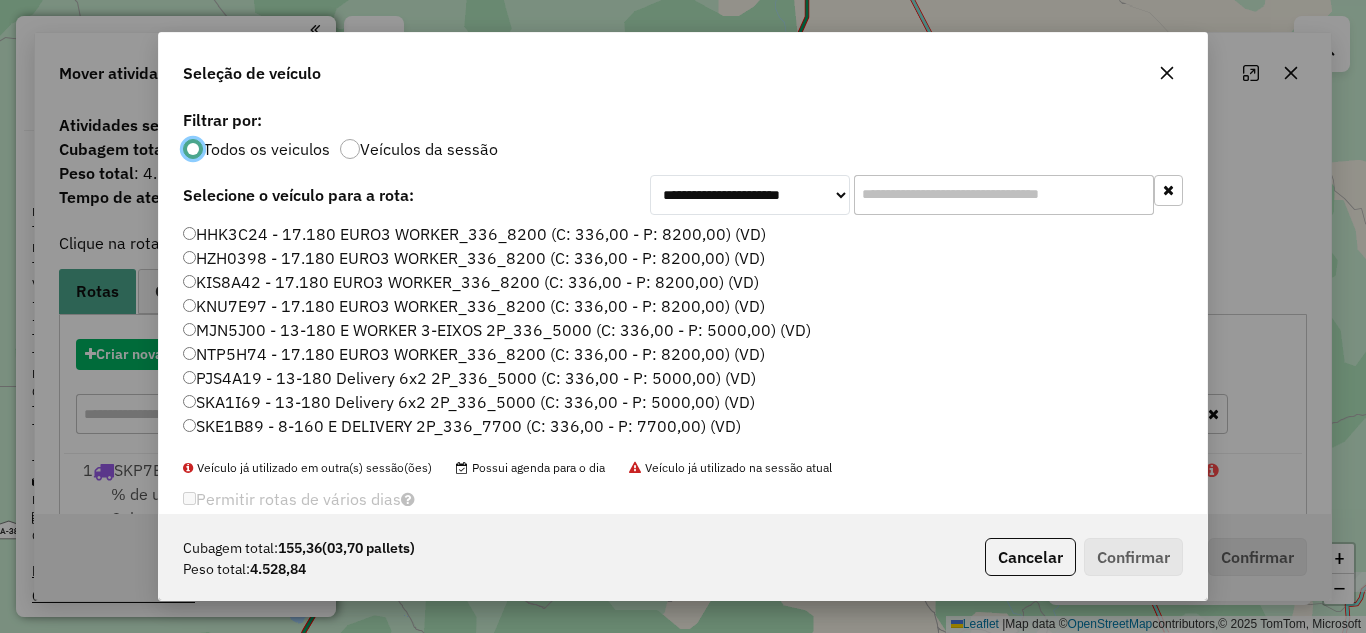 scroll, scrollTop: 11, scrollLeft: 6, axis: both 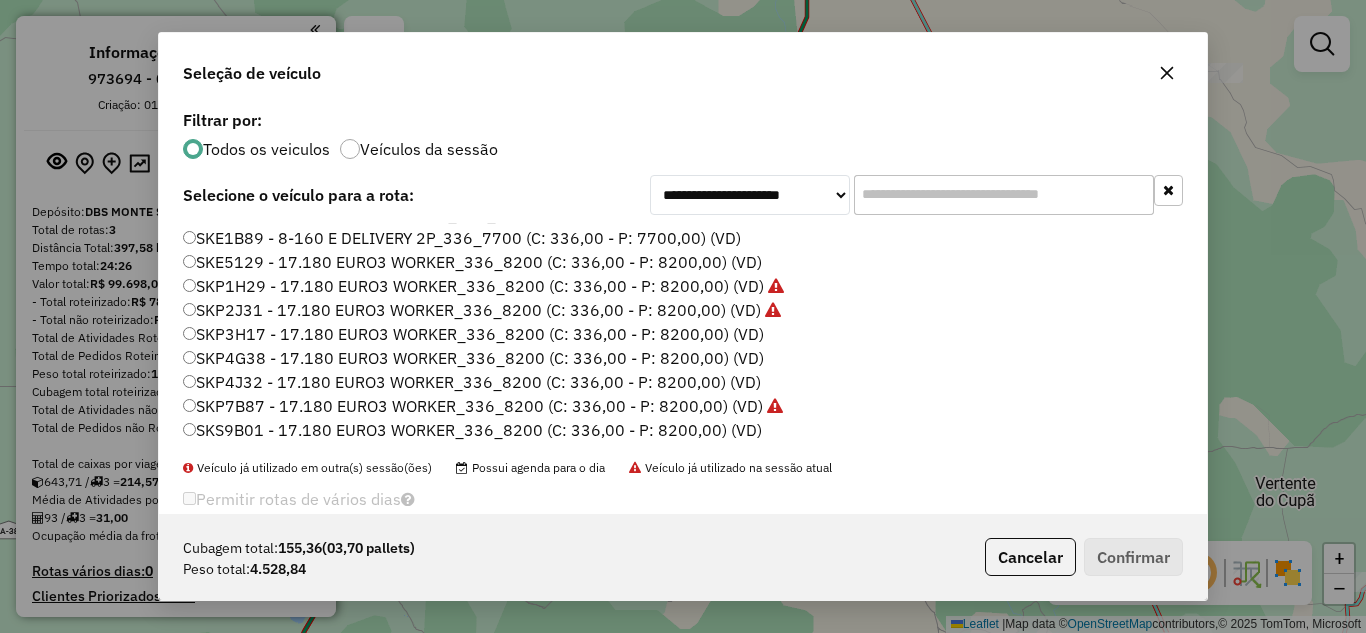 click on "SKP3H17 - 17.180 EURO3 WORKER_336_8200 (C: 336,00 - P: 8200,00) (VD)" 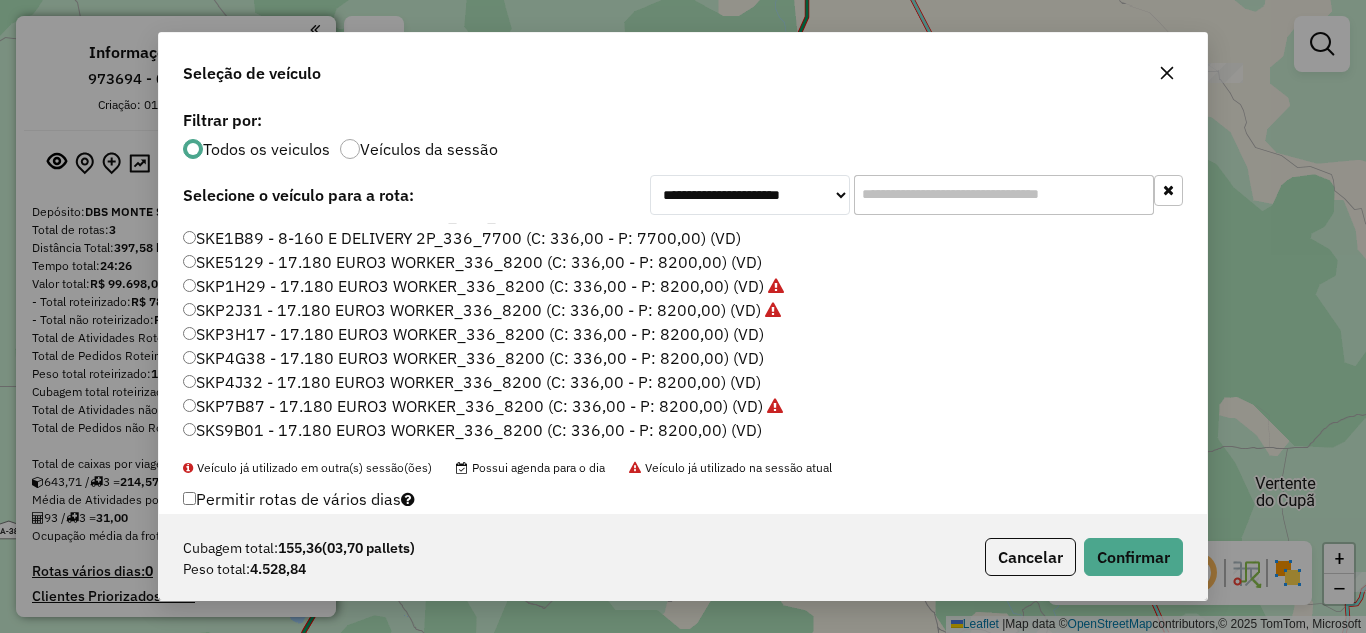 click 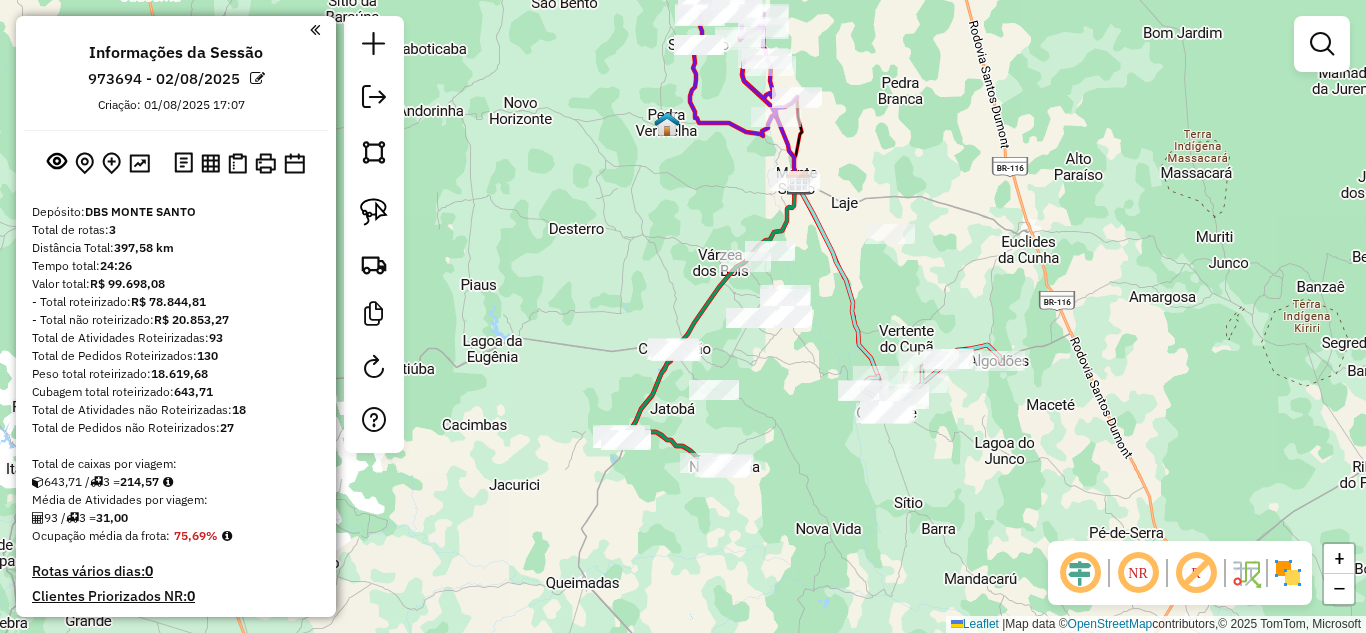 drag, startPoint x: 983, startPoint y: 362, endPoint x: 831, endPoint y: 334, distance: 154.55743 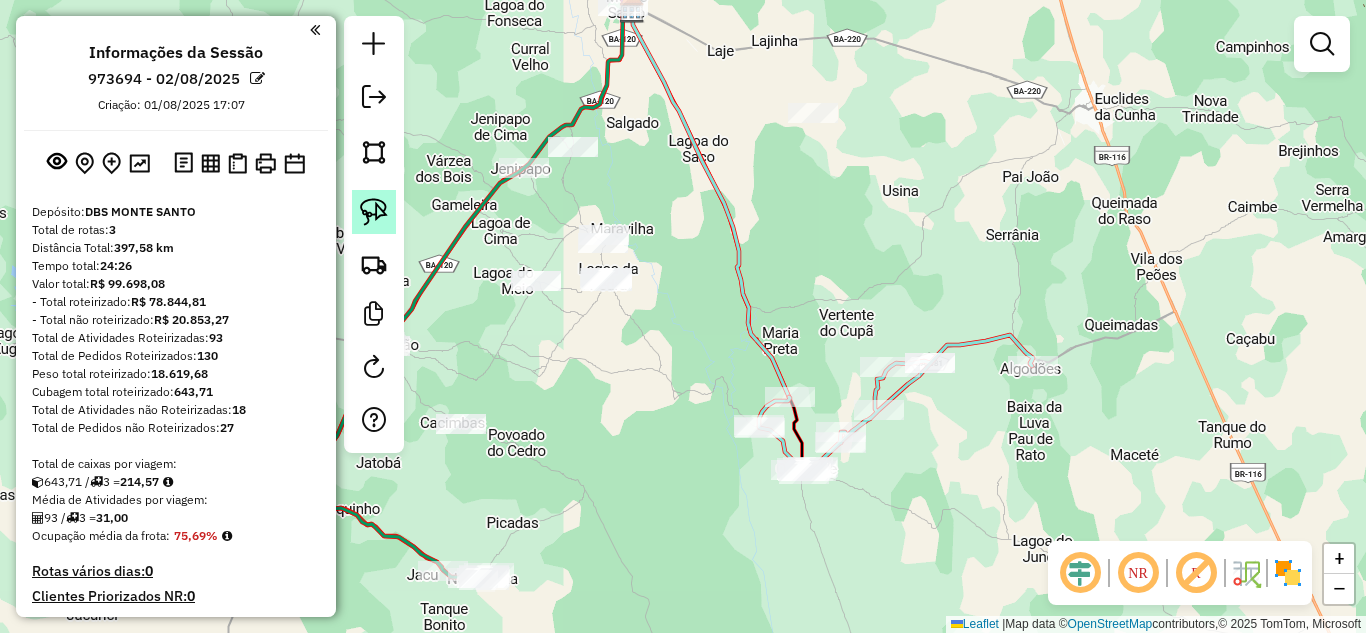 click 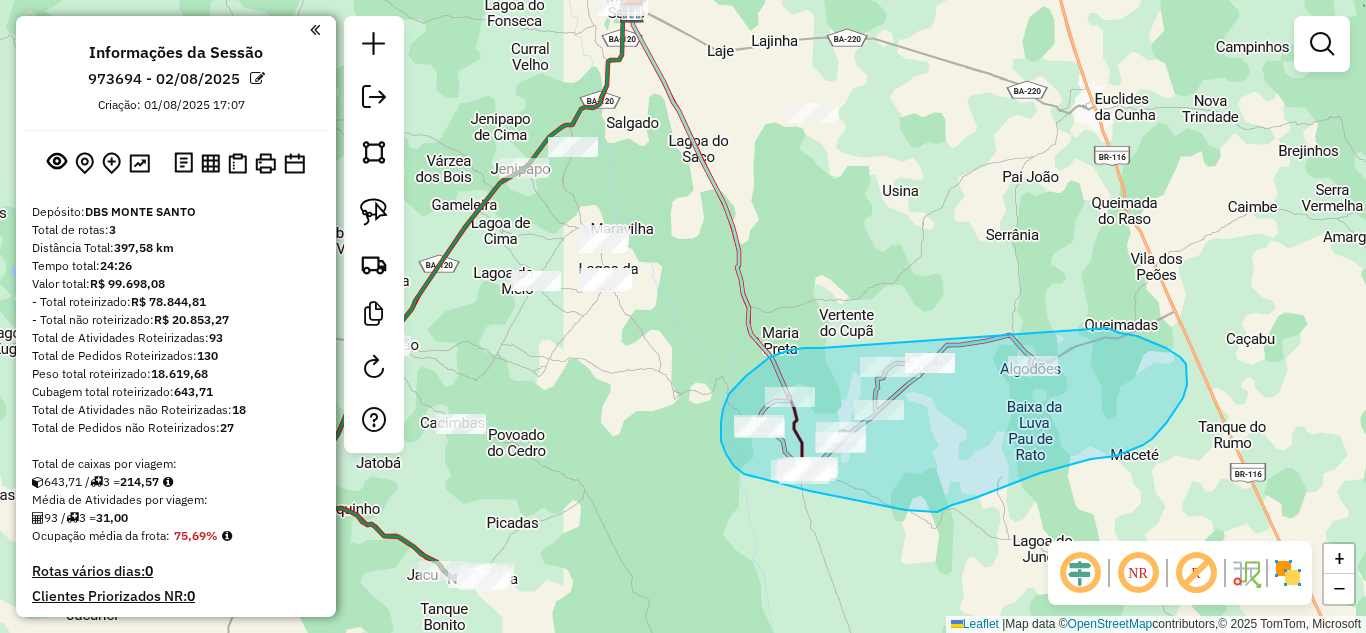 drag, startPoint x: 790, startPoint y: 350, endPoint x: 1083, endPoint y: 321, distance: 294.43167 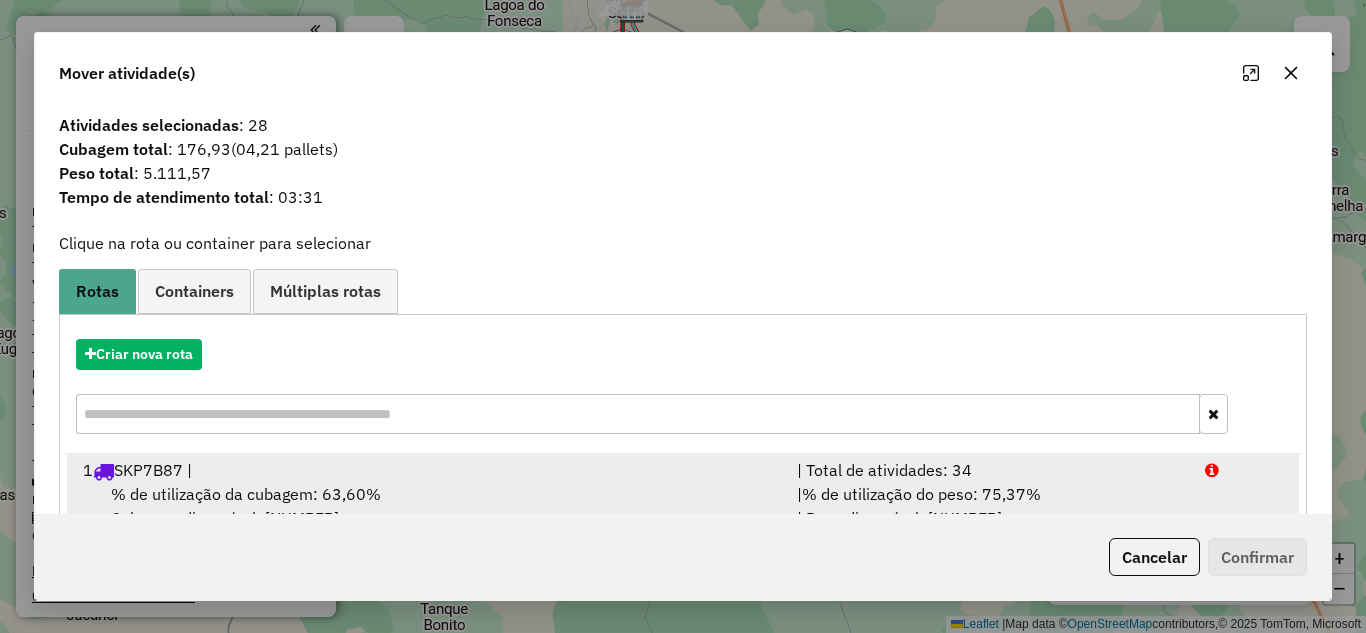scroll, scrollTop: 136, scrollLeft: 0, axis: vertical 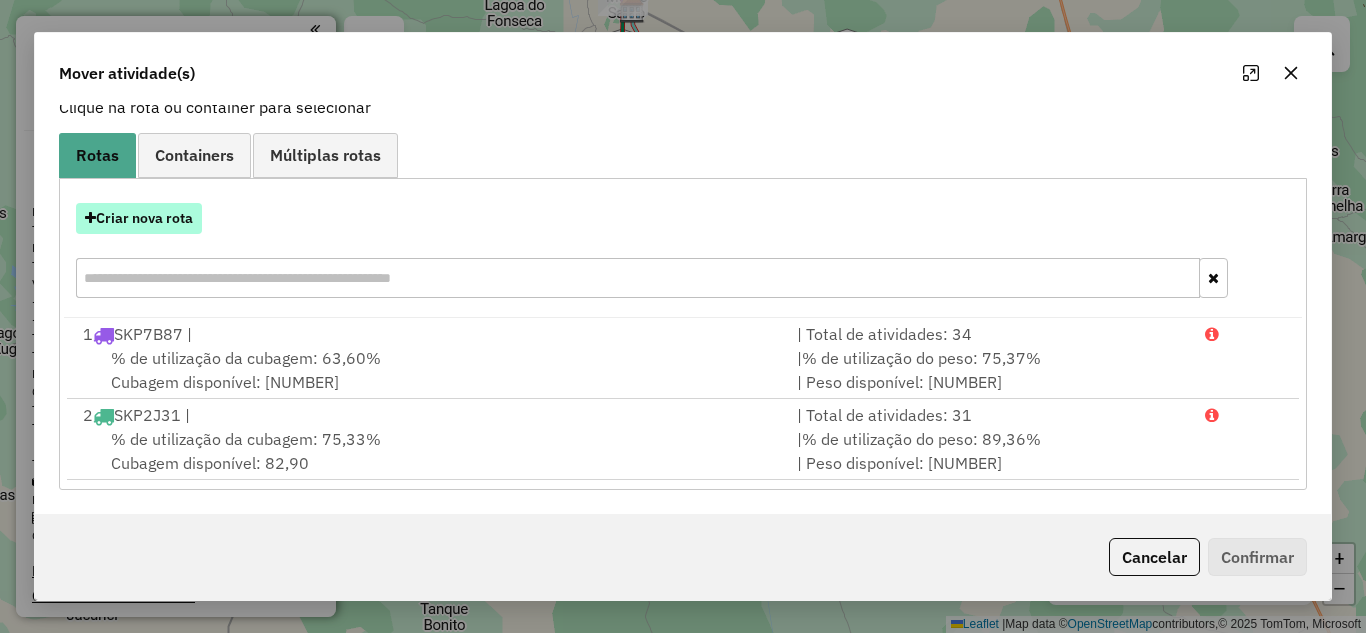 click on "Criar nova rota" at bounding box center (139, 218) 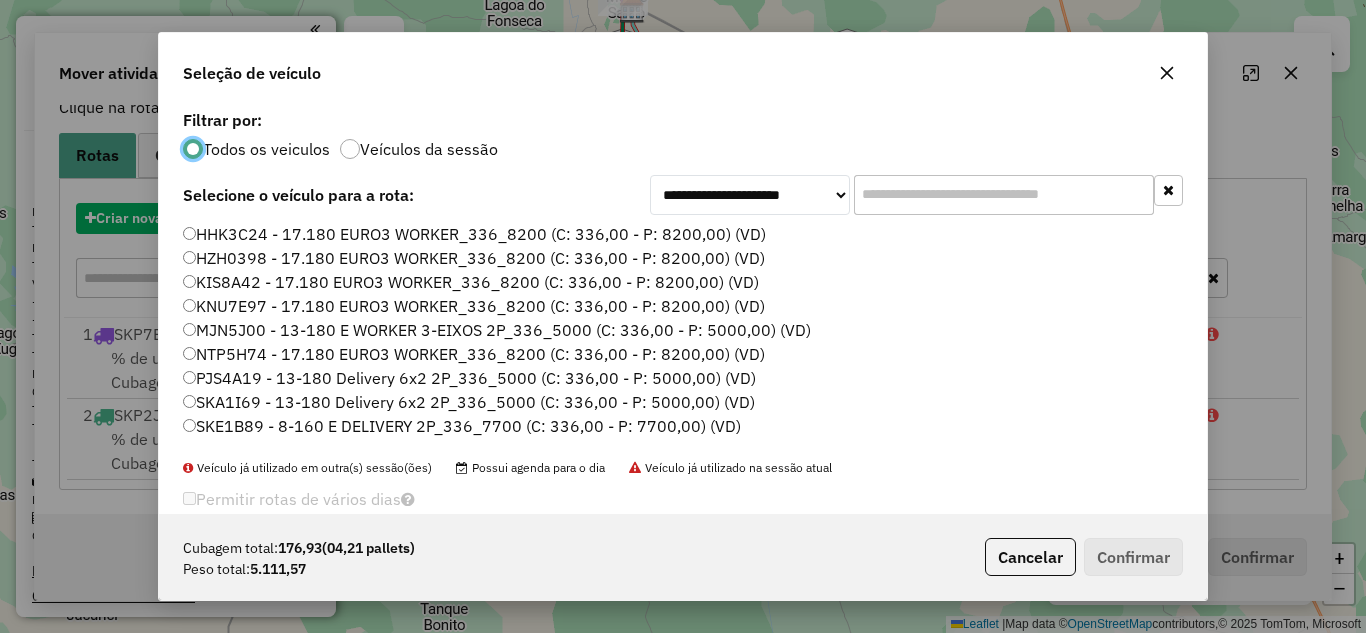 scroll, scrollTop: 11, scrollLeft: 6, axis: both 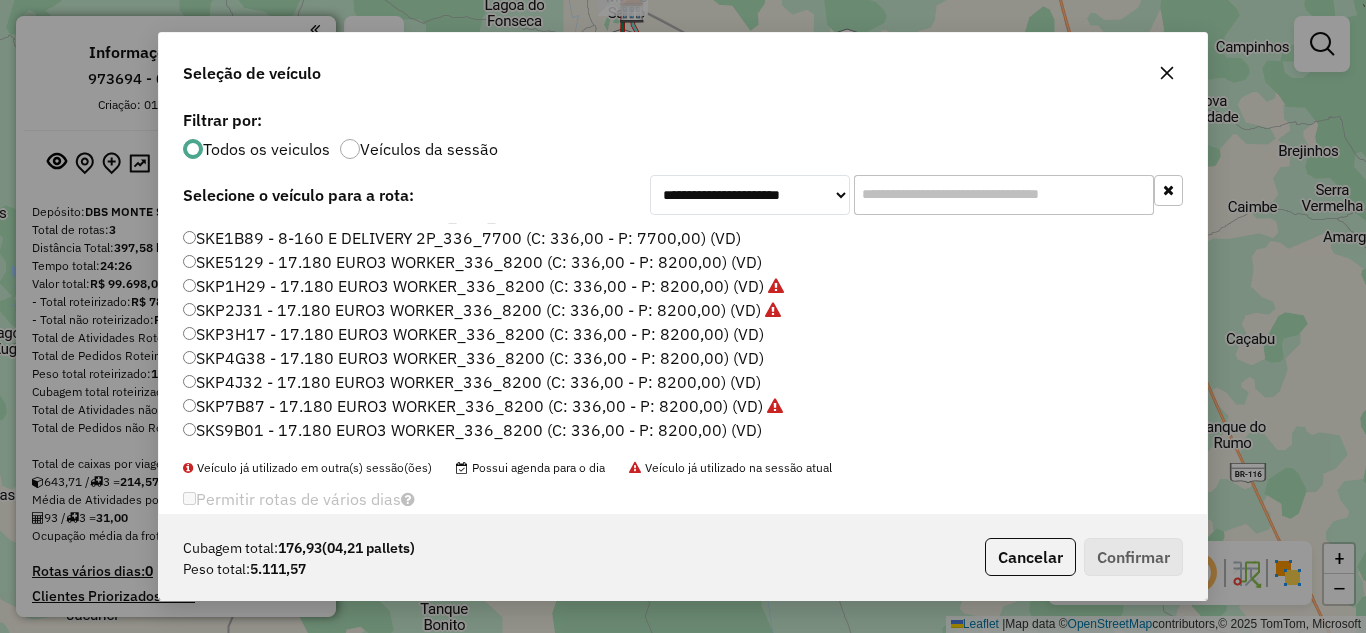 click on "SKP3H17 - 17.180 EURO3 WORKER_336_8200 (C: 336,00 - P: 8200,00) (VD)" 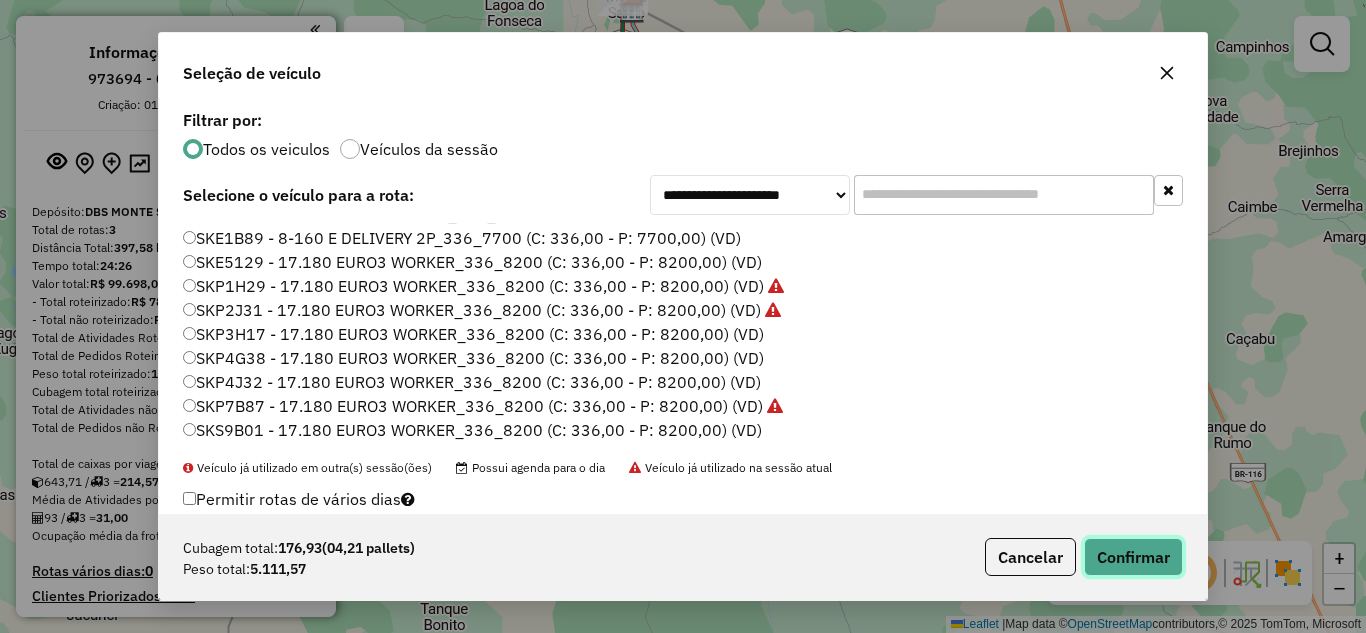 click on "Confirmar" 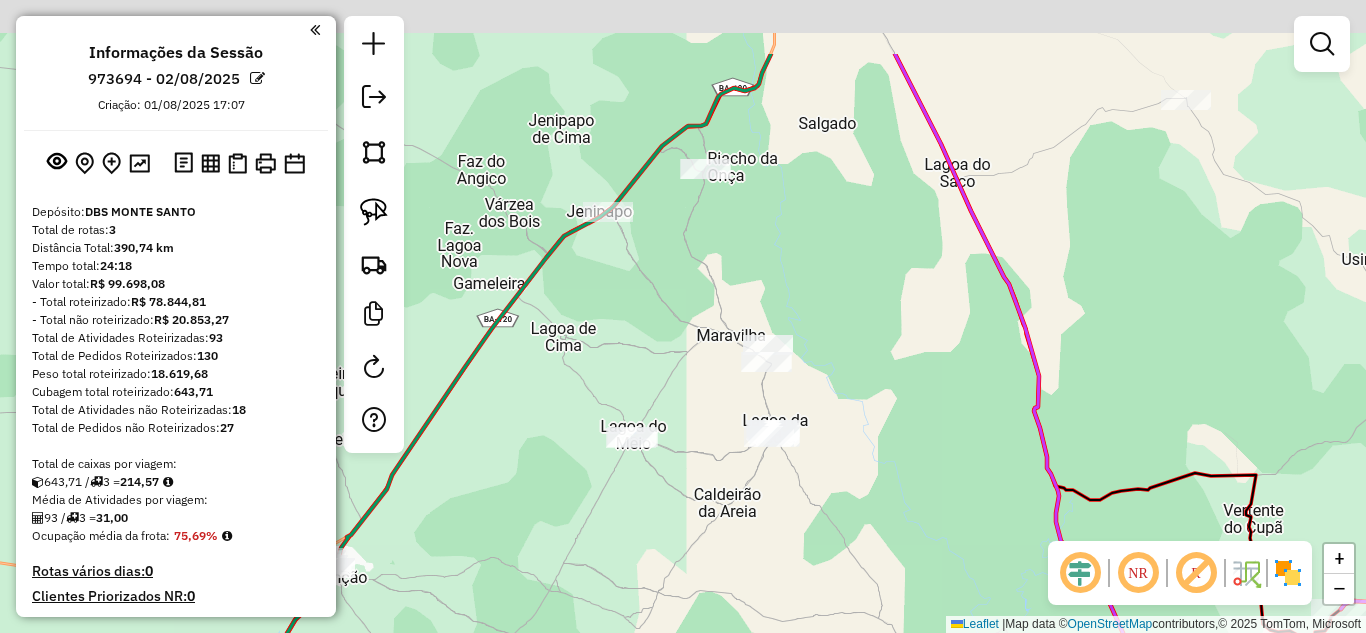 drag, startPoint x: 488, startPoint y: 243, endPoint x: 551, endPoint y: 350, distance: 124.16924 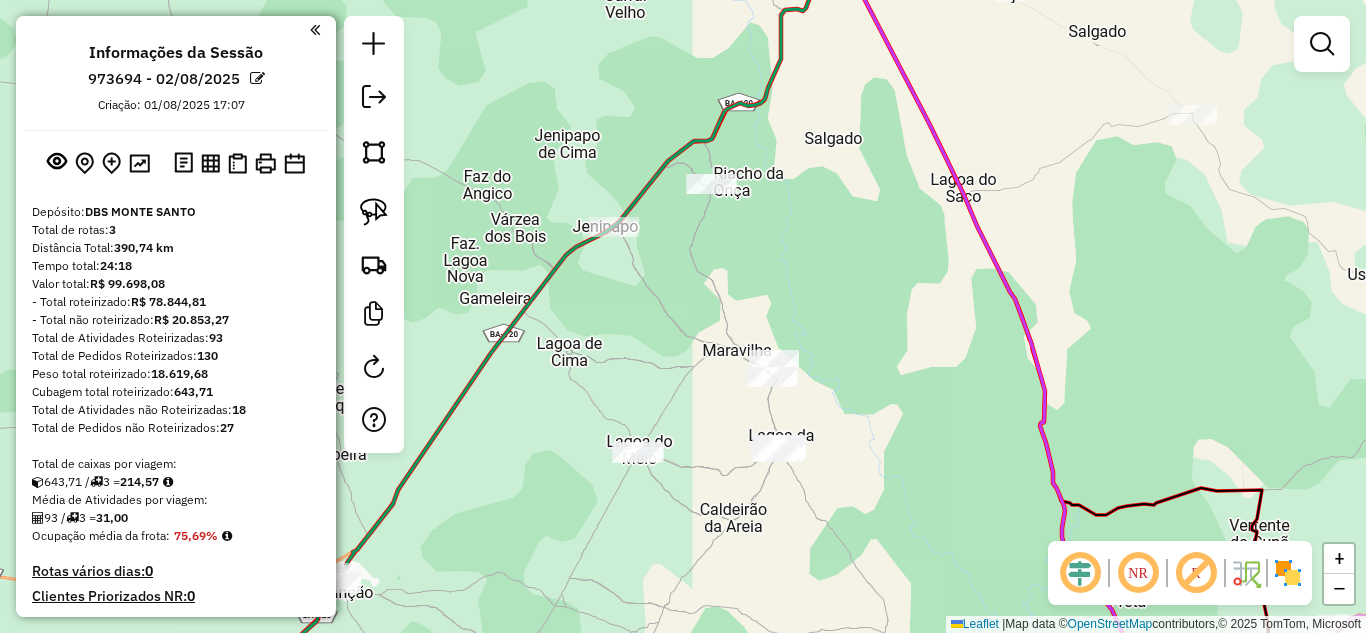 drag, startPoint x: 376, startPoint y: 216, endPoint x: 548, endPoint y: 229, distance: 172.49059 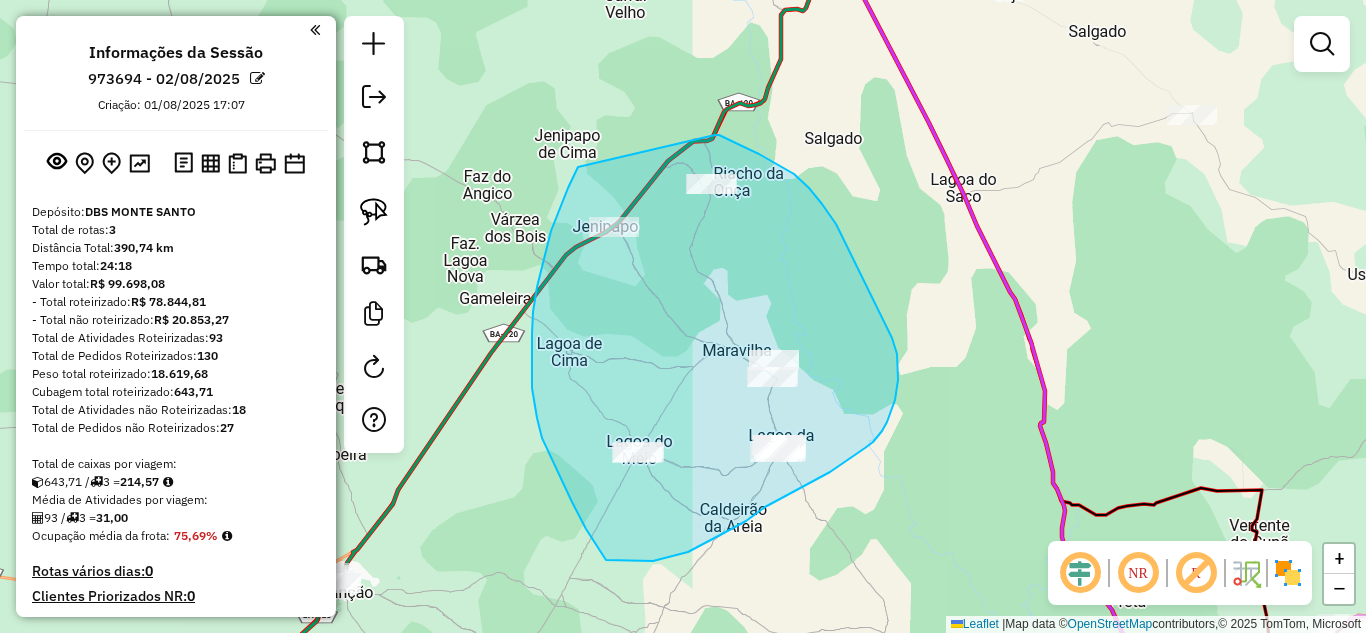 drag, startPoint x: 545, startPoint y: 259, endPoint x: 715, endPoint y: 135, distance: 210.41862 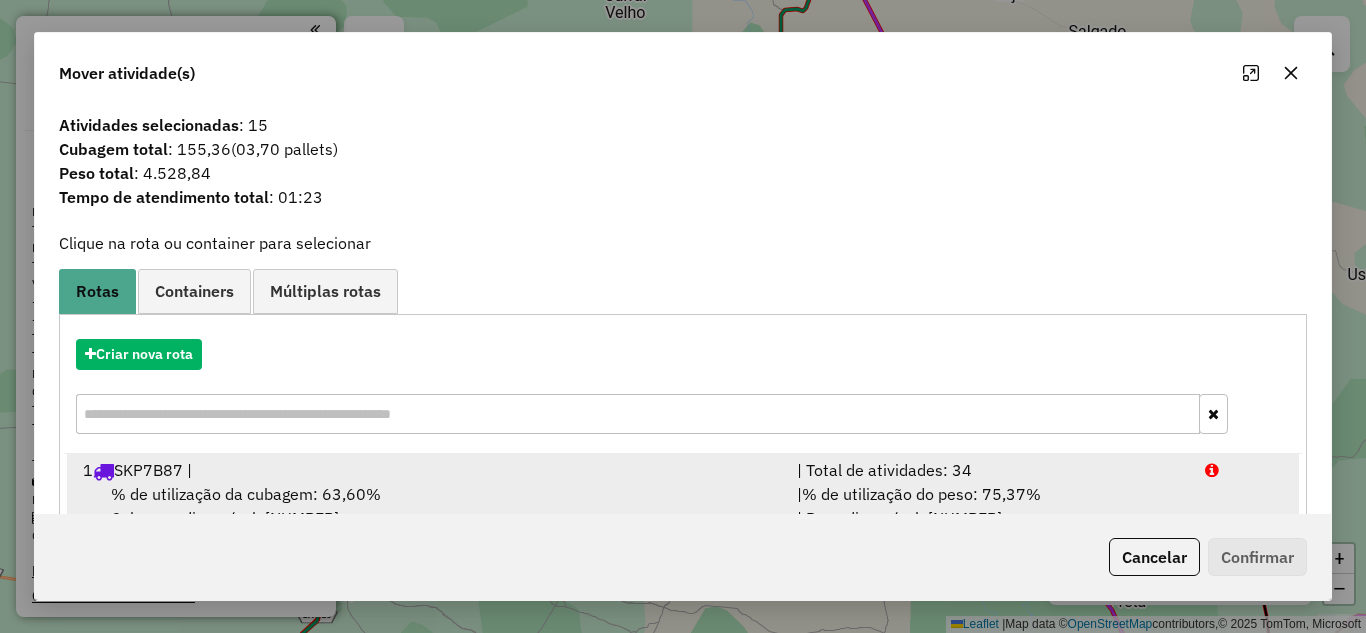 scroll, scrollTop: 217, scrollLeft: 0, axis: vertical 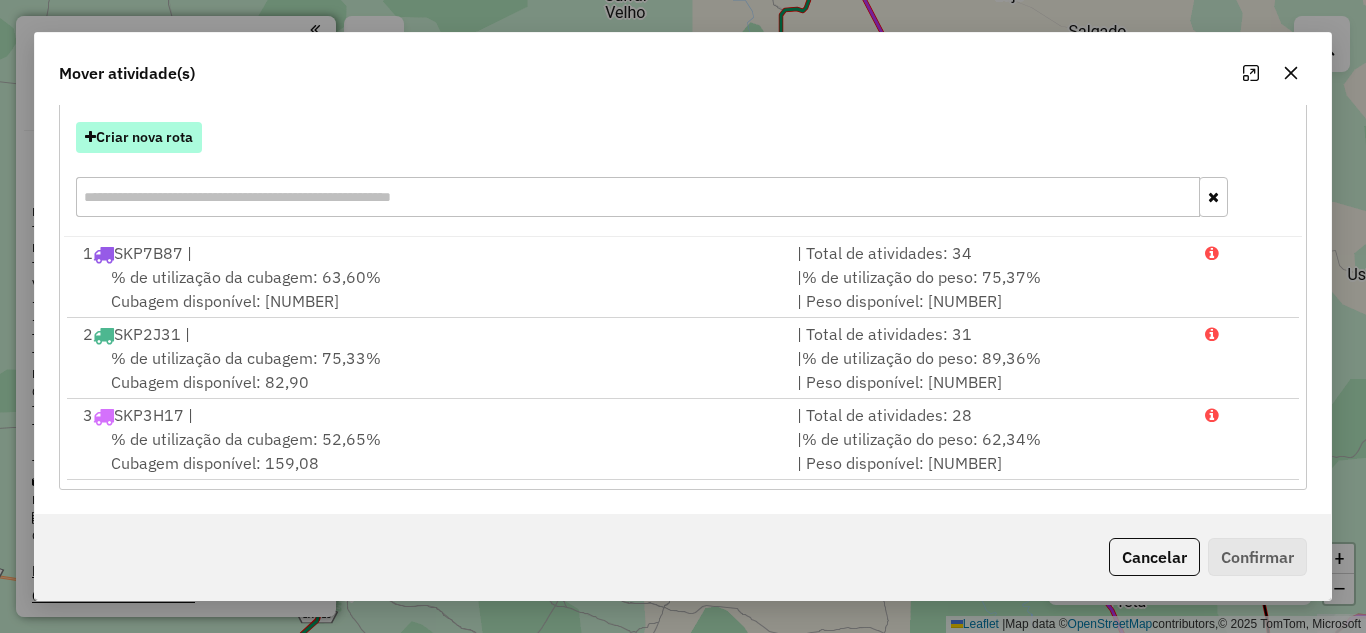 click on "Criar nova rota" at bounding box center (139, 137) 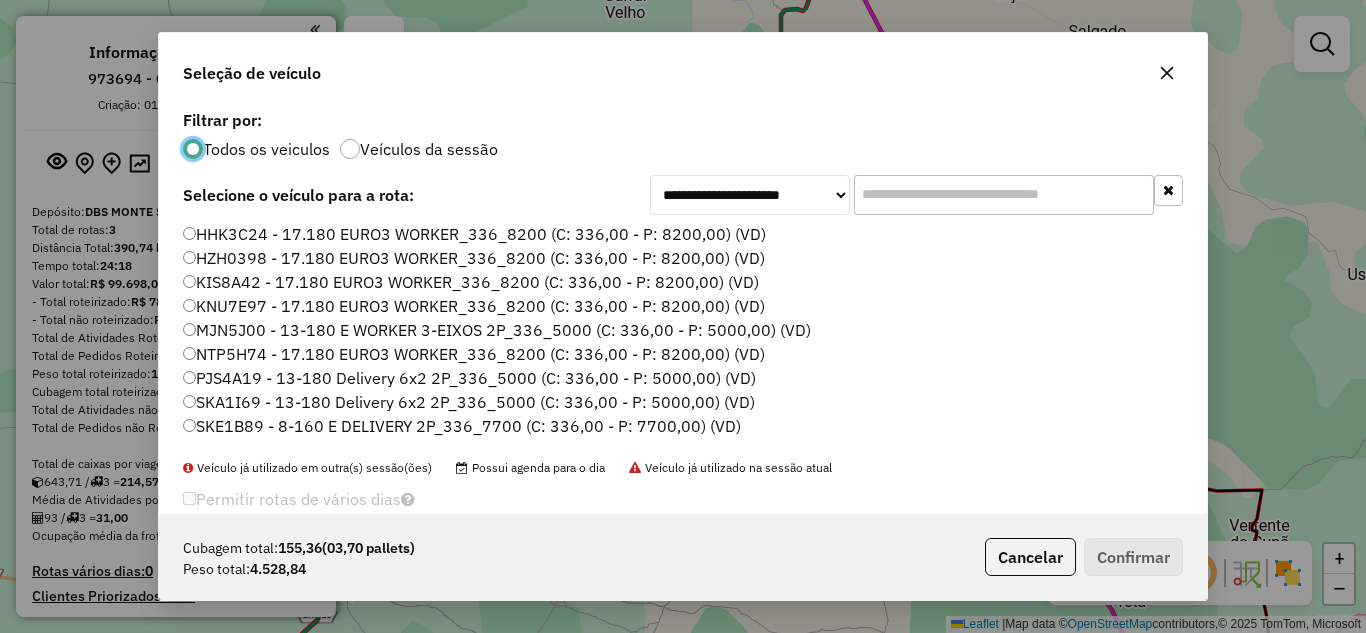 scroll, scrollTop: 11, scrollLeft: 6, axis: both 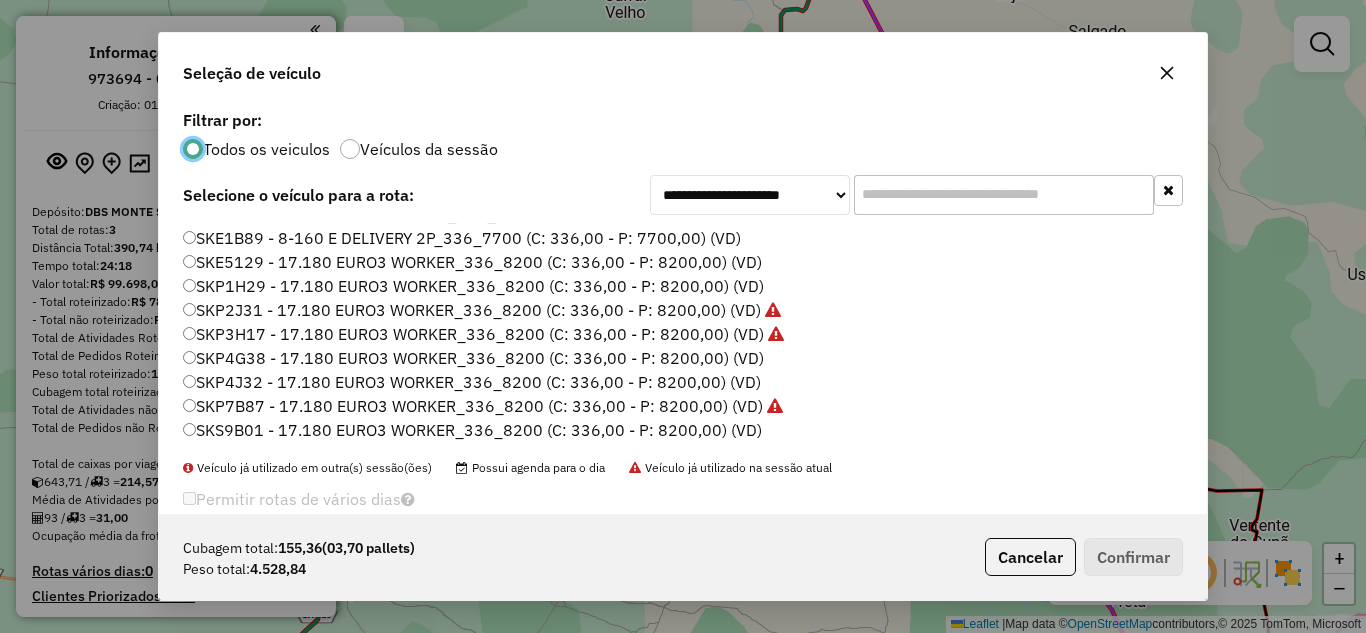 click on "SKP1H29 - 17.180 EURO3 WORKER_336_8200 (C: 336,00 - P: 8200,00) (VD)" 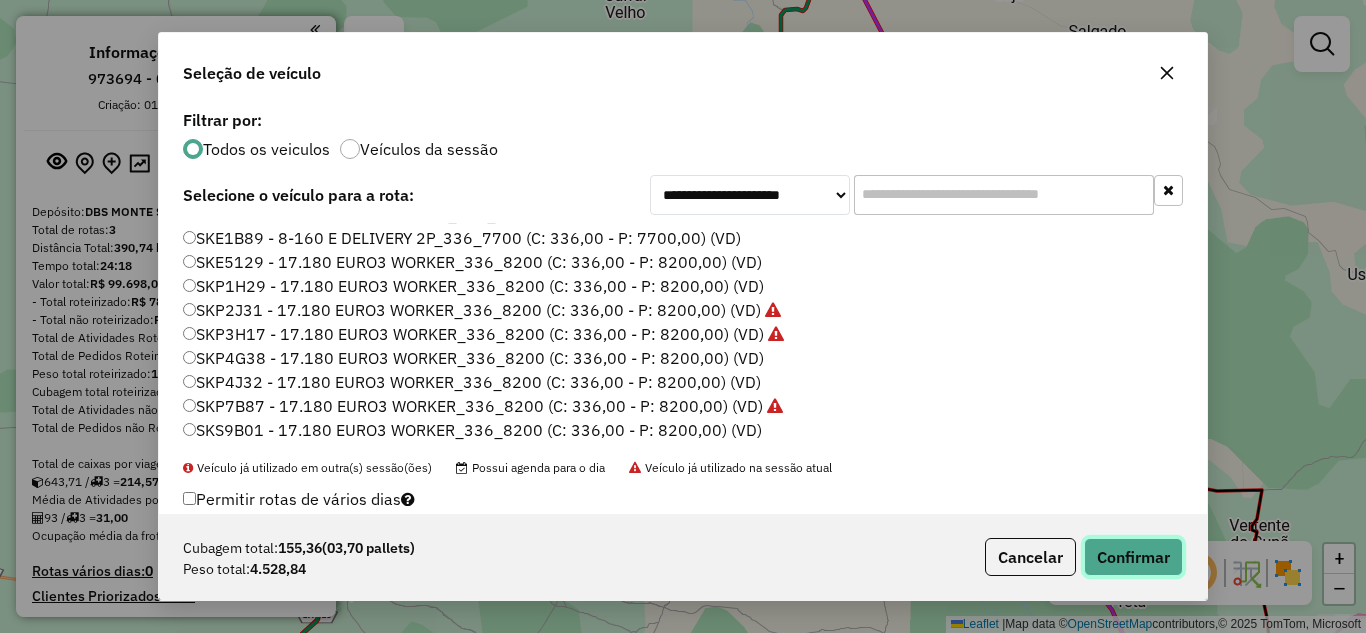 click on "Confirmar" 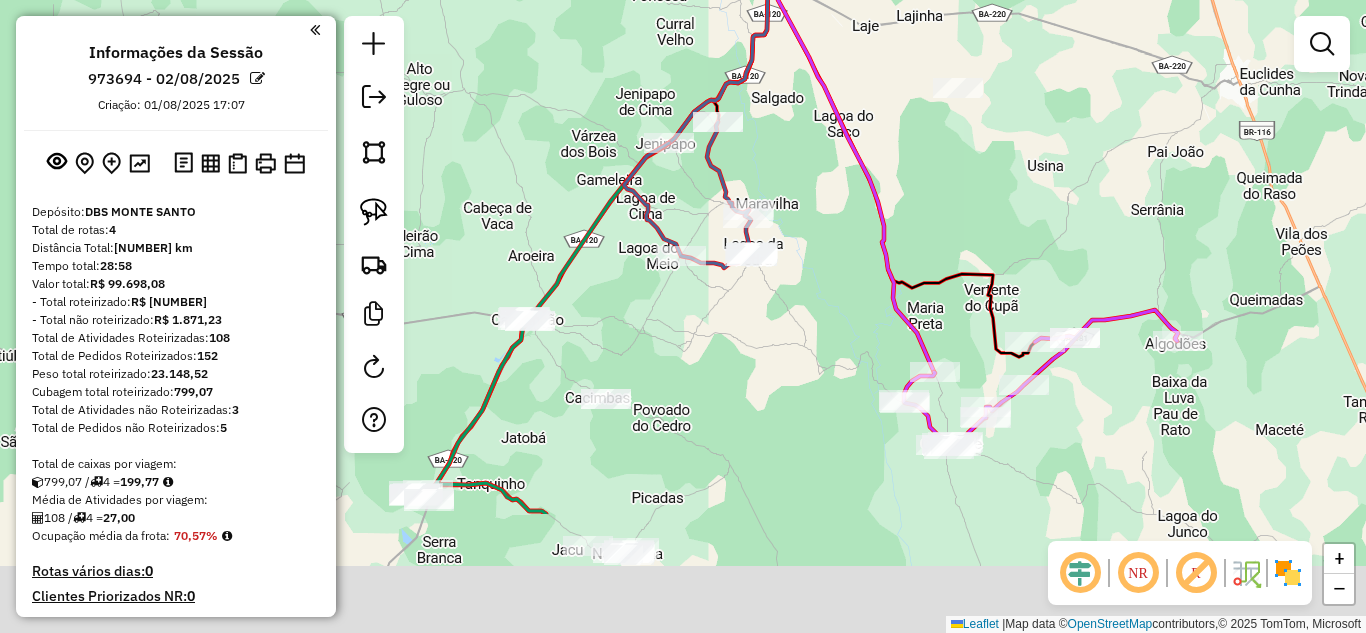 drag, startPoint x: 527, startPoint y: 465, endPoint x: 658, endPoint y: 291, distance: 217.80037 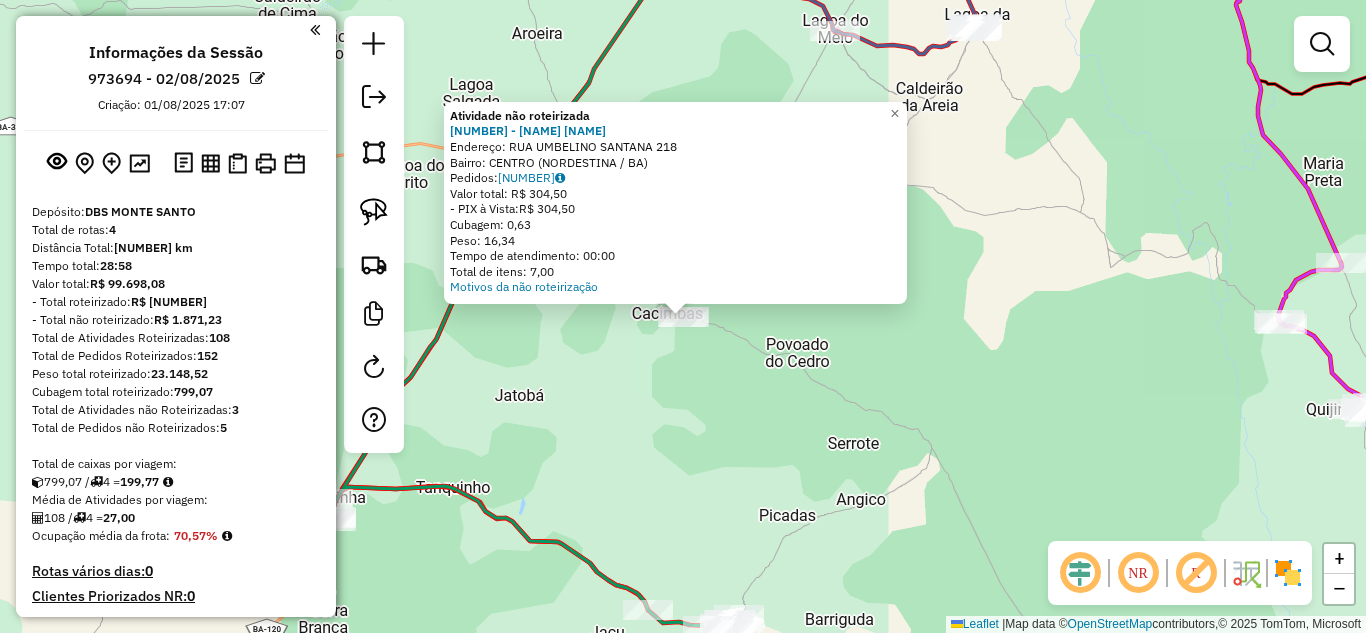 click on "Atividade não roteirizada 1080 - ADEGA RCA  Endereço:  RUA UMBELINO SANTANA 218   Bairro: CENTRO ([CITY] / [STATE])   Pedidos:  01067099   Valor total: R$ 304,50   - PIX à Vista:  R$ 304,50   Cubagem: 0,63   Peso: 16,34   Tempo de atendimento: 00:00   Total de itens: 7,00  Motivos da não roteirização × Janela de atendimento Grade de atendimento Capacidade Transportadoras Veículos Cliente Pedidos  Rotas Selecione os dias de semana para filtrar as janelas de atendimento  Seg   Ter   Qua   Qui   Sex   Sáb   Dom  Informe o período da janela de atendimento: De: Até:  Filtrar exatamente a janela do cliente  Considerar janela de atendimento padrão  Selecione os dias de semana para filtrar as grades de atendimento  Seg   Ter   Qua   Qui   Sex   Sáb   Dom   Considerar clientes sem dia de atendimento cadastrado  Clientes fora do dia de atendimento selecionado Filtrar as atividades entre os valores definidos abaixo:  Peso mínimo:   Peso máximo:   Cubagem mínima:   Cubagem máxima:   De:   Até:  De:  De:" 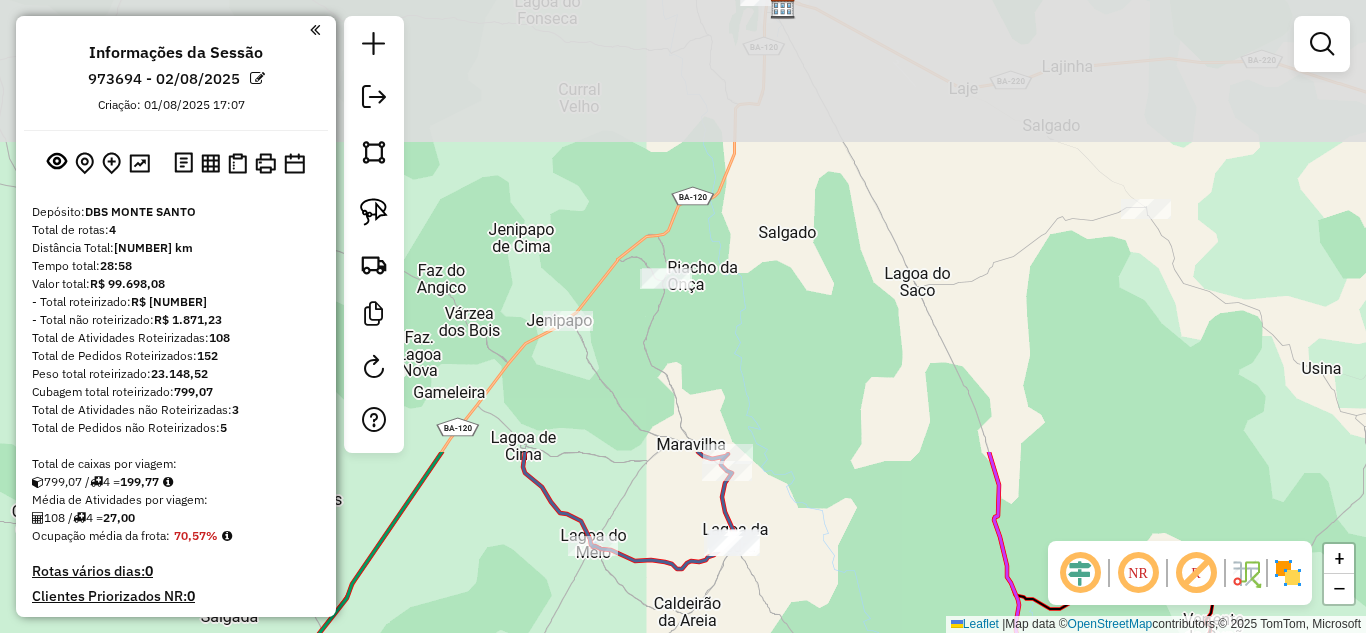 drag, startPoint x: 855, startPoint y: 278, endPoint x: 874, endPoint y: 334, distance: 59.135437 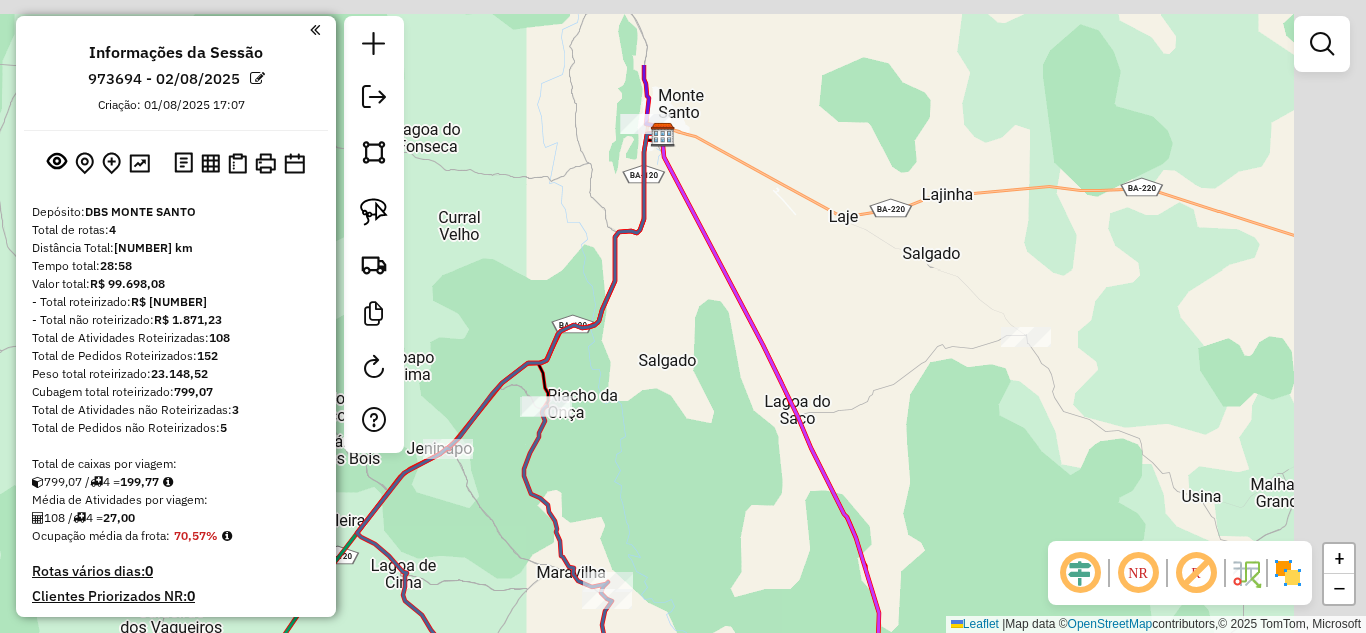 drag, startPoint x: 934, startPoint y: 167, endPoint x: 792, endPoint y: 363, distance: 242.03305 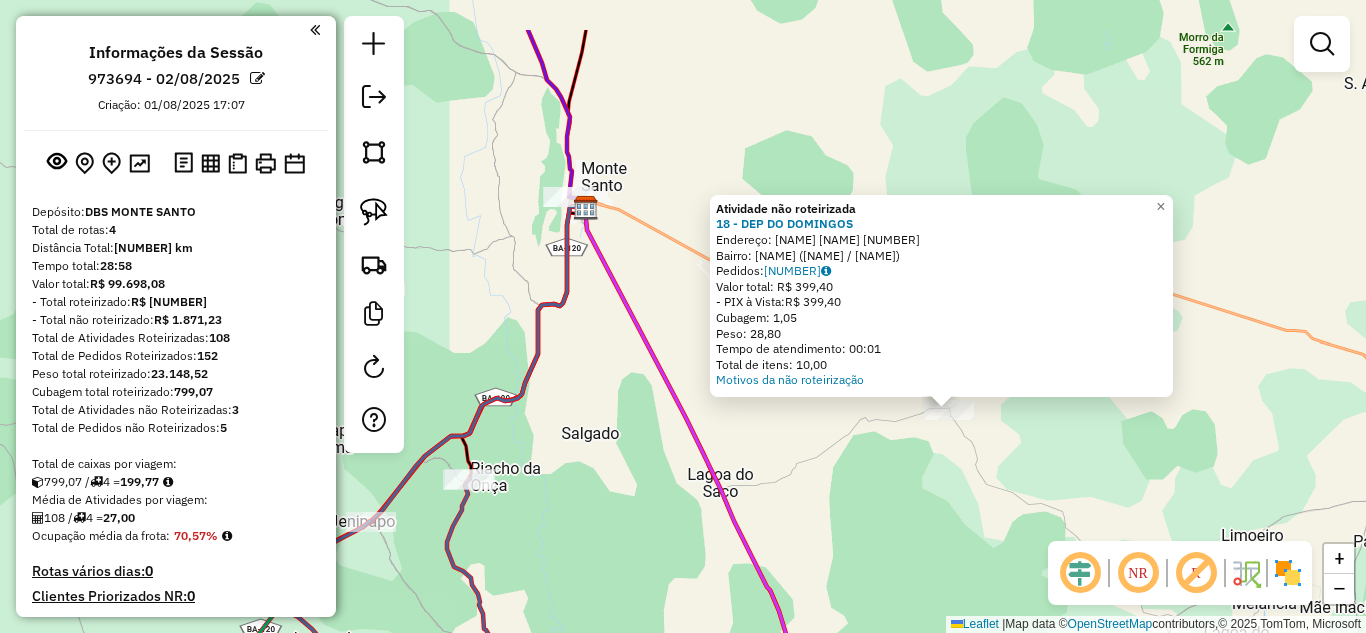 drag, startPoint x: 564, startPoint y: 381, endPoint x: 950, endPoint y: 480, distance: 398.4934 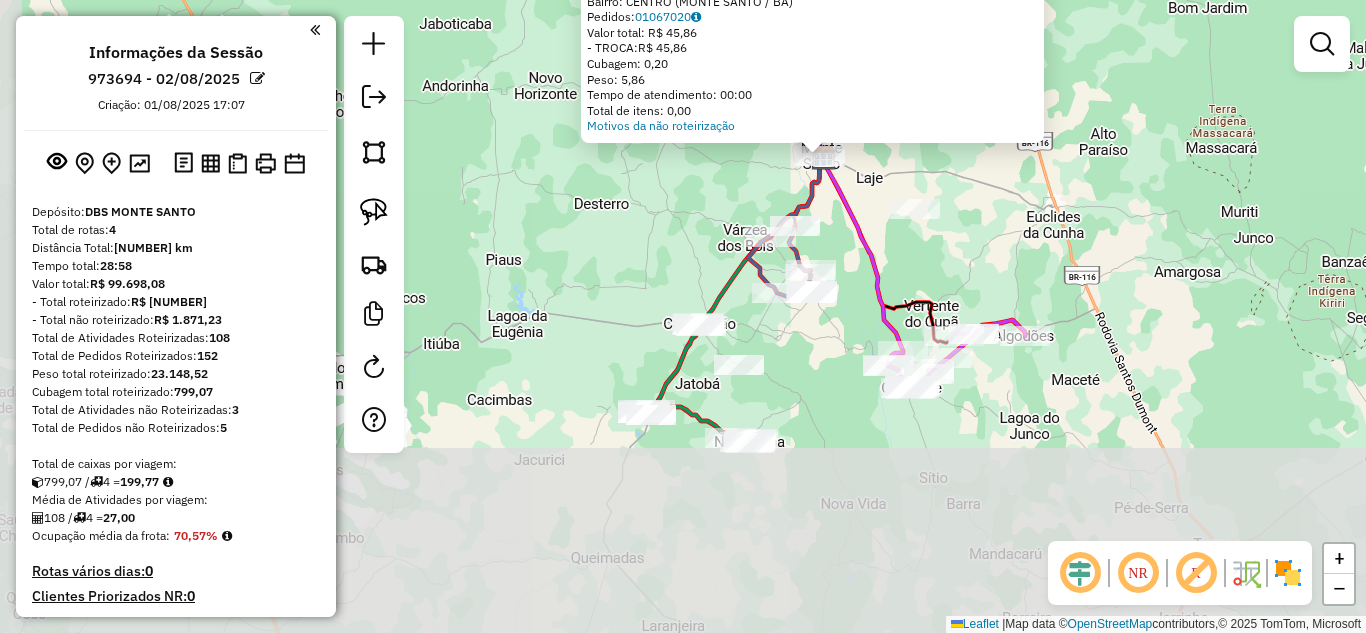 drag, startPoint x: 768, startPoint y: 460, endPoint x: 863, endPoint y: 189, distance: 287.16895 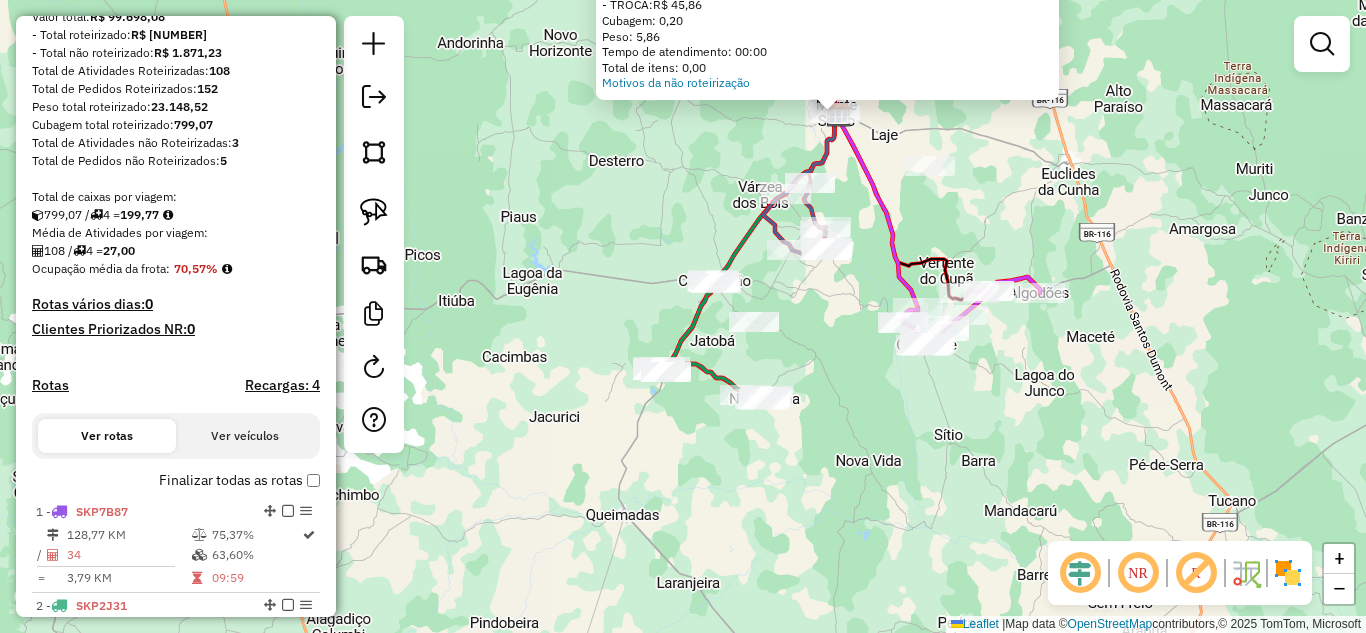 scroll, scrollTop: 533, scrollLeft: 0, axis: vertical 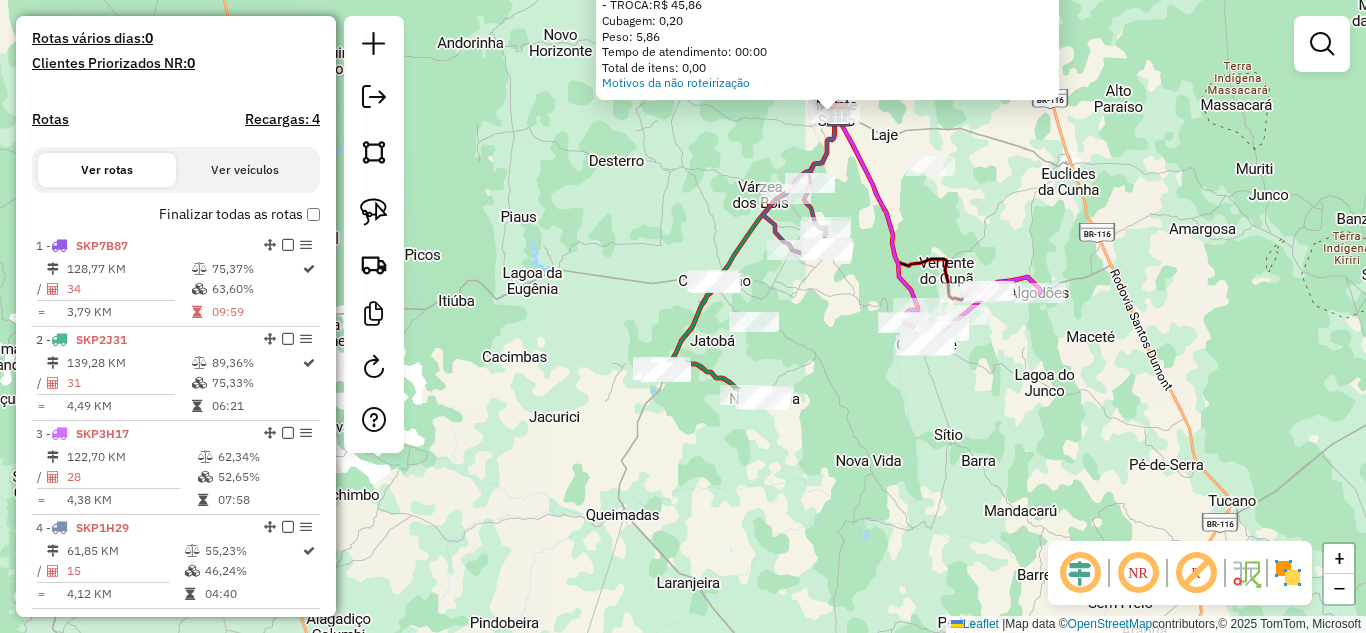 click on "Atividade não roteirizada 322 - FARMACIA LIGA FARMA  Endereço:  PC. MONSENHOR BERENGUE 1   Bairro: CENTRO ([CITY] / [STATE])   Pedidos:  01067020   Valor total: R$ 45,86   - TROCA:  R$ 45,86   Cubagem: 0,20   Peso: 5,86   Tempo de atendimento: 00:00   Total de itens: 0,00  Motivos da não roteirização × Janela de atendimento Grade de atendimento Capacidade Transportadoras Veículos Cliente Pedidos  Rotas Selecione os dias de semana para filtrar as janelas de atendimento  Seg   Ter   Qua   Qui   Sex   Sáb   Dom  Informe o período da janela de atendimento: De: Até:  Filtrar exatamente a janela do cliente  Considerar janela de atendimento padrão  Selecione os dias de semana para filtrar as grades de atendimento  Seg   Ter   Qua   Qui   Sex   Sáb   Dom   Considerar clientes sem dia de atendimento cadastrado  Clientes fora do dia de atendimento selecionado Filtrar as atividades entre os valores definidos abaixo:  Peso mínimo:   Peso máximo:   Cubagem mínima:   Cubagem máxima:   De:   Até:   De:  De:" 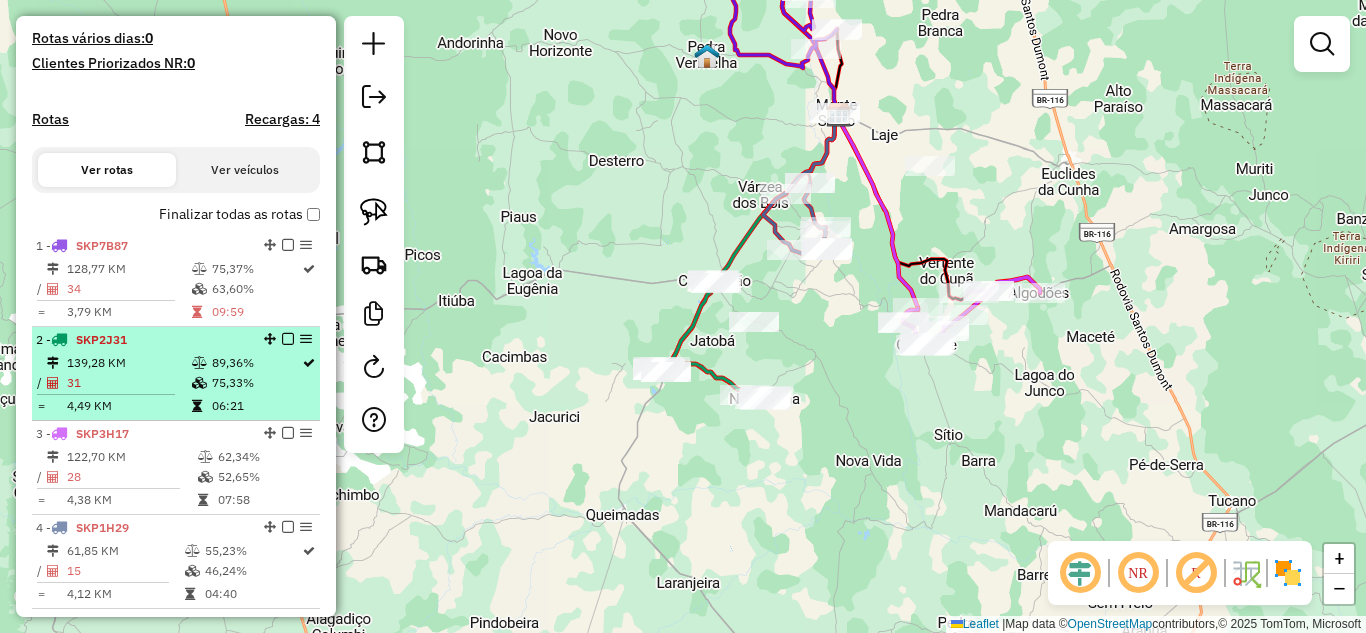 click on "139,28 KM" at bounding box center [128, 363] 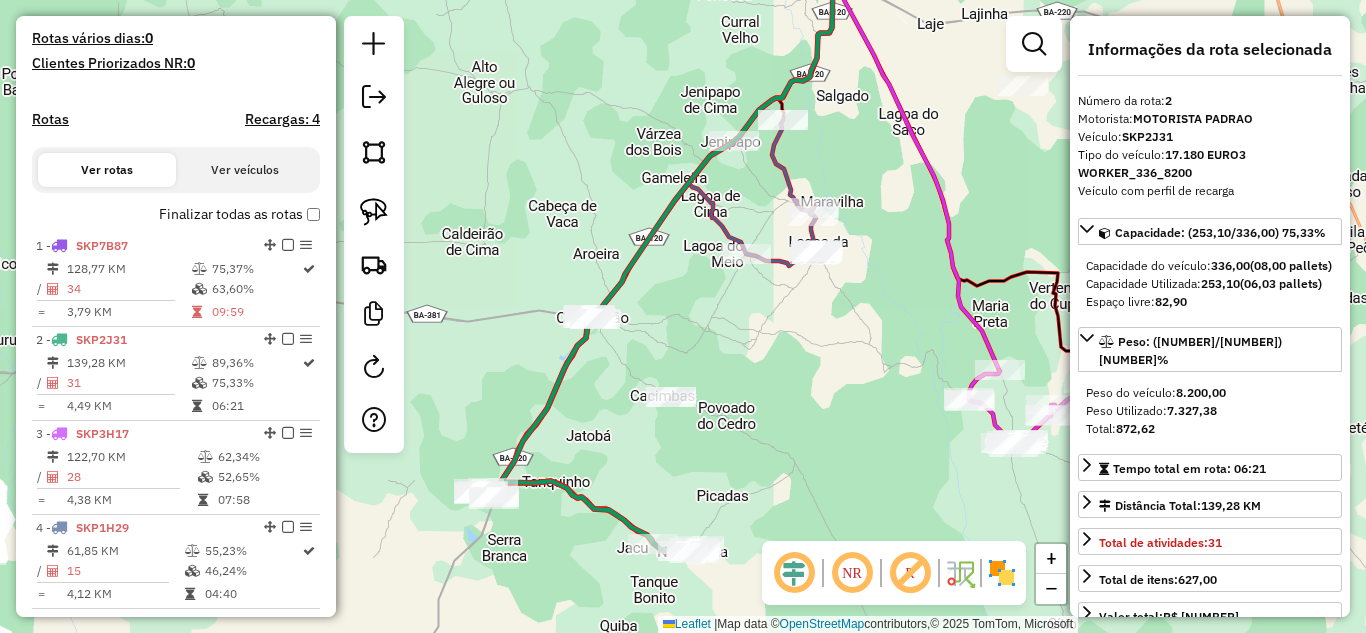 drag, startPoint x: 691, startPoint y: 496, endPoint x: 667, endPoint y: 447, distance: 54.56189 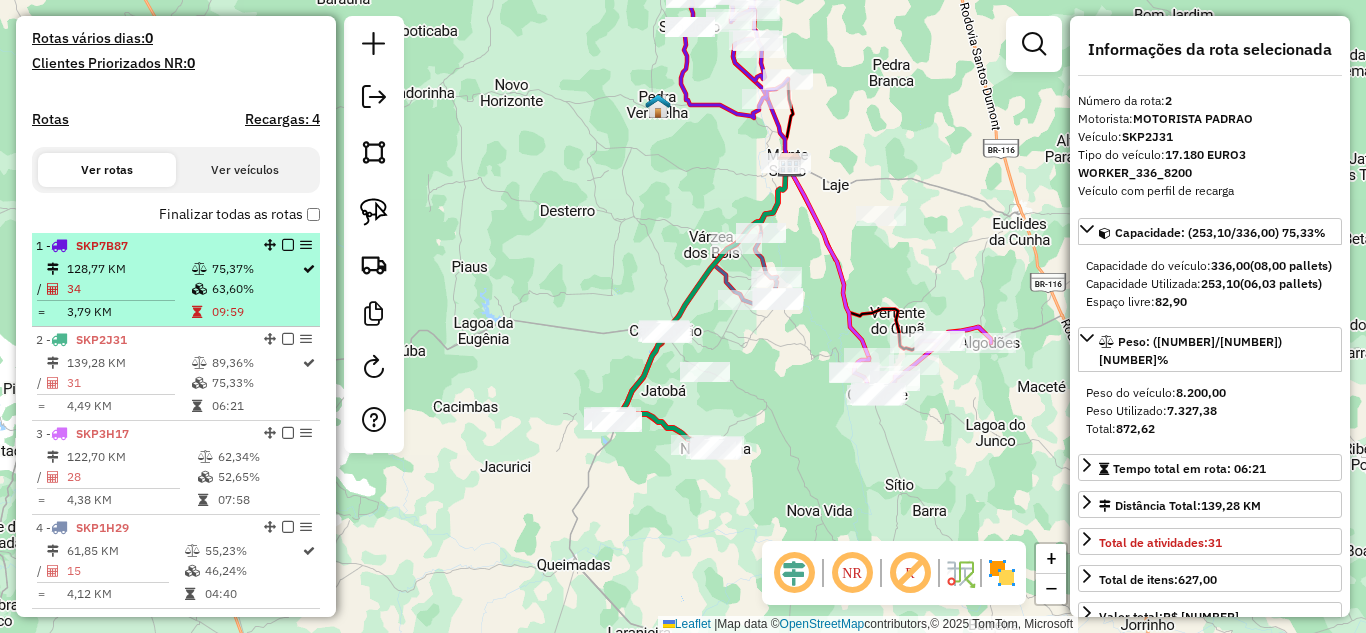 click on "128,77 KM" at bounding box center (128, 269) 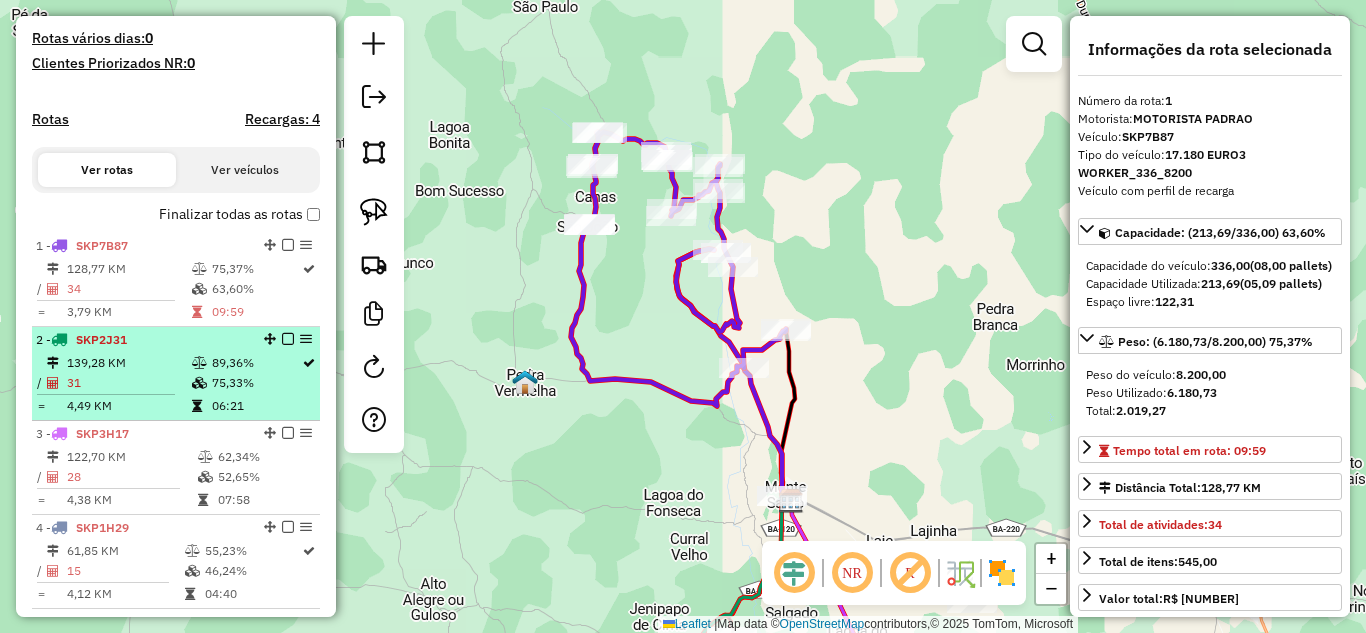 click on "139,28 KM" at bounding box center [128, 363] 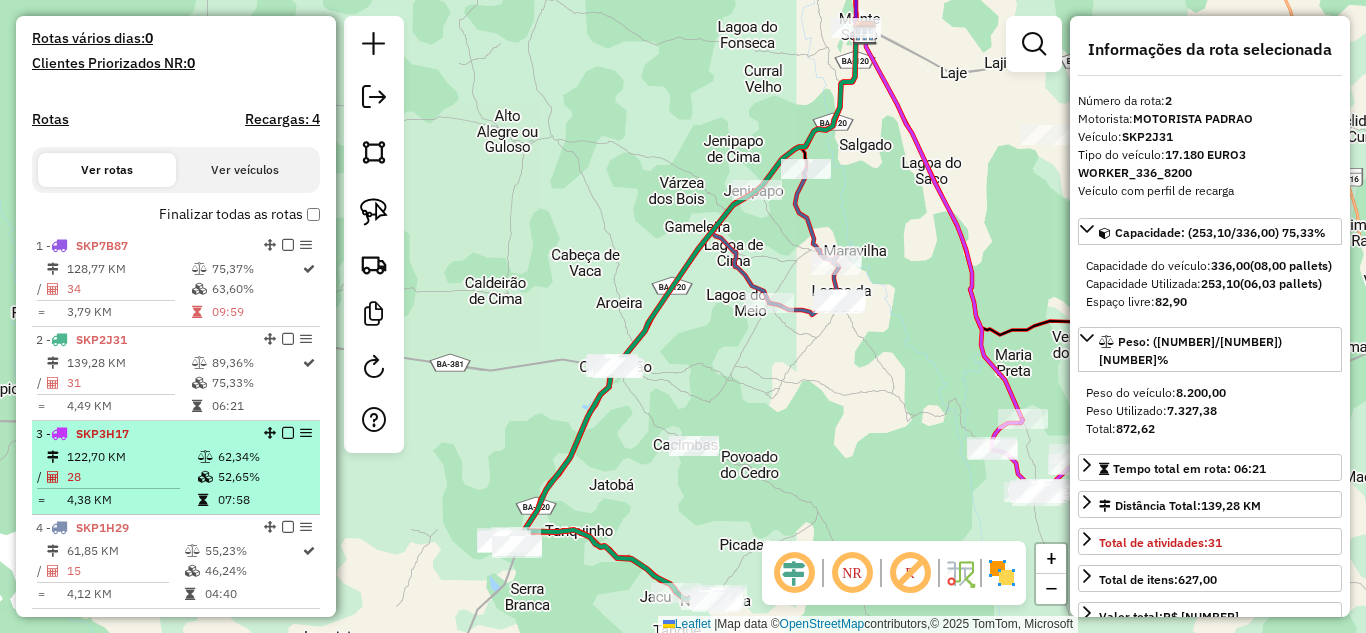 click on "3 -       SKP3H17   122,70 KM   62,34%  /  28   52,65%     =  4,38 KM   07:58" at bounding box center [176, 468] 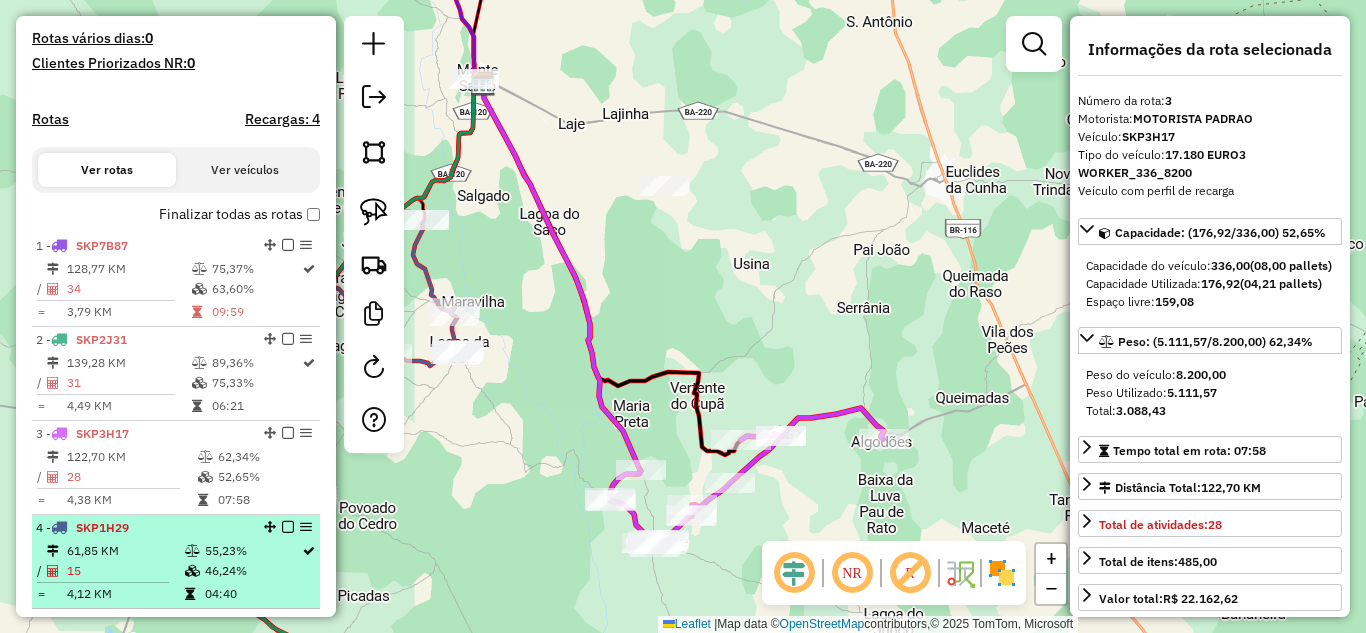 click on "61,85 KM" at bounding box center (125, 551) 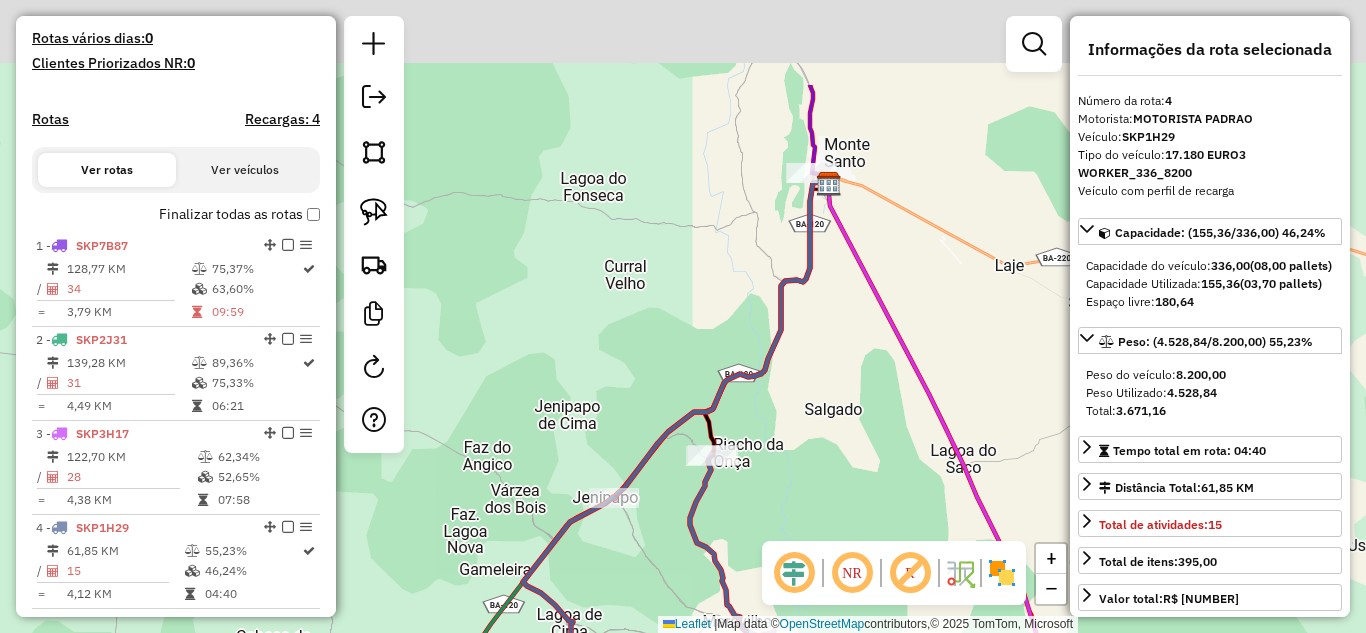 drag, startPoint x: 861, startPoint y: 227, endPoint x: 858, endPoint y: 264, distance: 37.12142 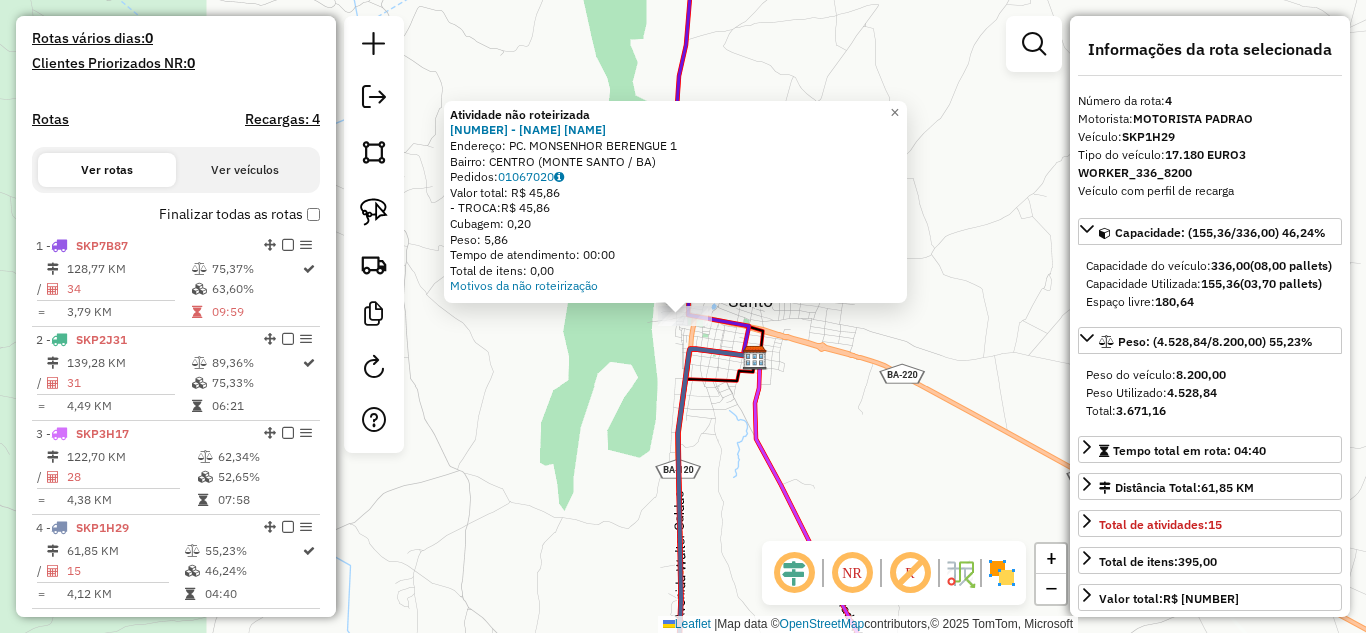 click on "Atividade não roteirizada 322 - FARMACIA LIGA FARMA  Endereço:  PC. MONSENHOR BERENGUE 1   Bairro: CENTRO ([CITY] / [STATE])   Pedidos:  01067020   Valor total: R$ 45,86   - TROCA:  R$ 45,86   Cubagem: 0,20   Peso: 5,86   Tempo de atendimento: 00:00   Total de itens: 0,00  Motivos da não roteirização × Janela de atendimento Grade de atendimento Capacidade Transportadoras Veículos Cliente Pedidos  Rotas Selecione os dias de semana para filtrar as janelas de atendimento  Seg   Ter   Qua   Qui   Sex   Sáb   Dom  Informe o período da janela de atendimento: De: Até:  Filtrar exatamente a janela do cliente  Considerar janela de atendimento padrão  Selecione os dias de semana para filtrar as grades de atendimento  Seg   Ter   Qua   Qui   Sex   Sáb   Dom   Considerar clientes sem dia de atendimento cadastrado  Clientes fora do dia de atendimento selecionado Filtrar as atividades entre os valores definidos abaixo:  Peso mínimo:   Peso máximo:   Cubagem mínima:   Cubagem máxima:   De:   Até:   De:  De:" 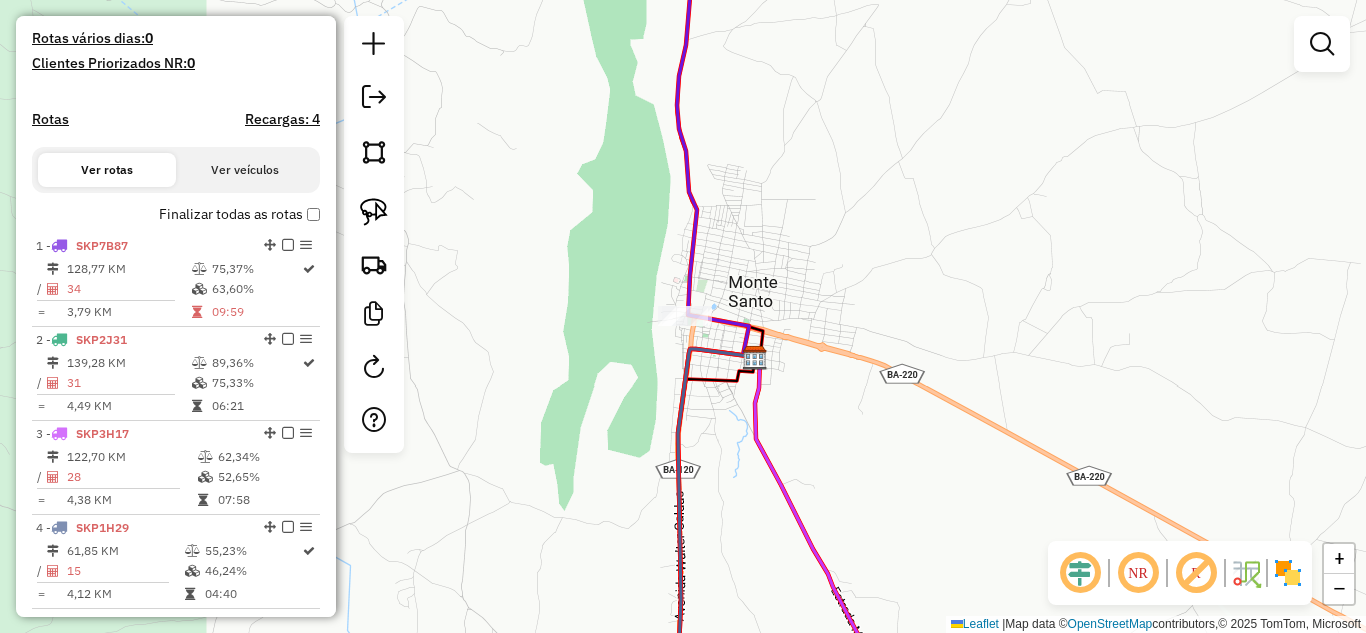 drag, startPoint x: 371, startPoint y: 199, endPoint x: 447, endPoint y: 262, distance: 98.71677 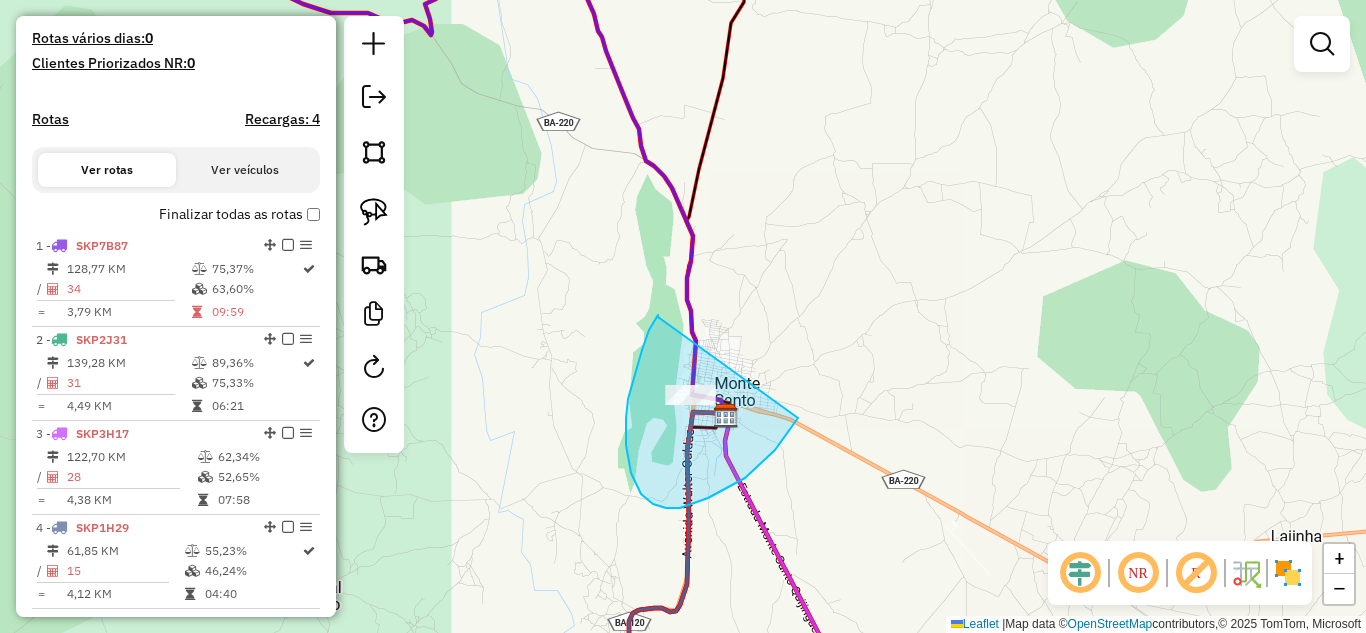 drag, startPoint x: 654, startPoint y: 321, endPoint x: 826, endPoint y: 372, distance: 179.40178 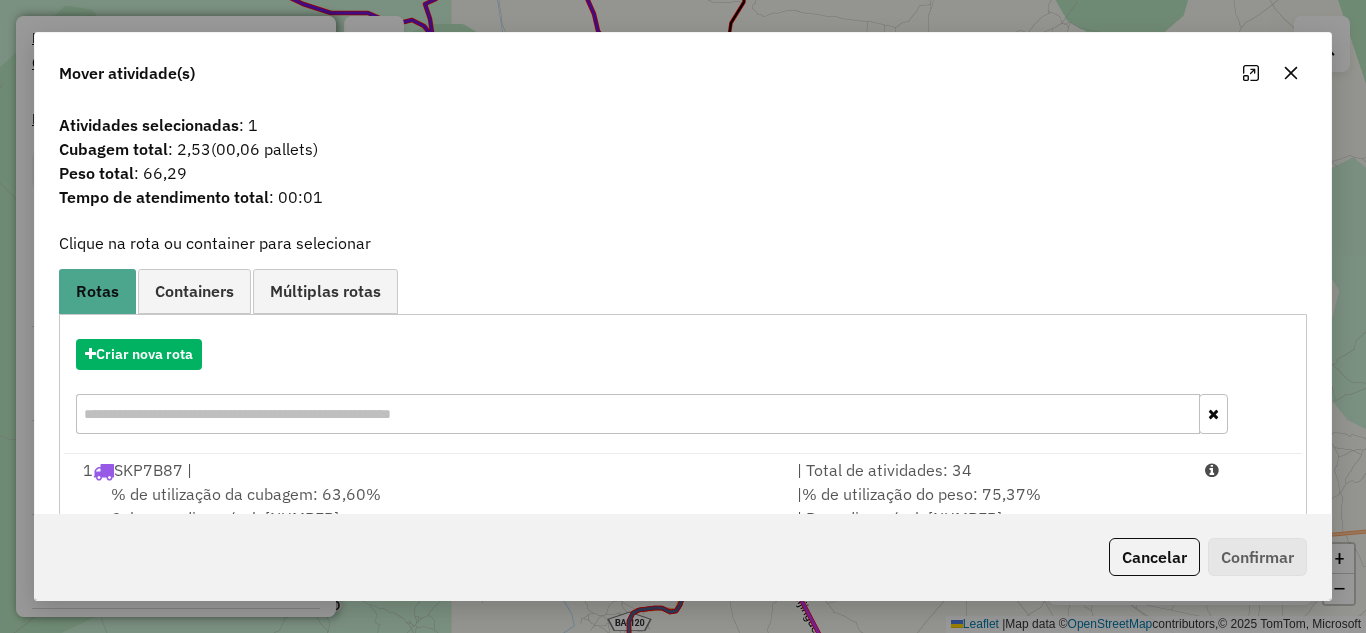scroll, scrollTop: 298, scrollLeft: 0, axis: vertical 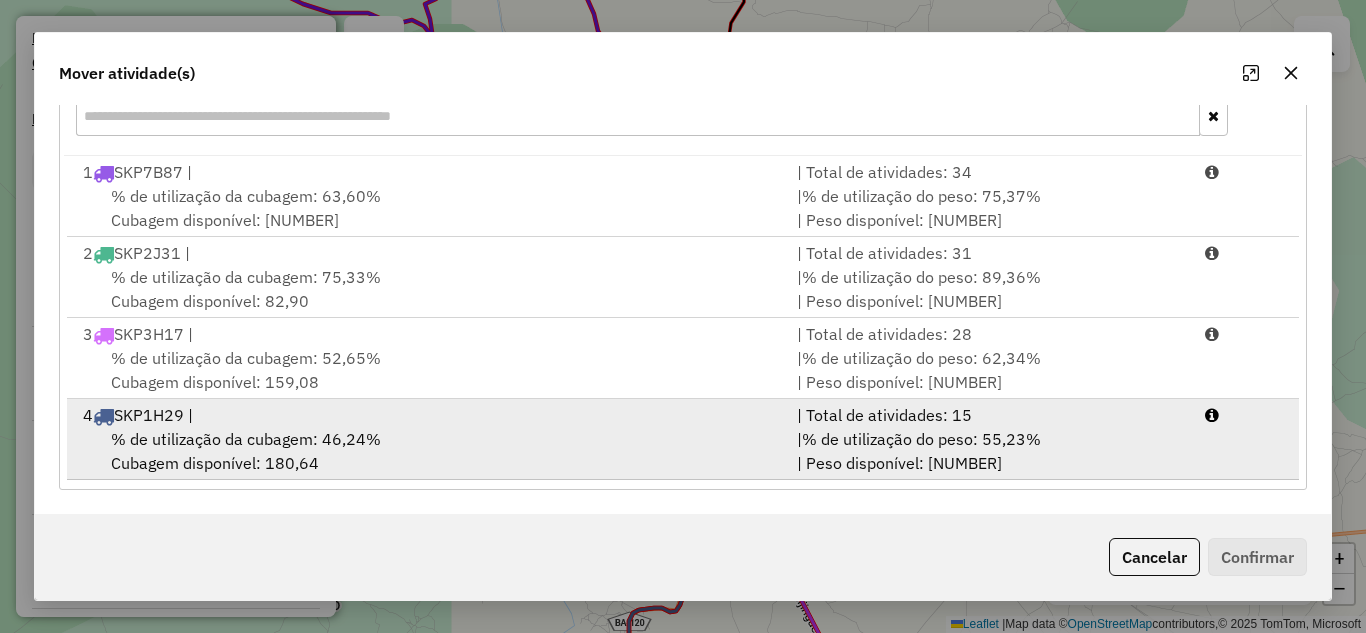 drag, startPoint x: 558, startPoint y: 446, endPoint x: 867, endPoint y: 473, distance: 310.17737 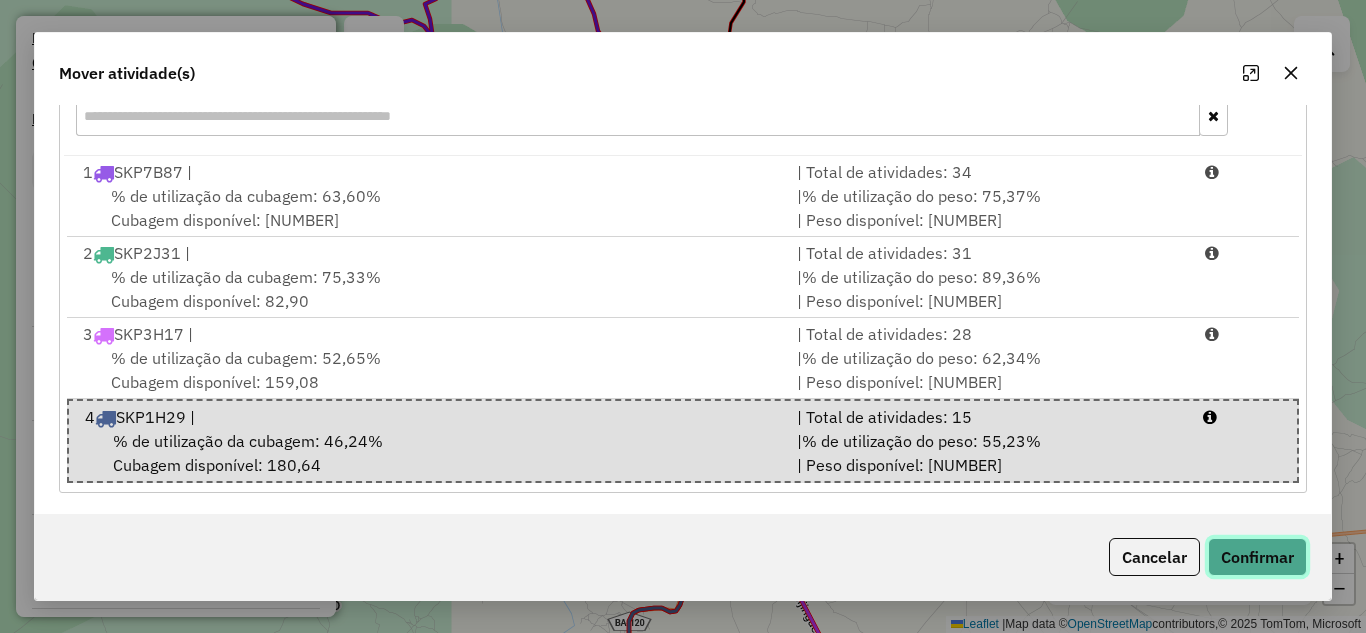click on "Confirmar" 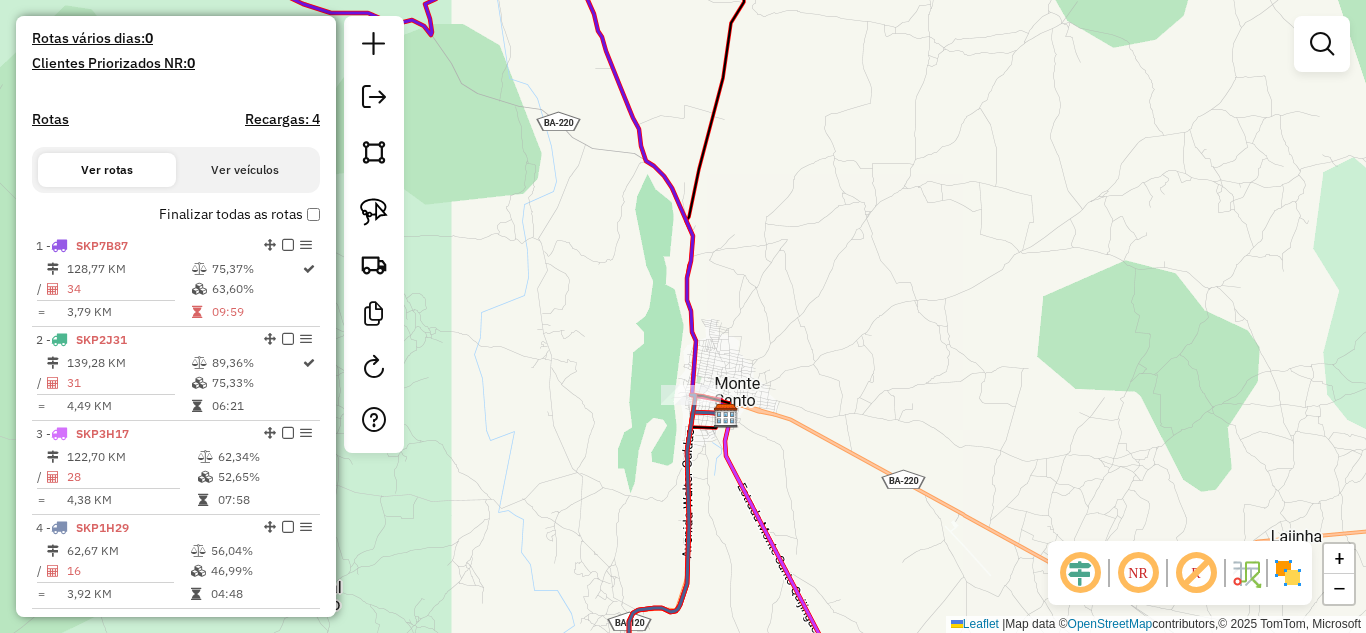 scroll, scrollTop: 0, scrollLeft: 0, axis: both 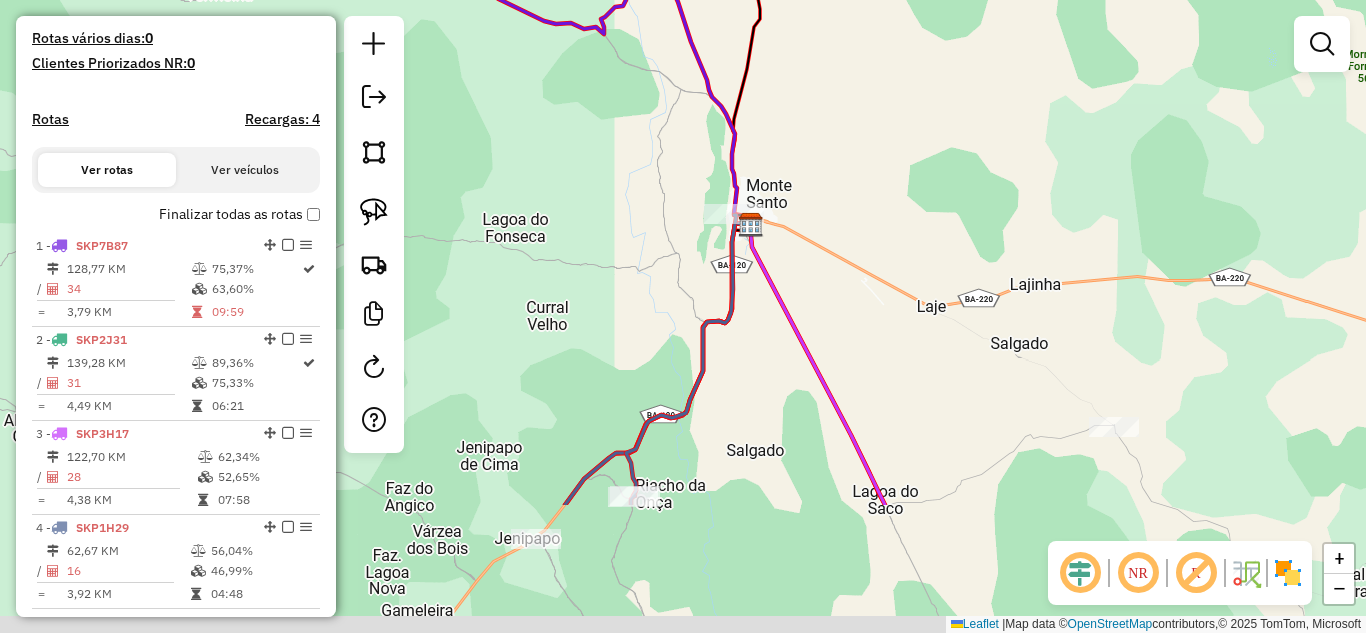 drag, startPoint x: 815, startPoint y: 490, endPoint x: 810, endPoint y: 298, distance: 192.0651 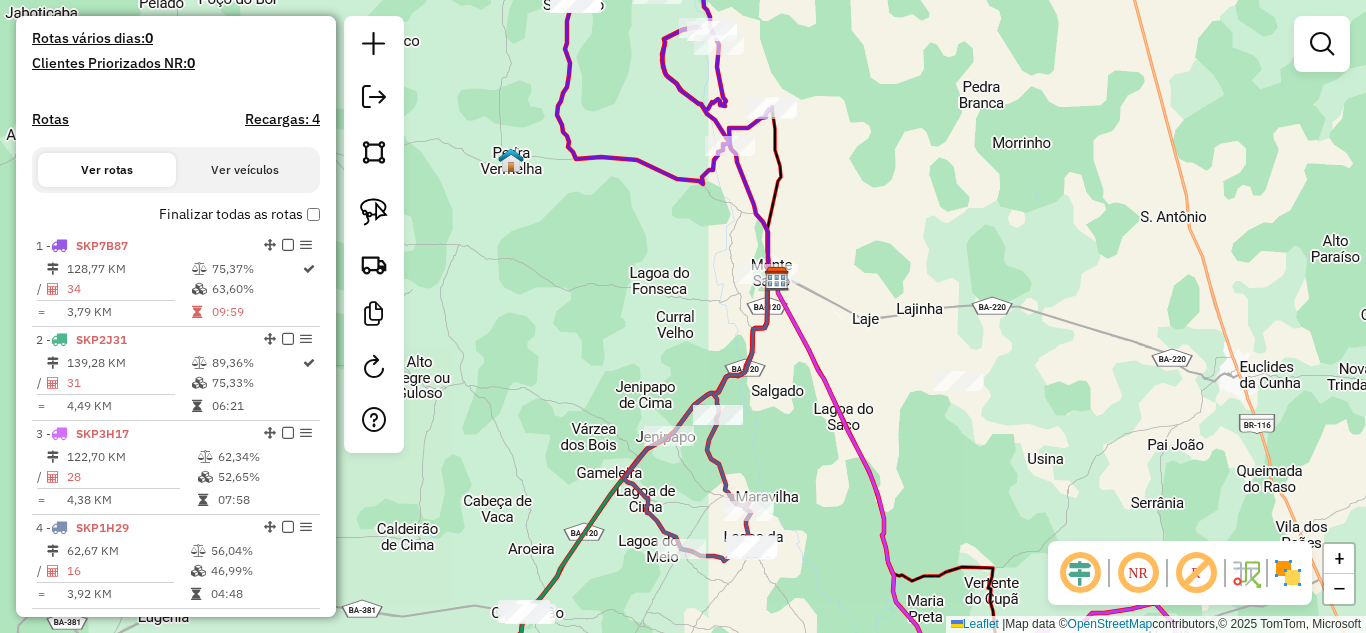 drag, startPoint x: 791, startPoint y: 417, endPoint x: 784, endPoint y: 326, distance: 91.26884 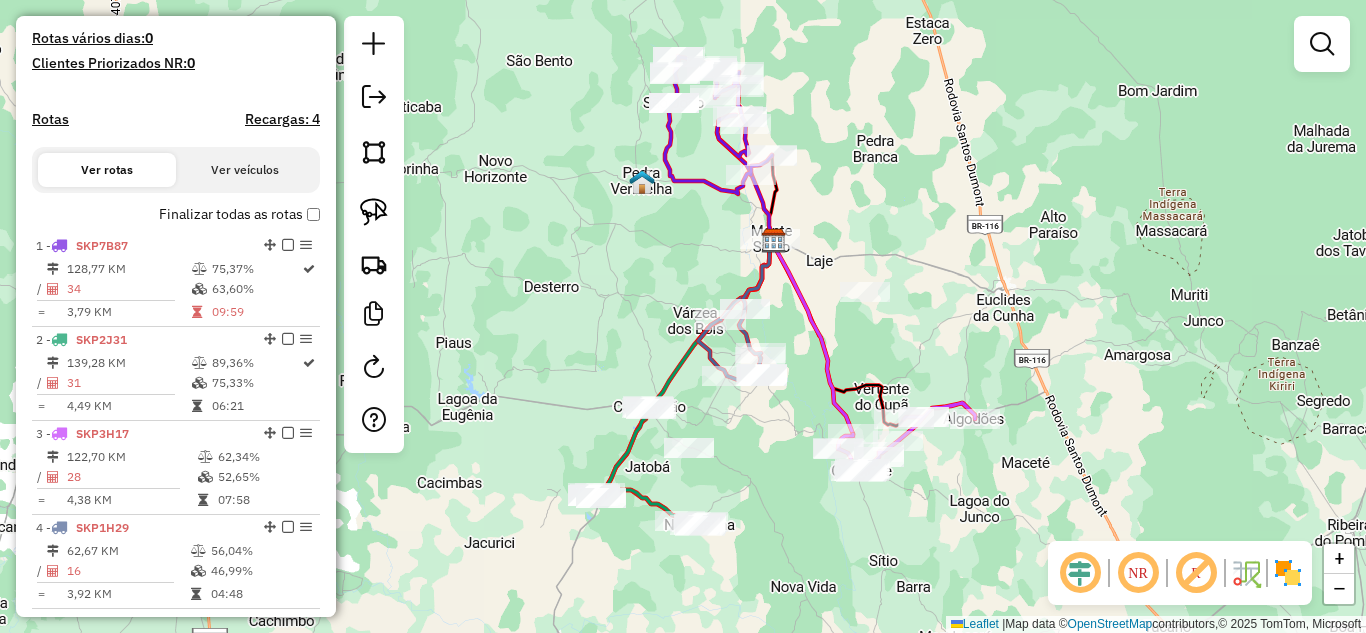 drag, startPoint x: 769, startPoint y: 483, endPoint x: 735, endPoint y: 322, distance: 164.5509 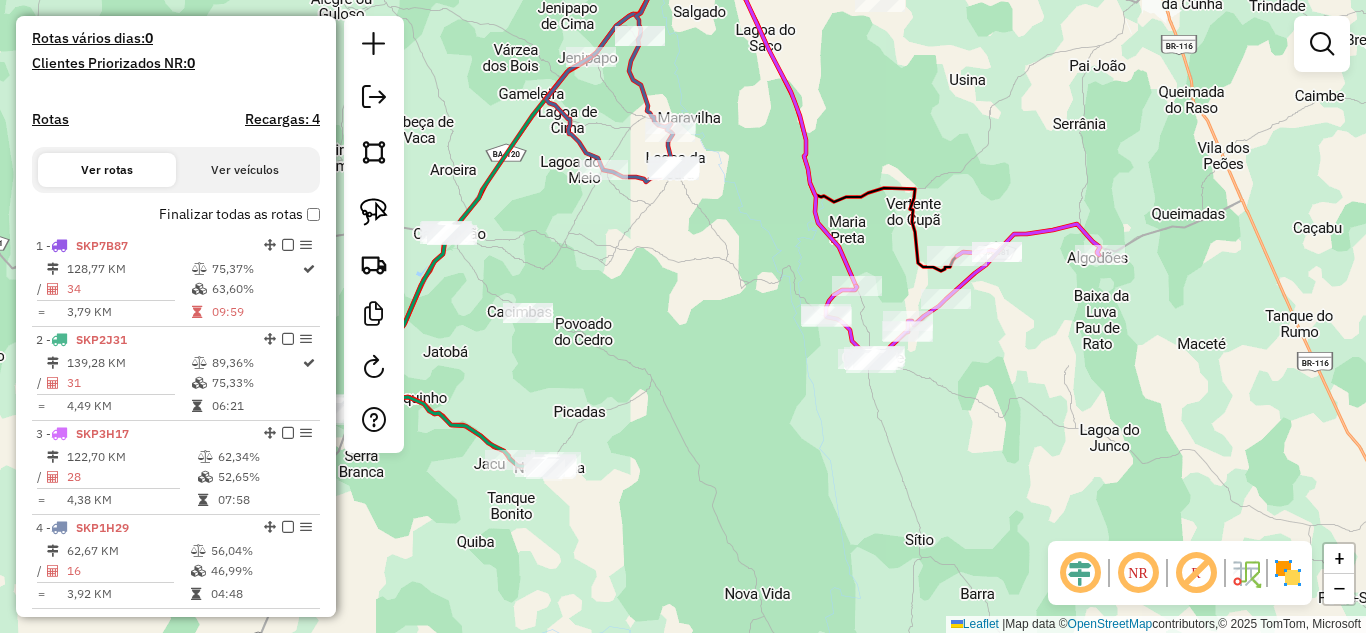 drag, startPoint x: 787, startPoint y: 306, endPoint x: 702, endPoint y: 339, distance: 91.18114 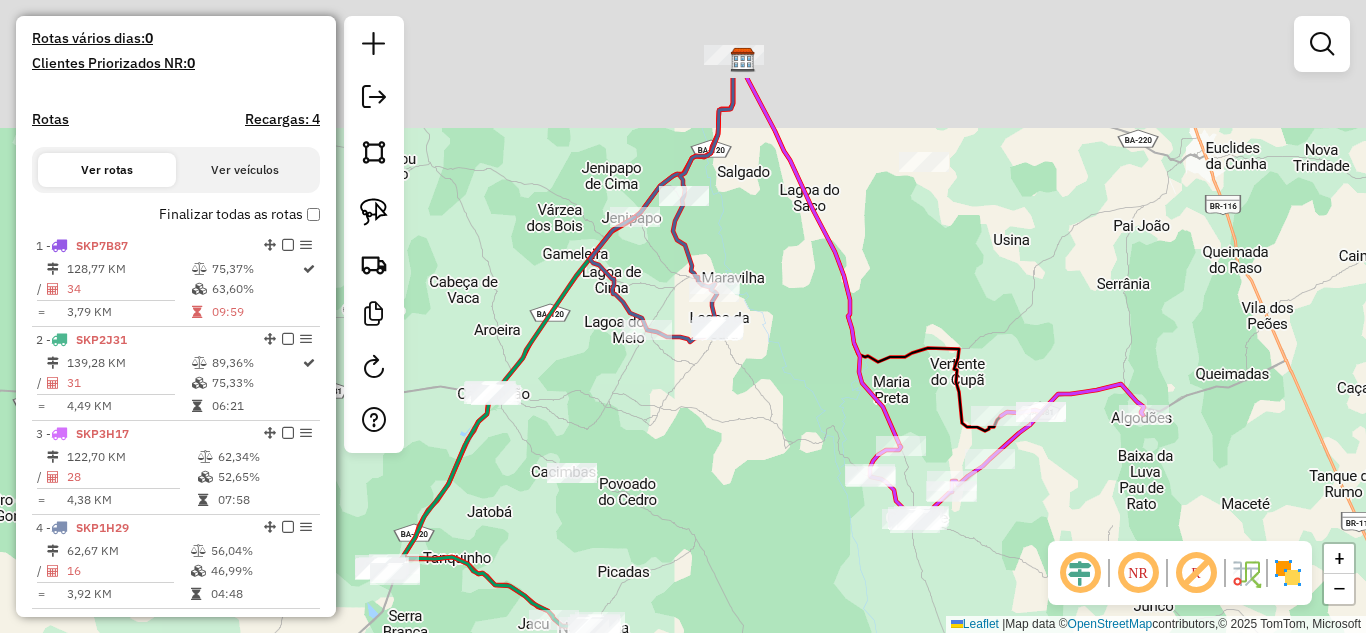 drag, startPoint x: 640, startPoint y: 294, endPoint x: 762, endPoint y: 527, distance: 263.0076 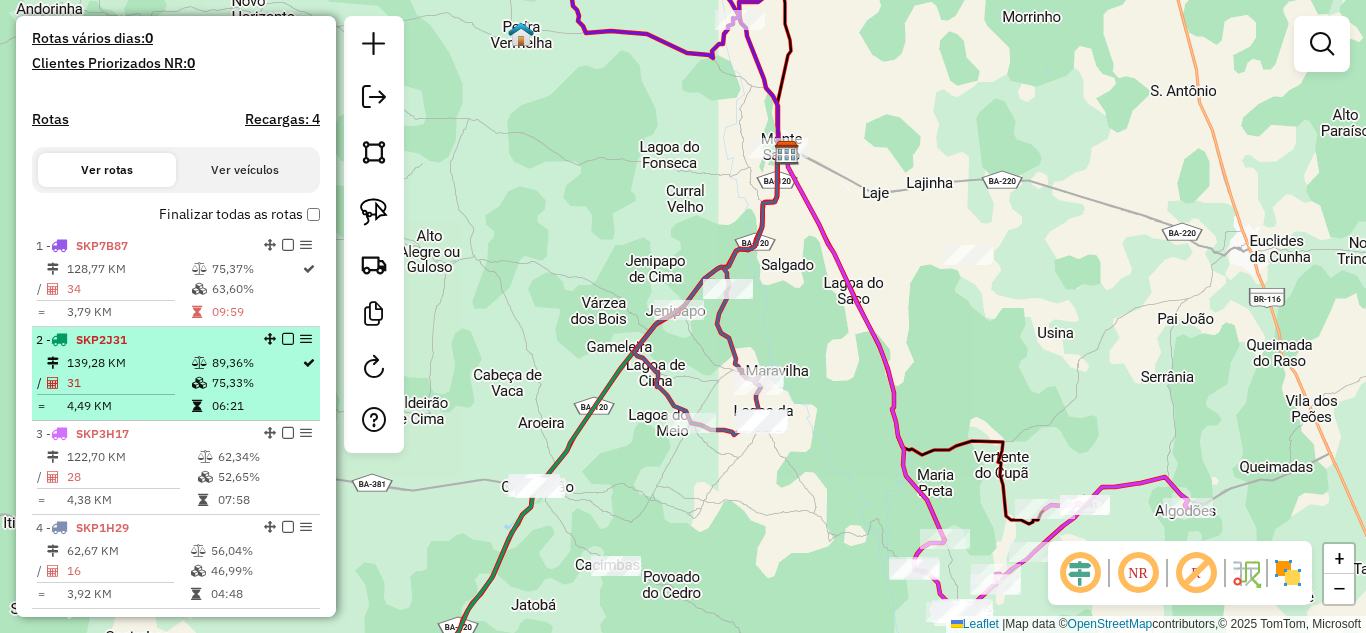 scroll, scrollTop: 600, scrollLeft: 0, axis: vertical 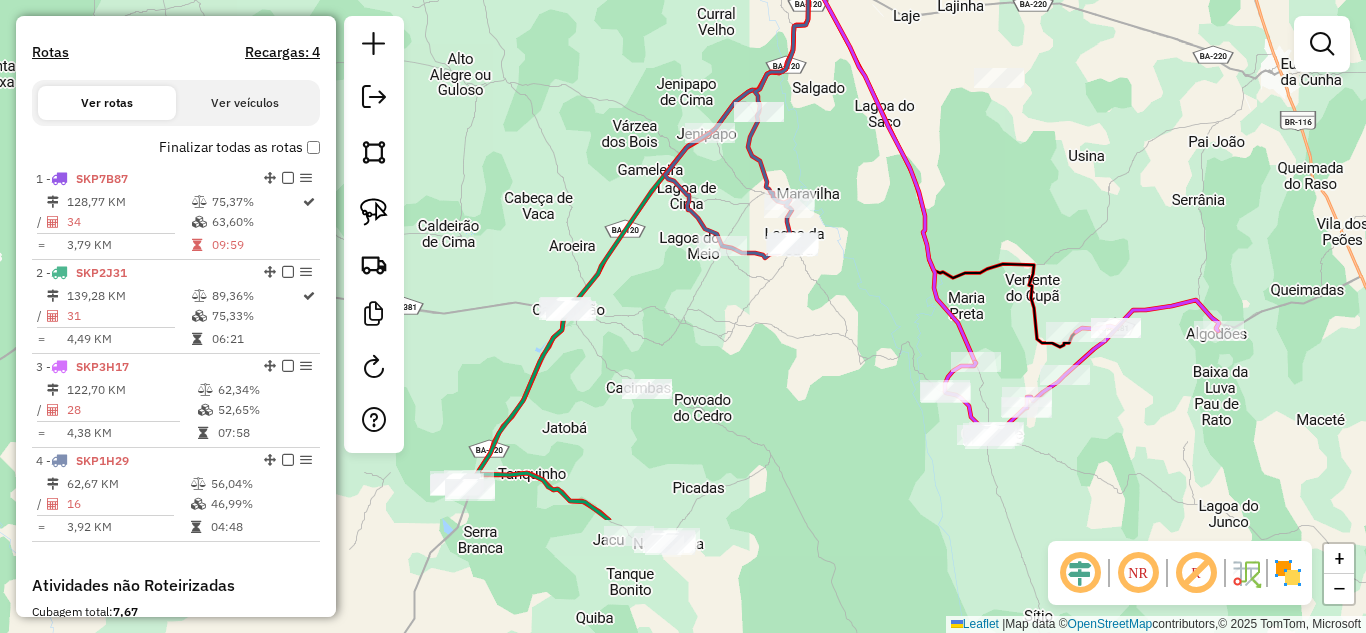 drag, startPoint x: 682, startPoint y: 475, endPoint x: 743, endPoint y: 316, distance: 170.29973 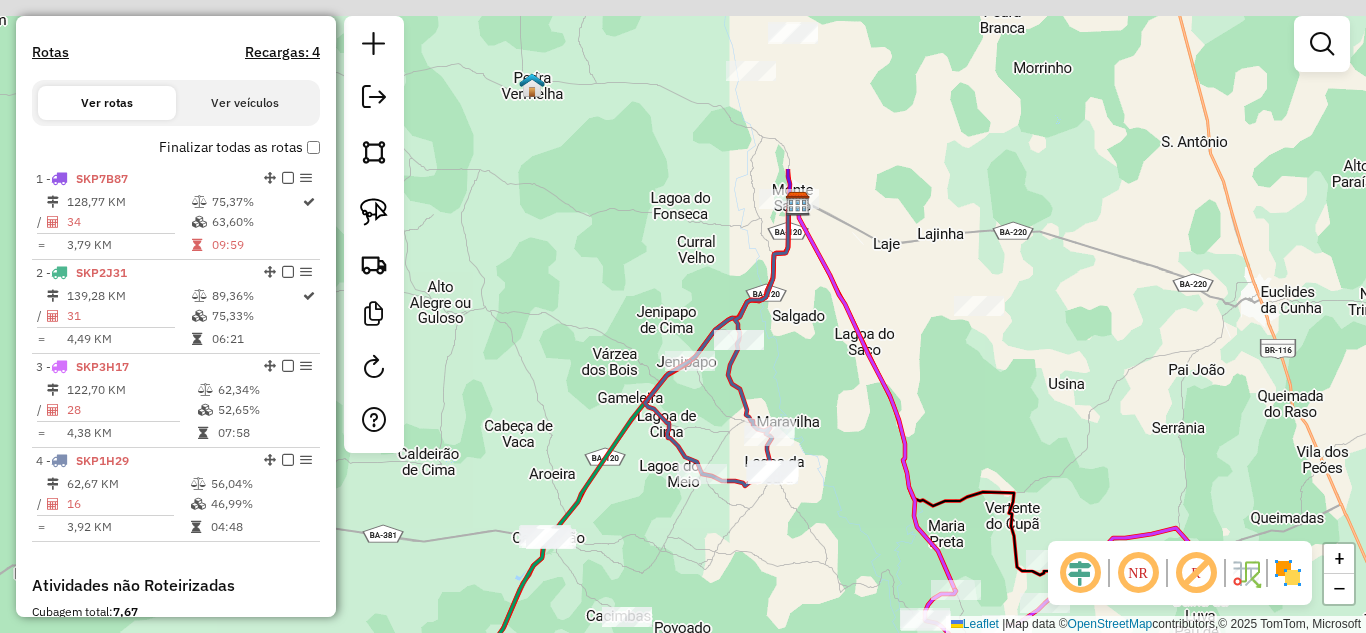 drag, startPoint x: 861, startPoint y: 109, endPoint x: 836, endPoint y: 426, distance: 317.98428 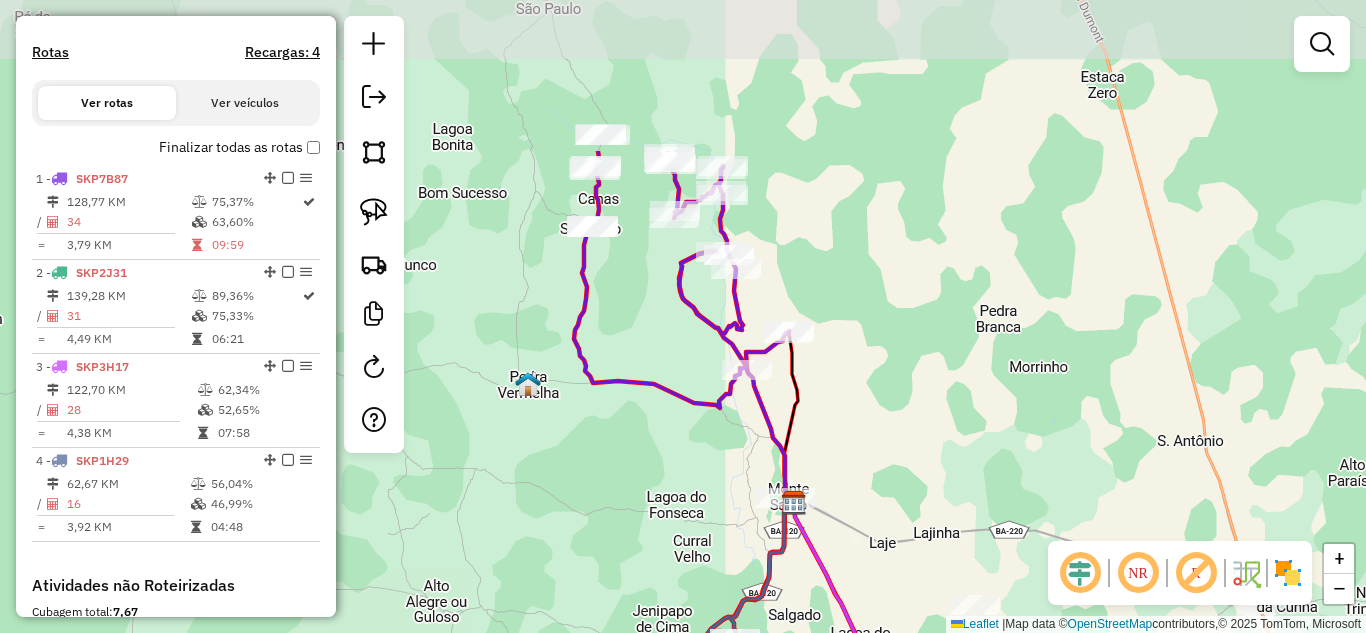 drag, startPoint x: 649, startPoint y: 246, endPoint x: 650, endPoint y: 464, distance: 218.00229 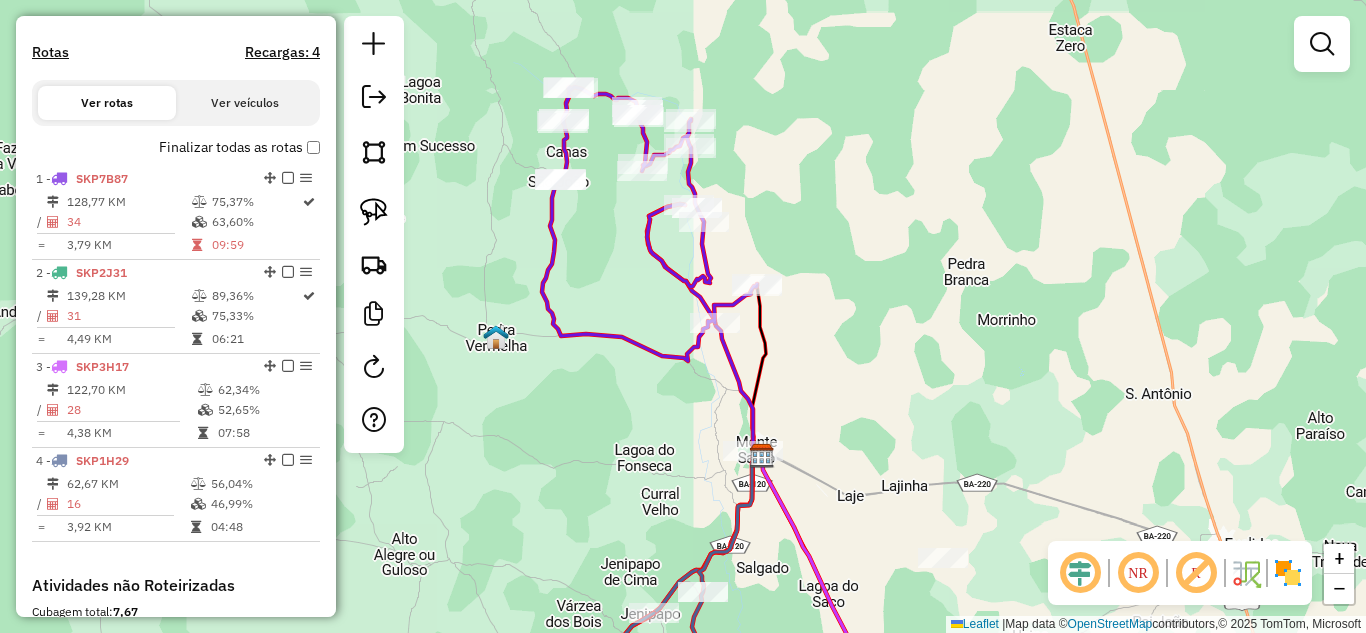 drag, startPoint x: 937, startPoint y: 168, endPoint x: 768, endPoint y: 23, distance: 222.67914 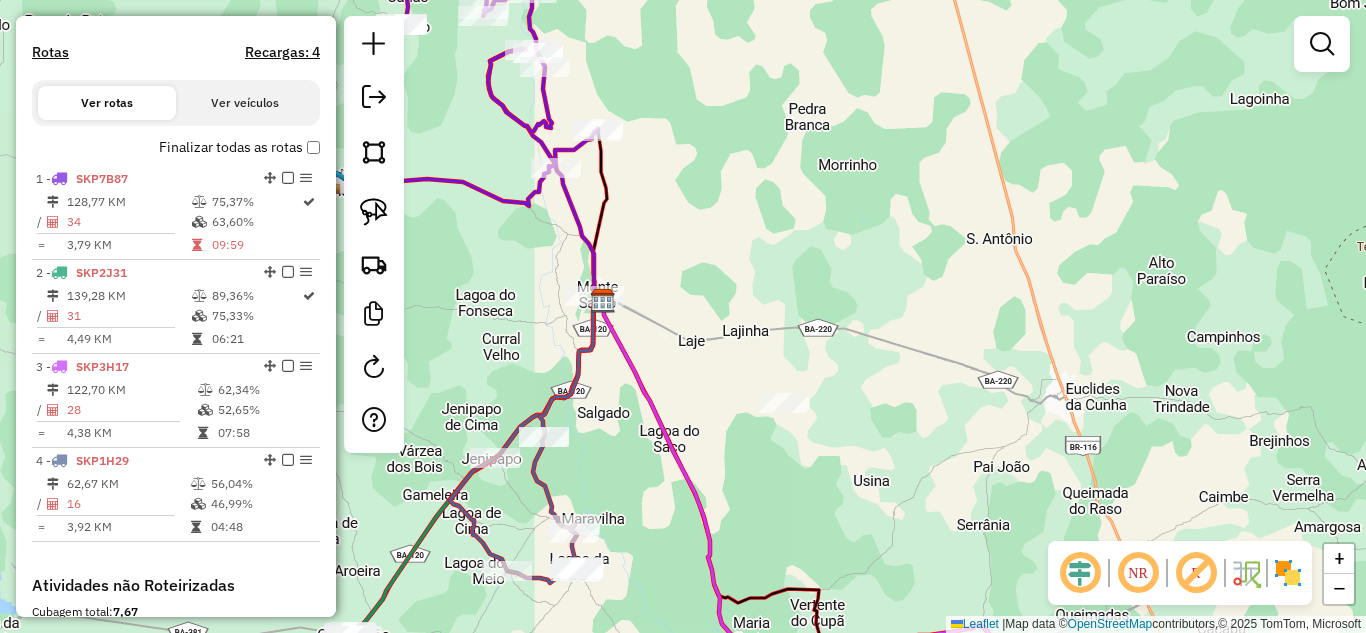 drag, startPoint x: 777, startPoint y: 242, endPoint x: 791, endPoint y: 95, distance: 147.66516 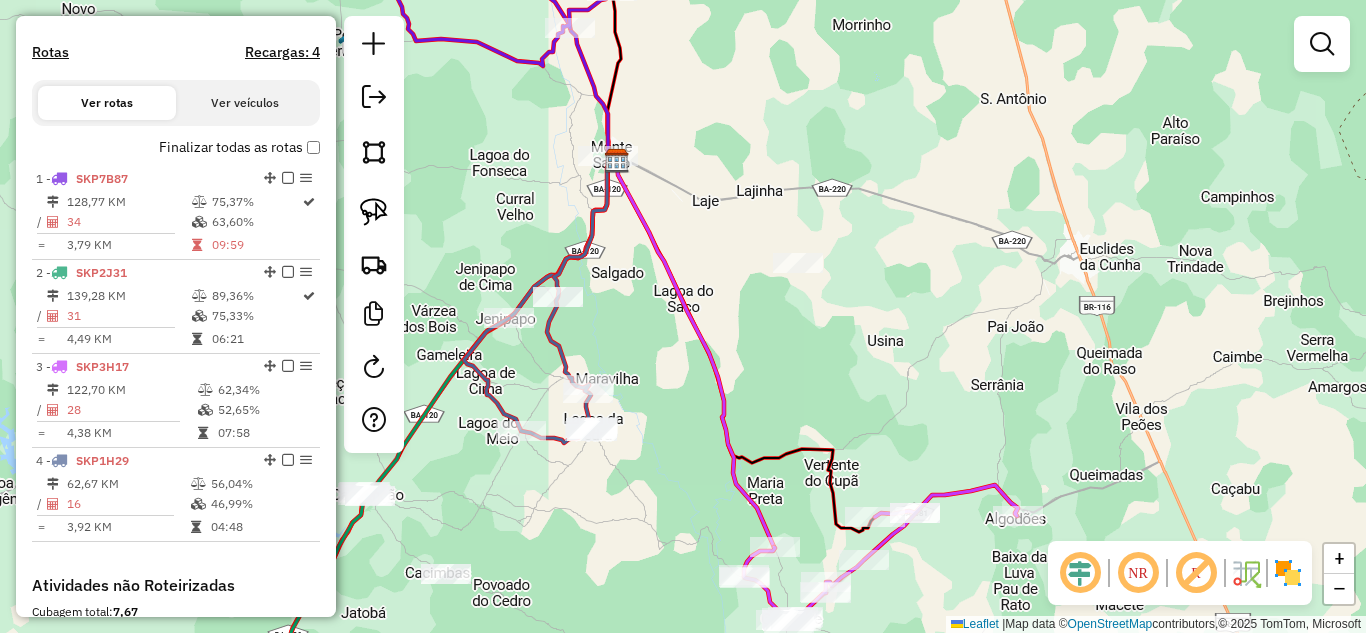 drag, startPoint x: 792, startPoint y: 369, endPoint x: 792, endPoint y: 202, distance: 167 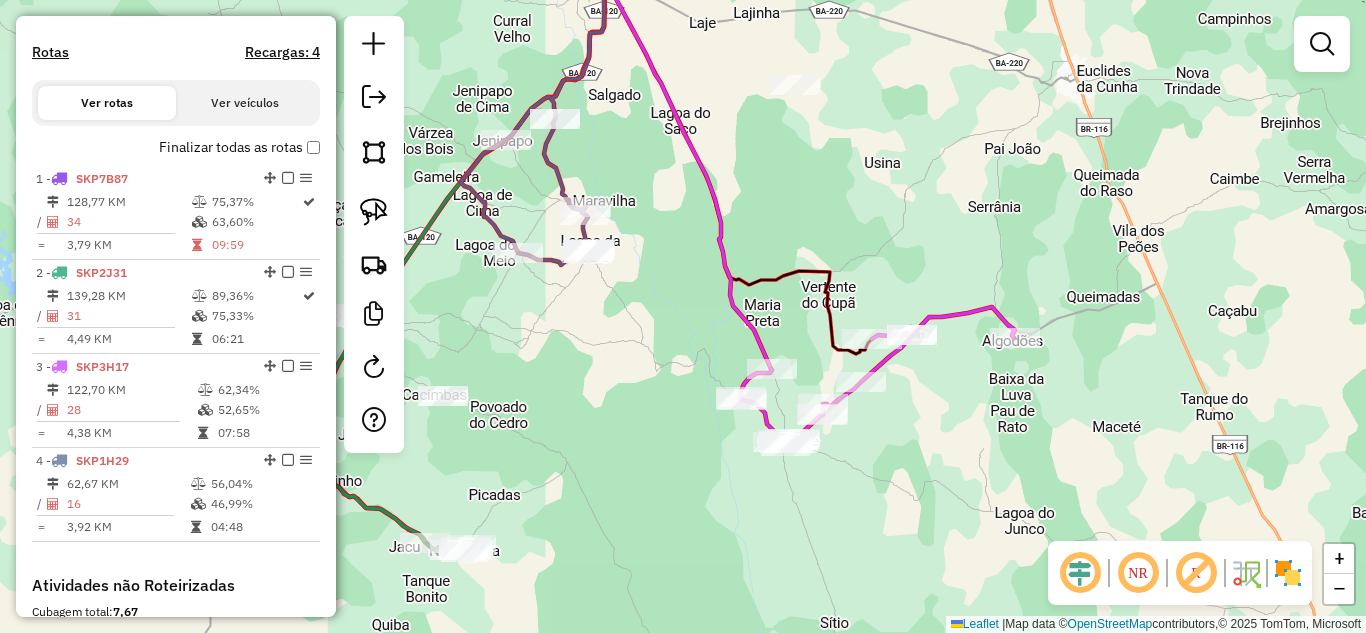 drag, startPoint x: 568, startPoint y: 386, endPoint x: 749, endPoint y: 213, distance: 250.37971 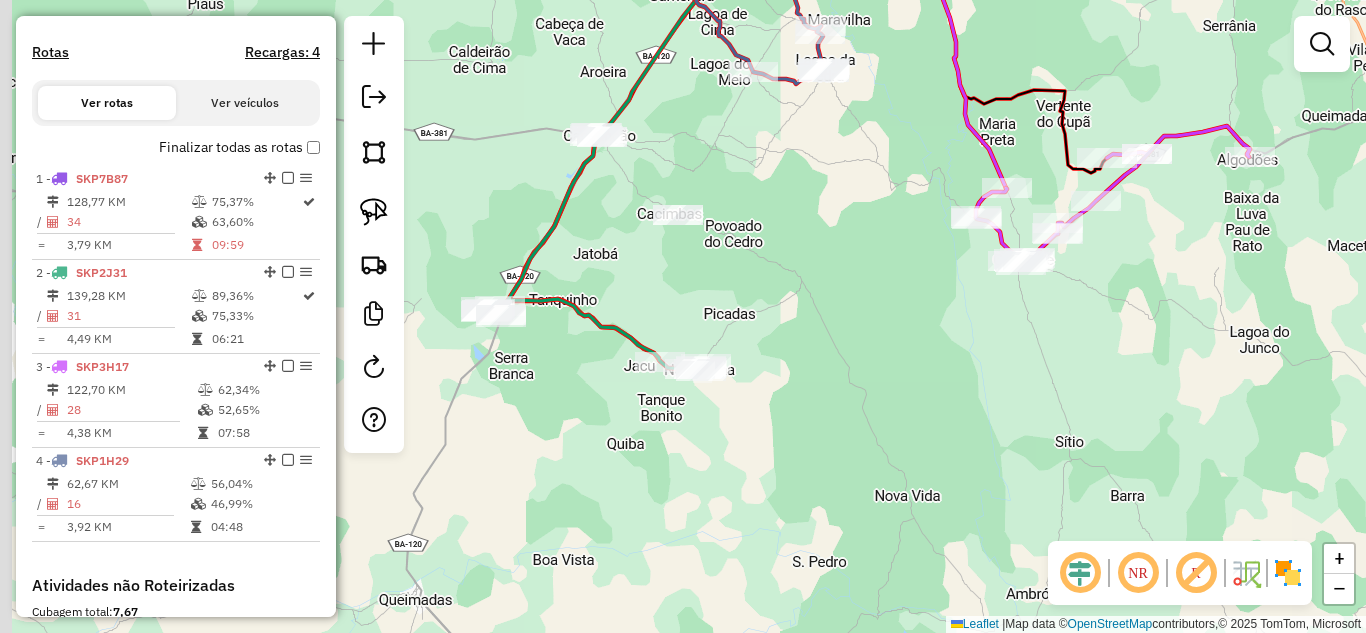 drag, startPoint x: 670, startPoint y: 250, endPoint x: 713, endPoint y: 252, distance: 43.046486 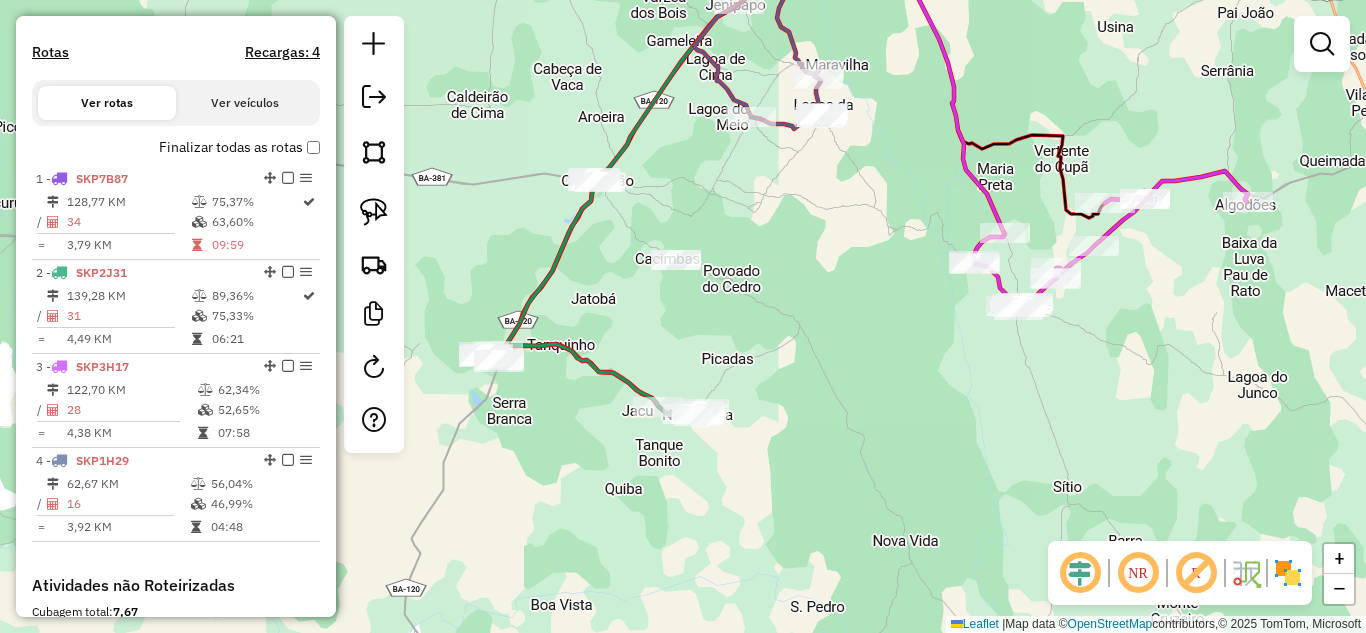 drag, startPoint x: 687, startPoint y: 293, endPoint x: 669, endPoint y: 421, distance: 129.25943 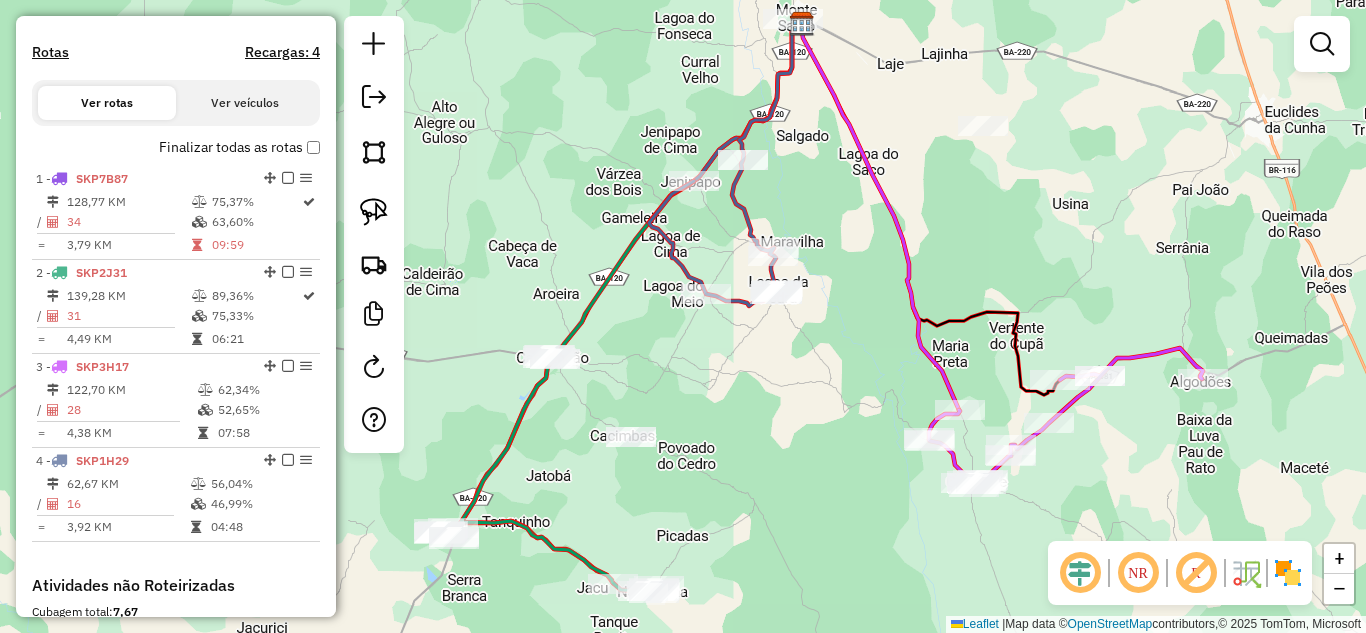 drag, startPoint x: 798, startPoint y: 357, endPoint x: 761, endPoint y: 420, distance: 73.061615 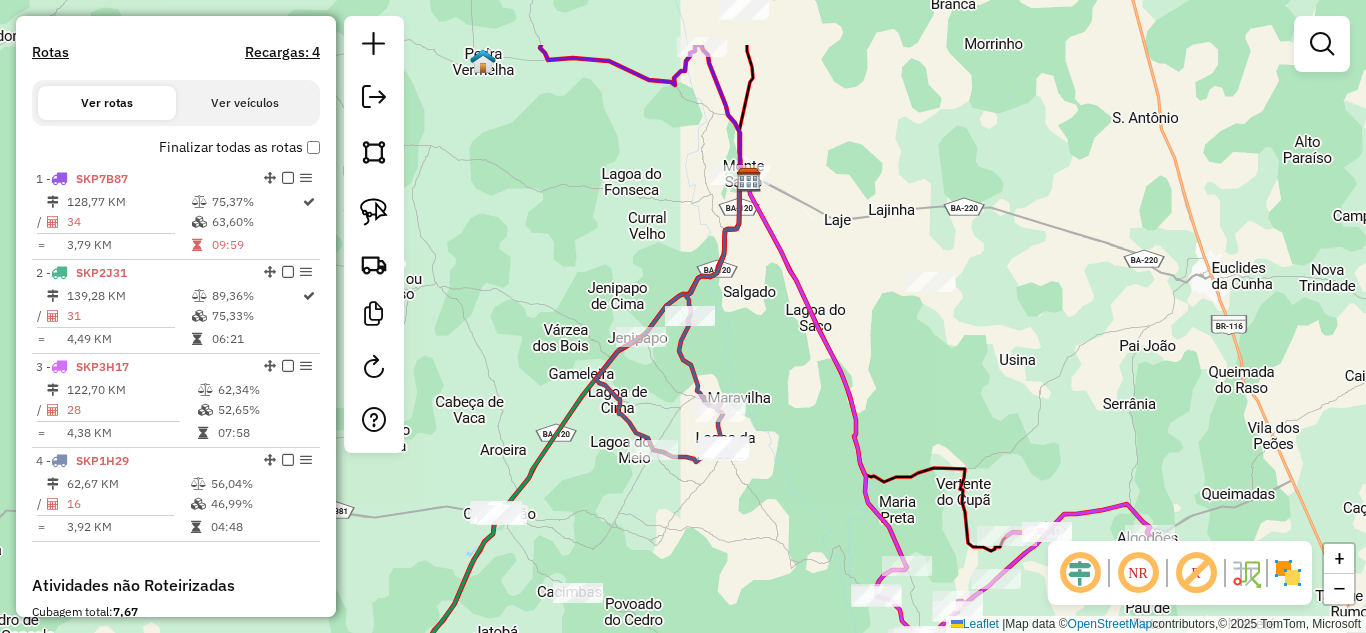 drag, startPoint x: 838, startPoint y: 269, endPoint x: 814, endPoint y: 372, distance: 105.75916 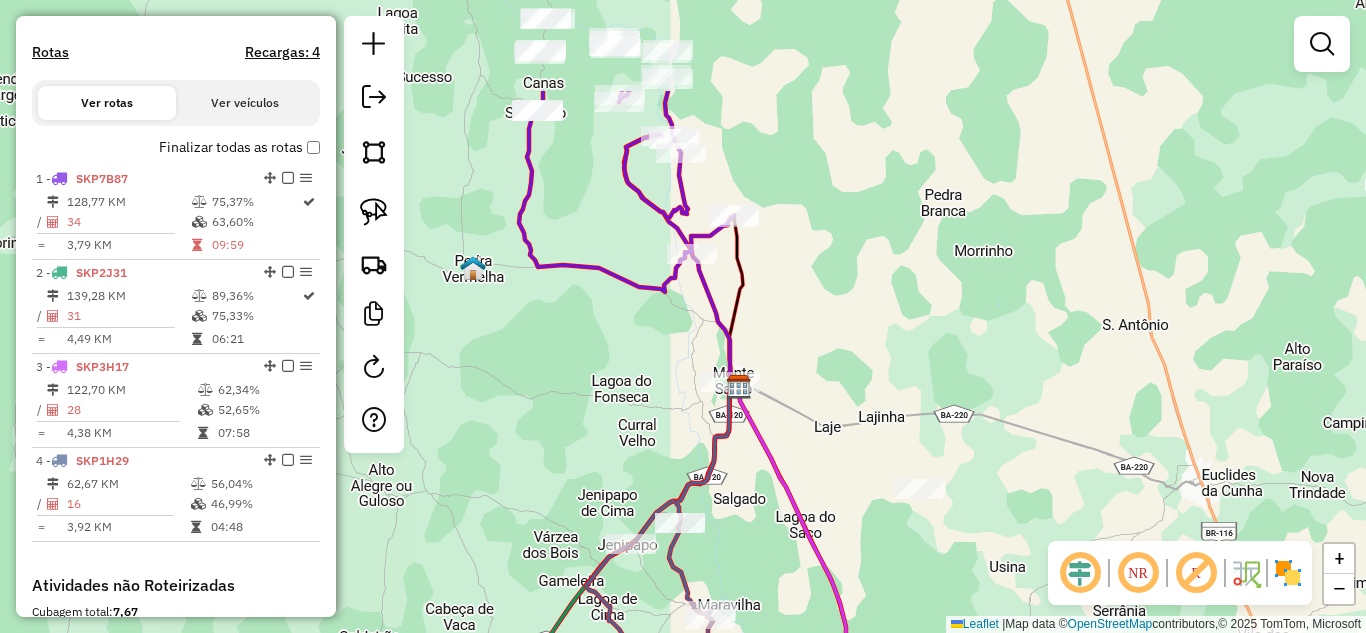 drag, startPoint x: 826, startPoint y: 294, endPoint x: 827, endPoint y: 361, distance: 67.00746 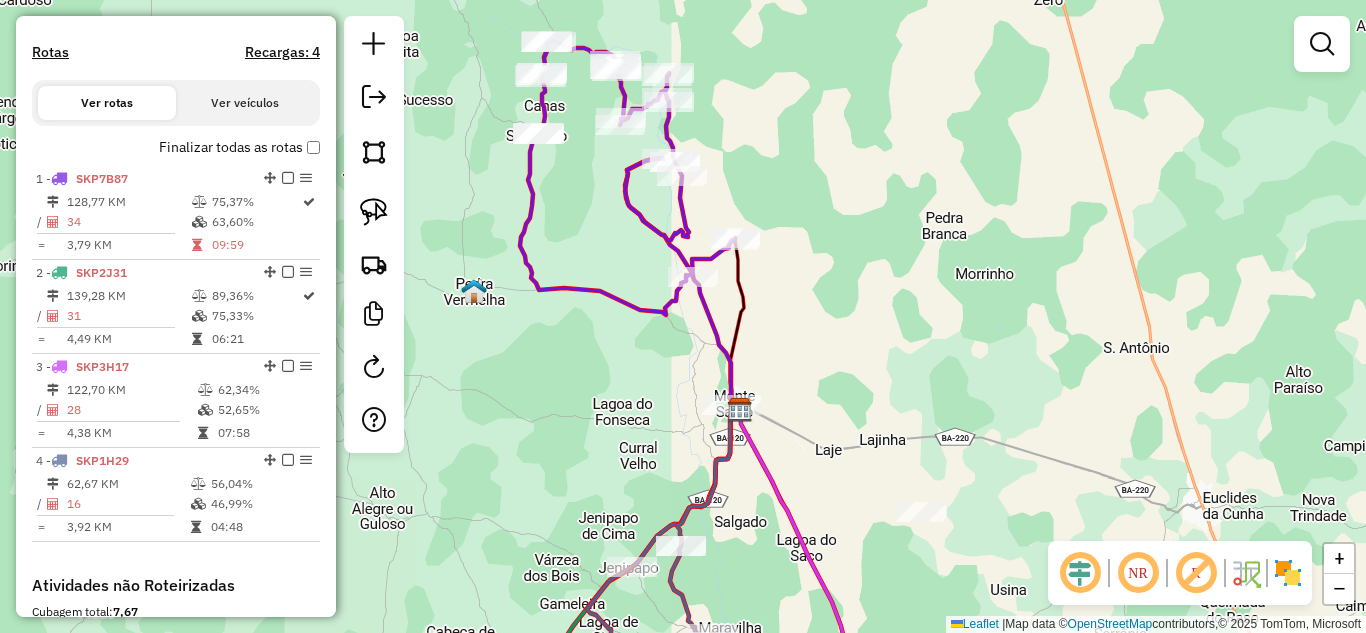 drag, startPoint x: 813, startPoint y: 219, endPoint x: 825, endPoint y: 94, distance: 125.57468 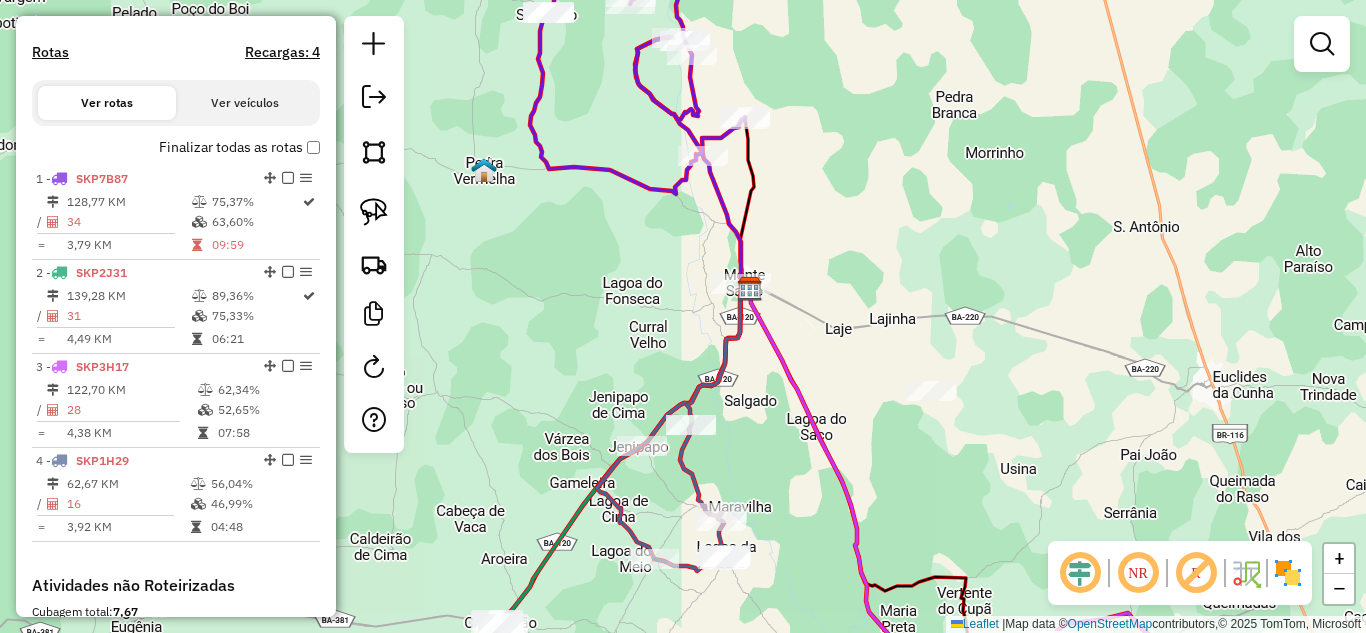 drag, startPoint x: 791, startPoint y: 390, endPoint x: 778, endPoint y: 314, distance: 77.10383 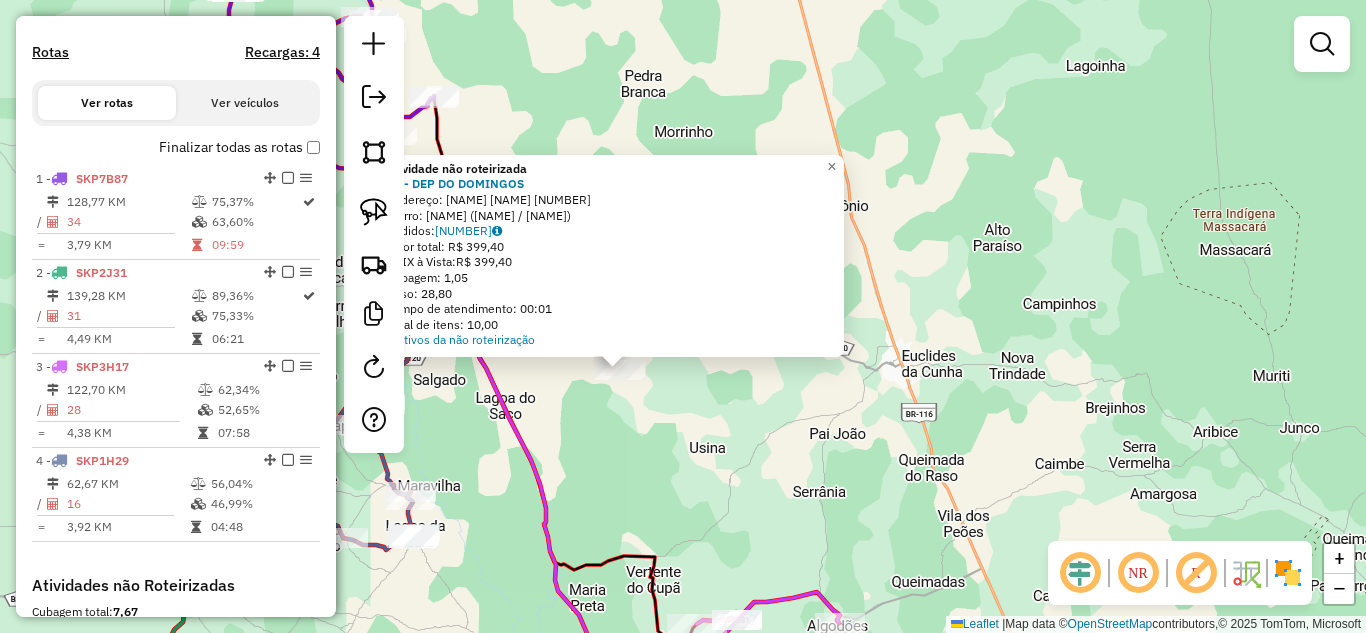 click on "Atividade não roteirizada 18 - DEP DO DOMINGOS  Endereço:  POV. MANDASSAIA 1   Bairro: ZONA RURAL ([CITY] / [STATE])   Pedidos:  01067126   Valor total: R$ 399,40   - PIX à Vista:  R$ 399,40   Cubagem: 1,05   Peso: 28,80   Tempo de atendimento: 00:01   Total de itens: 10,00  Motivos da não roteirização × Janela de atendimento Grade de atendimento Capacidade Transportadoras Veículos Cliente Pedidos  Rotas Selecione os dias de semana para filtrar as janelas de atendimento  Seg   Ter   Qua   Qui   Sex   Sáb   Dom  Informe o período da janela de atendimento: De: Até:  Filtrar exatamente a janela do cliente  Considerar janela de atendimento padrão  Selecione os dias de semana para filtrar as grades de atendimento  Seg   Ter   Qua   Qui   Sex   Sáb   Dom   Considerar clientes sem dia de atendimento cadastrado  Clientes fora do dia de atendimento selecionado Filtrar as atividades entre os valores definidos abaixo:  Peso mínimo:   Peso máximo:   Cubagem mínima:   Cubagem máxima:   De:   Até:   De:" 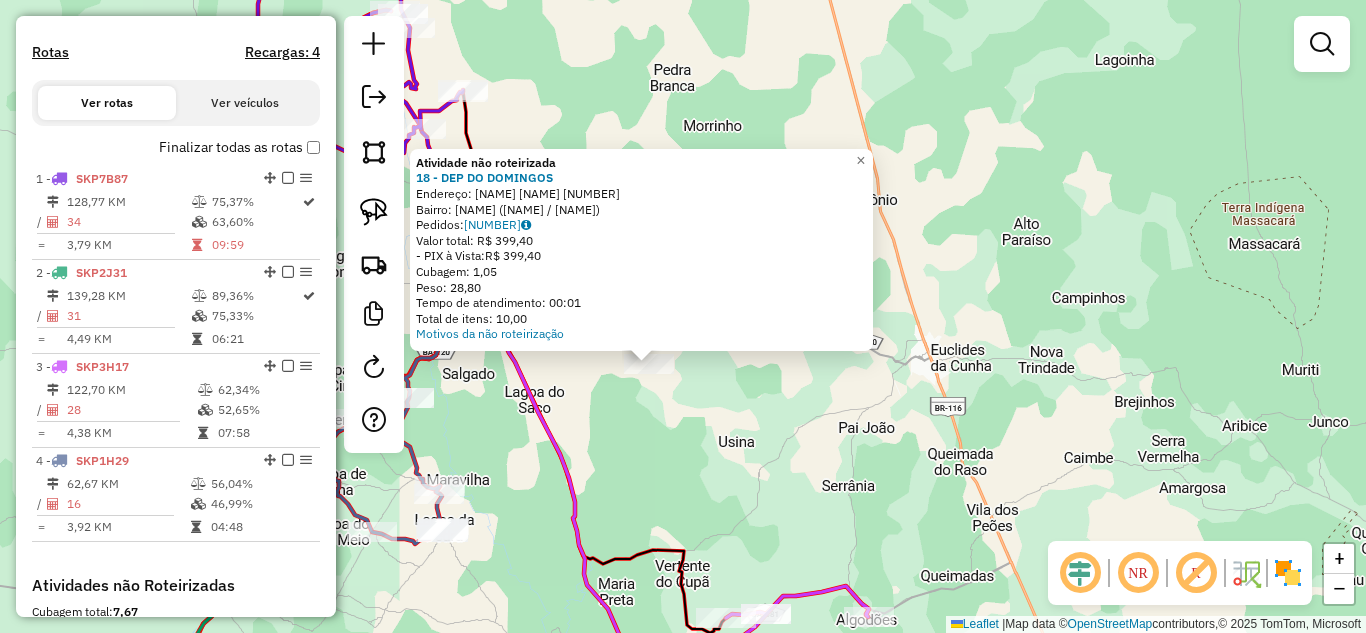 drag, startPoint x: 598, startPoint y: 425, endPoint x: 727, endPoint y: 337, distance: 156.15697 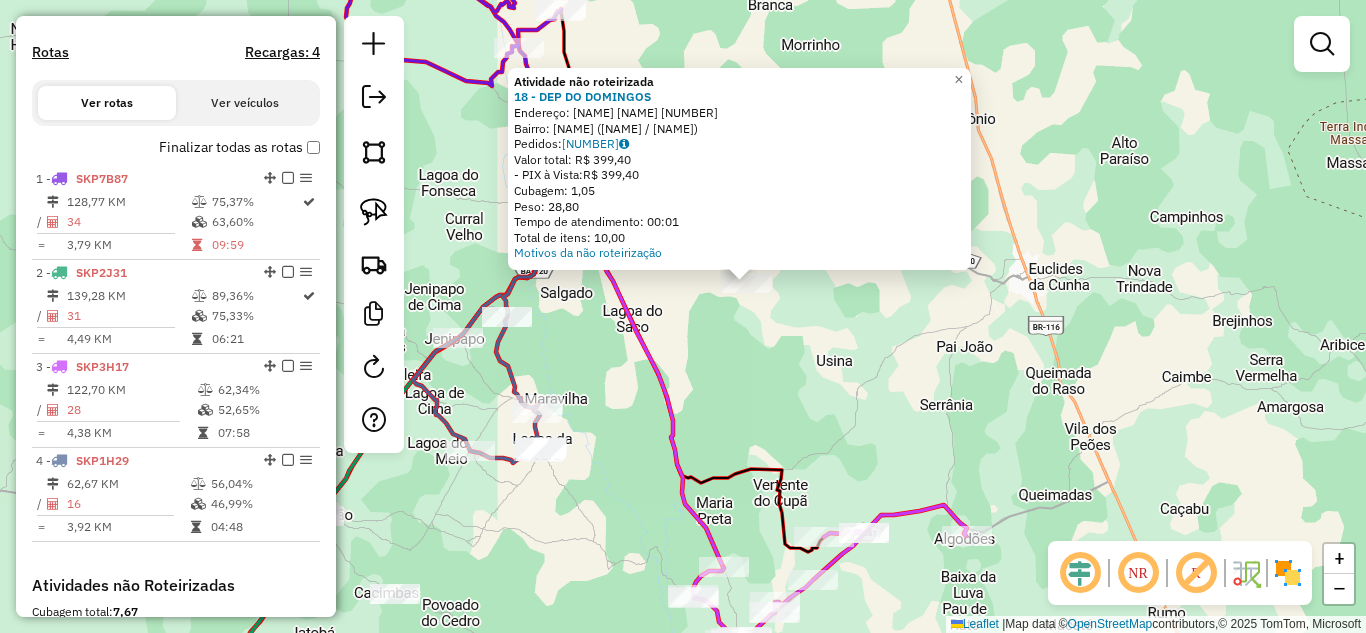 click on "Atividade não roteirizada 18 - DEP DO DOMINGOS  Endereço:  POV. MANDASSAIA 1   Bairro: ZONA RURAL ([CITY] / [STATE])   Pedidos:  01067126   Valor total: R$ 399,40   - PIX à Vista:  R$ 399,40   Cubagem: 1,05   Peso: 28,80   Tempo de atendimento: 00:01   Total de itens: 10,00  Motivos da não roteirização × Janela de atendimento Grade de atendimento Capacidade Transportadoras Veículos Cliente Pedidos  Rotas Selecione os dias de semana para filtrar as janelas de atendimento  Seg   Ter   Qua   Qui   Sex   Sáb   Dom  Informe o período da janela de atendimento: De: Até:  Filtrar exatamente a janela do cliente  Considerar janela de atendimento padrão  Selecione os dias de semana para filtrar as grades de atendimento  Seg   Ter   Qua   Qui   Sex   Sáb   Dom   Considerar clientes sem dia de atendimento cadastrado  Clientes fora do dia de atendimento selecionado Filtrar as atividades entre os valores definidos abaixo:  Peso mínimo:   Peso máximo:   Cubagem mínima:   Cubagem máxima:   De:   Até:   De:" 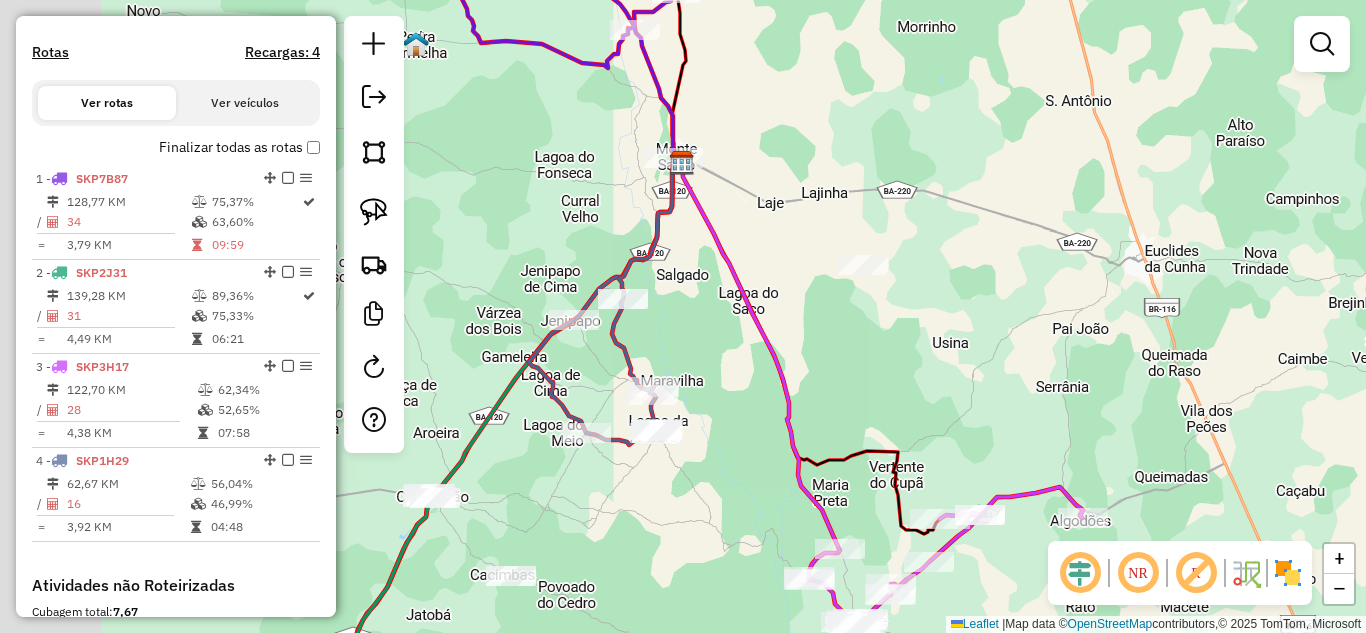 drag, startPoint x: 674, startPoint y: 356, endPoint x: 828, endPoint y: 315, distance: 159.36436 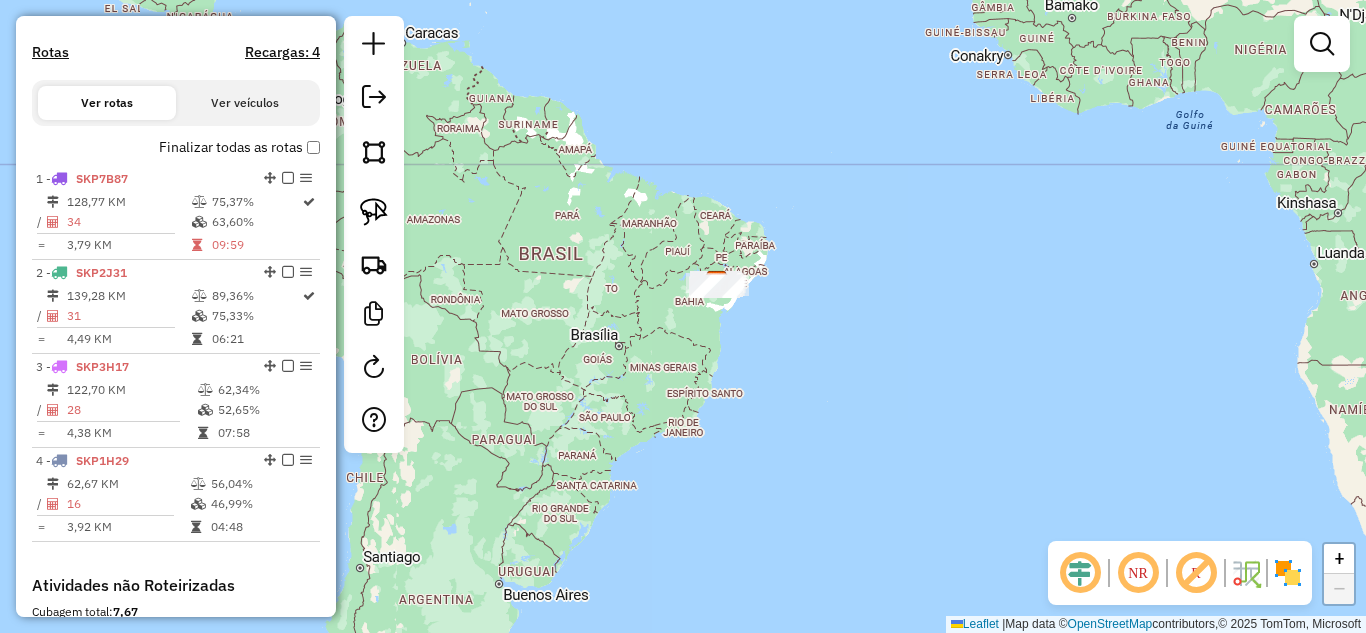drag, startPoint x: 588, startPoint y: 301, endPoint x: 676, endPoint y: 328, distance: 92.0489 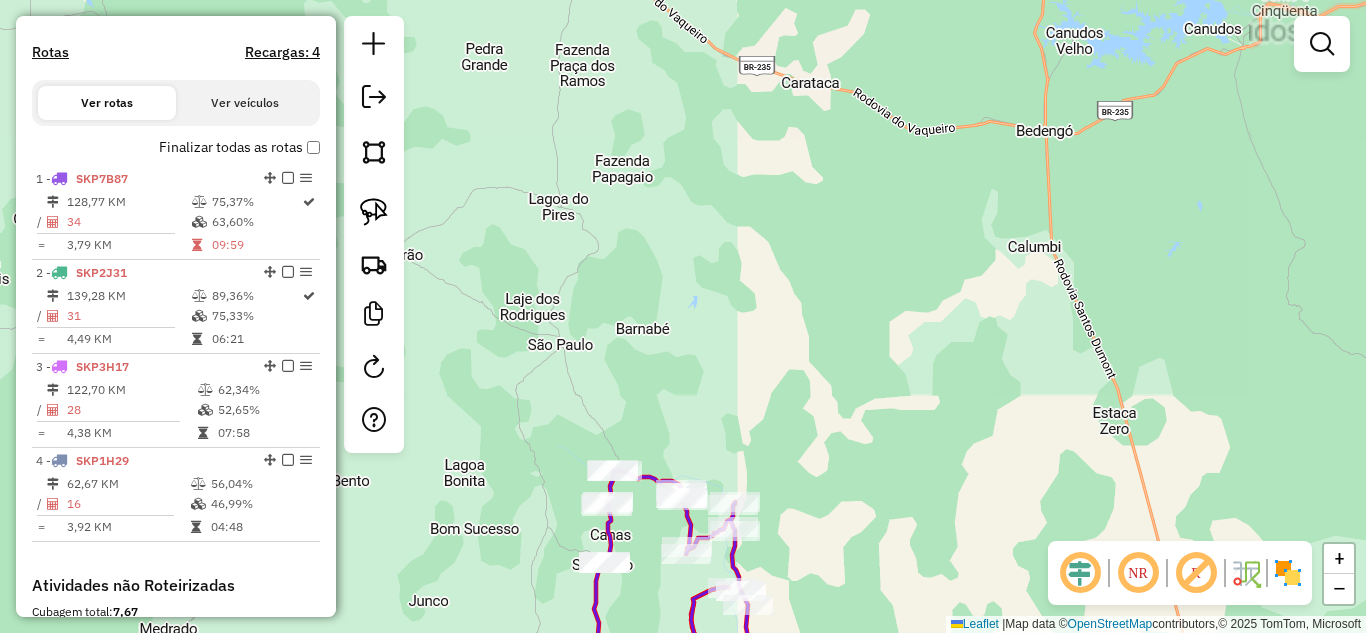 drag, startPoint x: 828, startPoint y: 378, endPoint x: 753, endPoint y: 28, distance: 357.94553 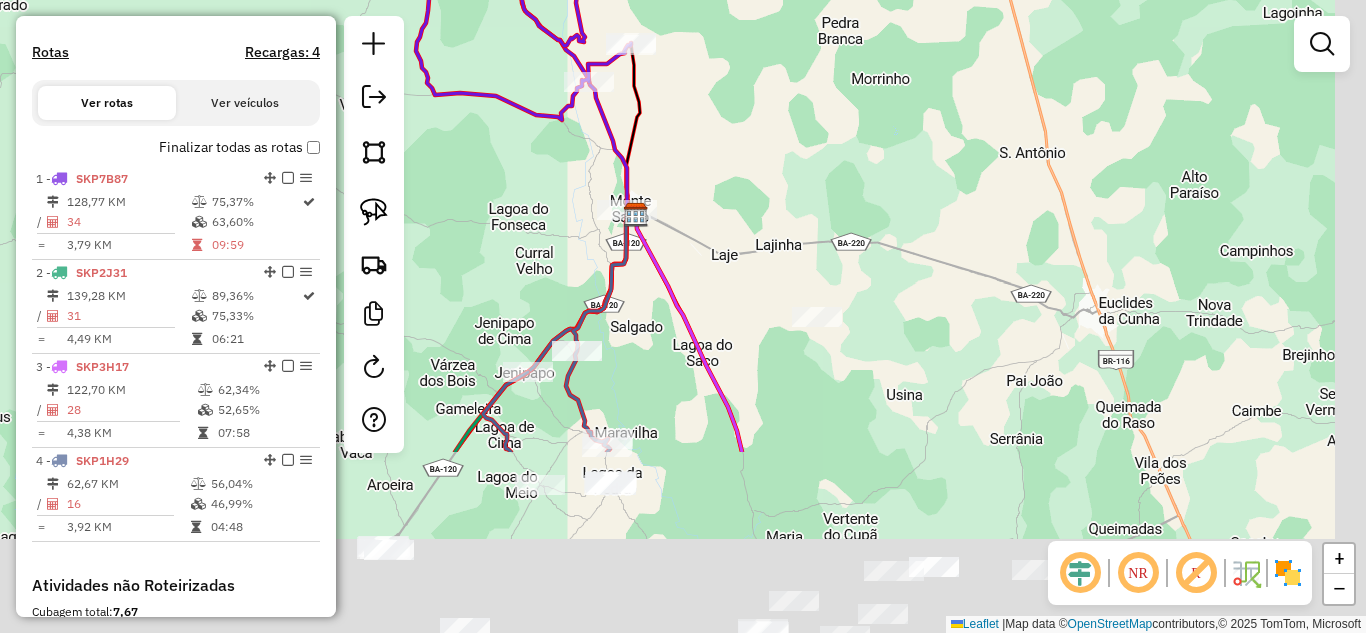 drag, startPoint x: 577, startPoint y: 468, endPoint x: 486, endPoint y: 218, distance: 266.047 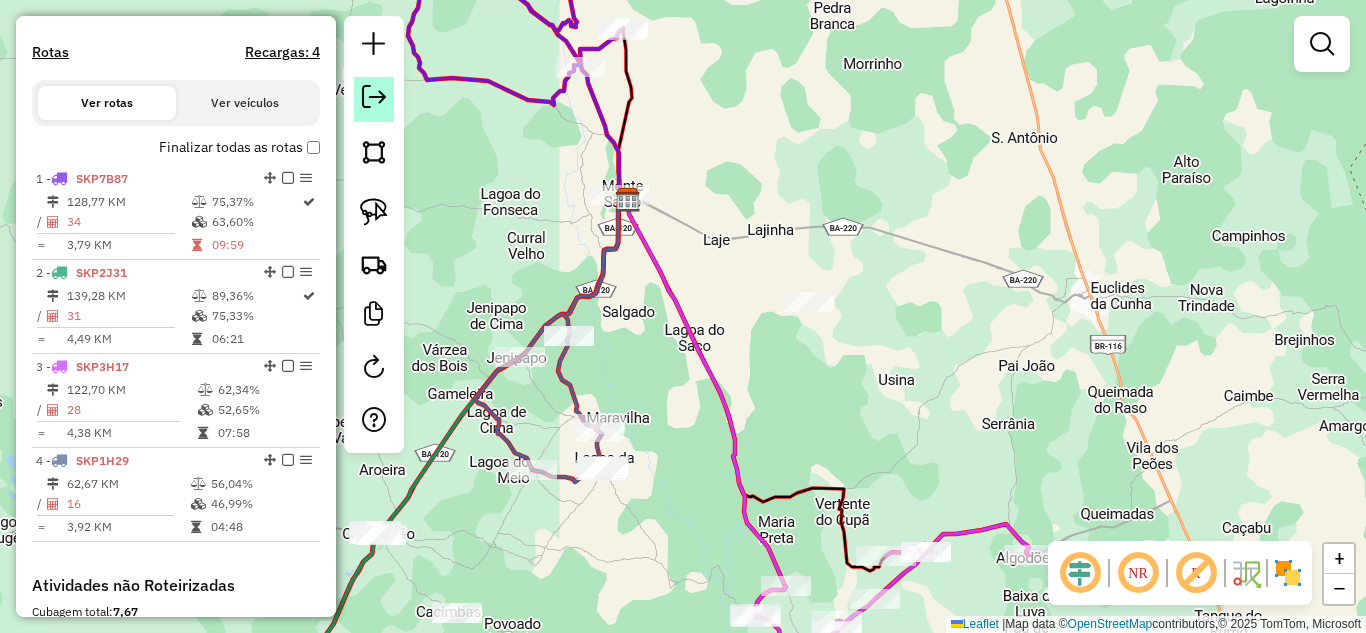 click 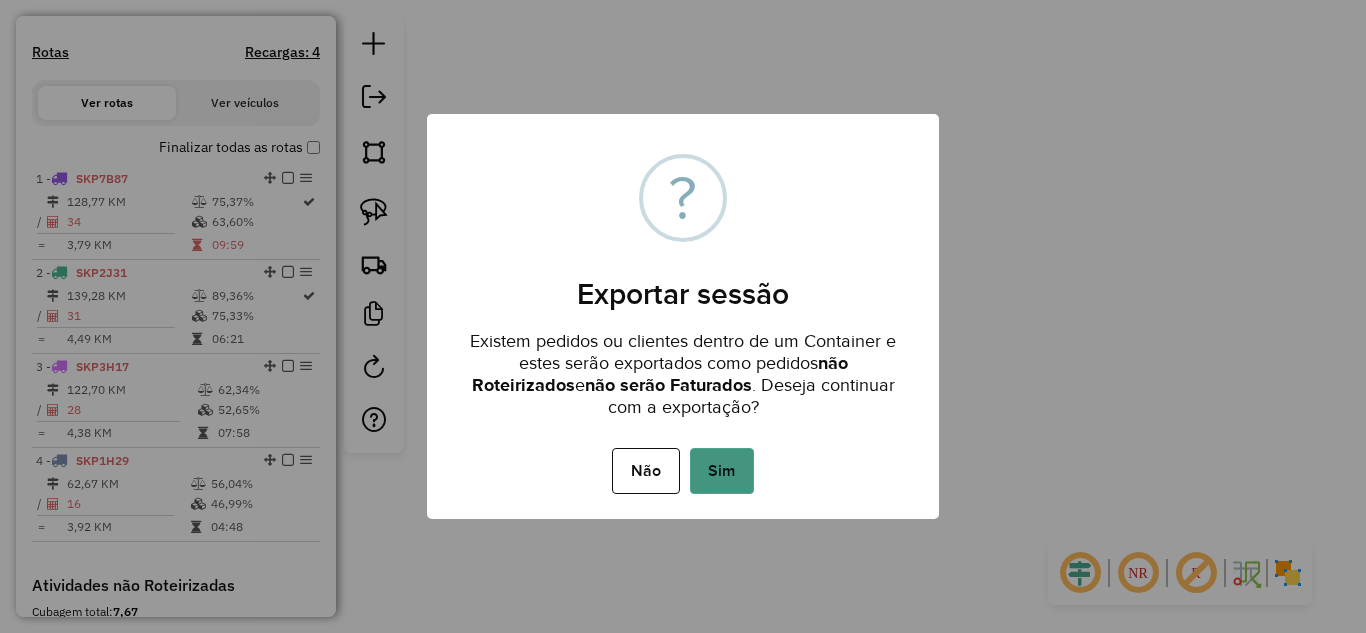 click on "Sim" at bounding box center (722, 471) 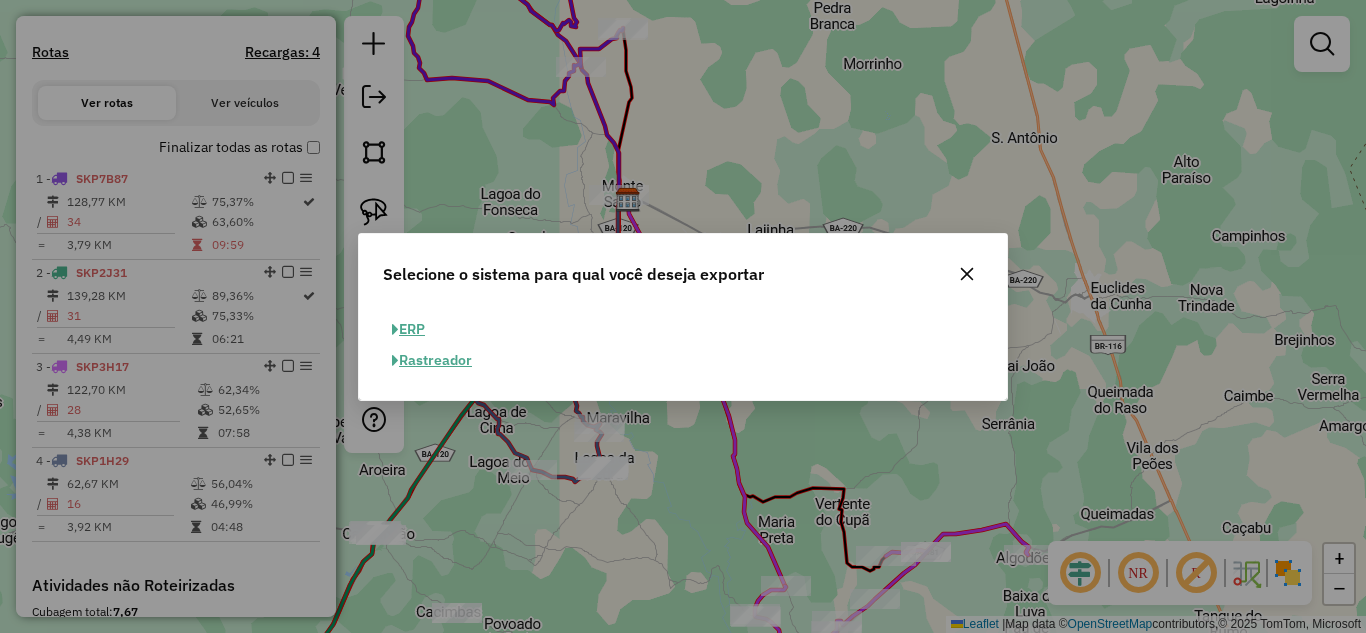 click on "ERP" 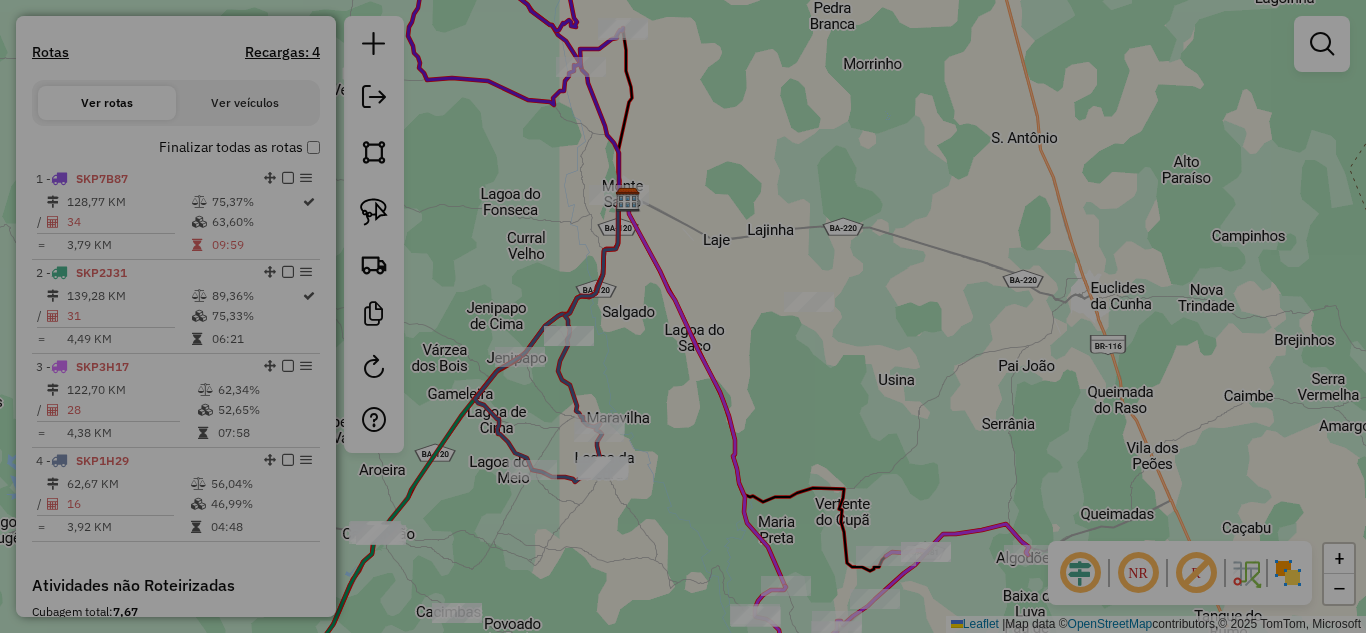 select on "**" 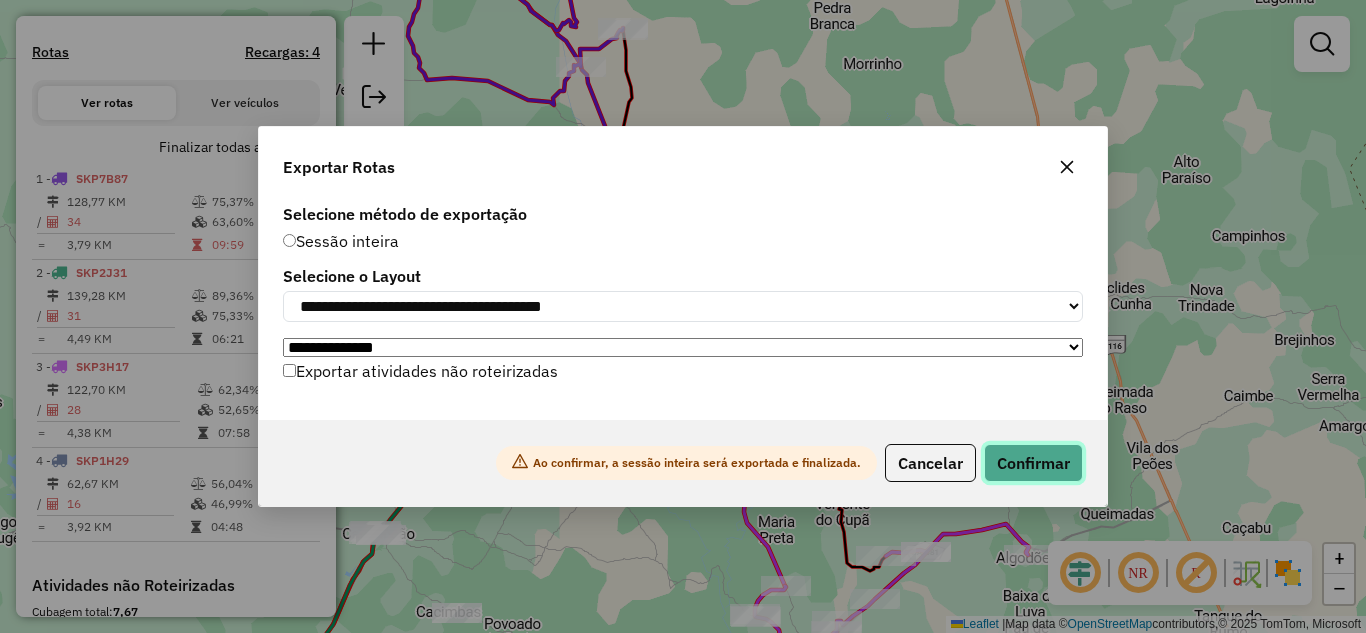 click on "Confirmar" 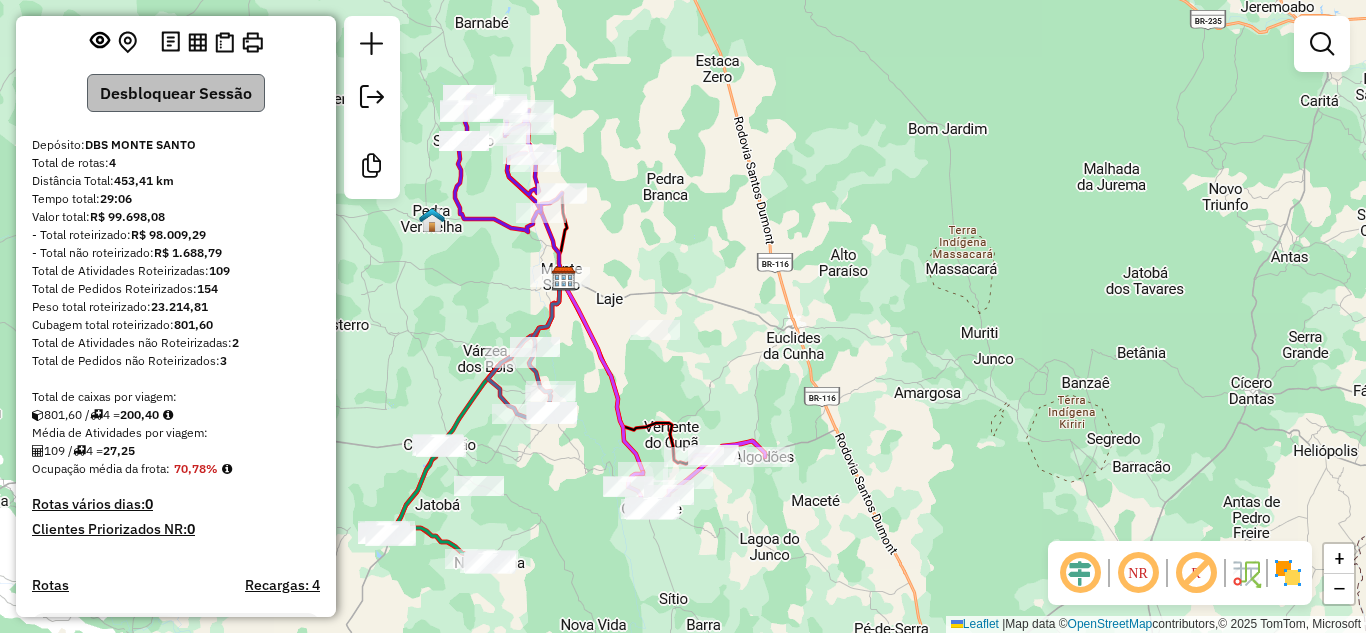 scroll, scrollTop: 0, scrollLeft: 0, axis: both 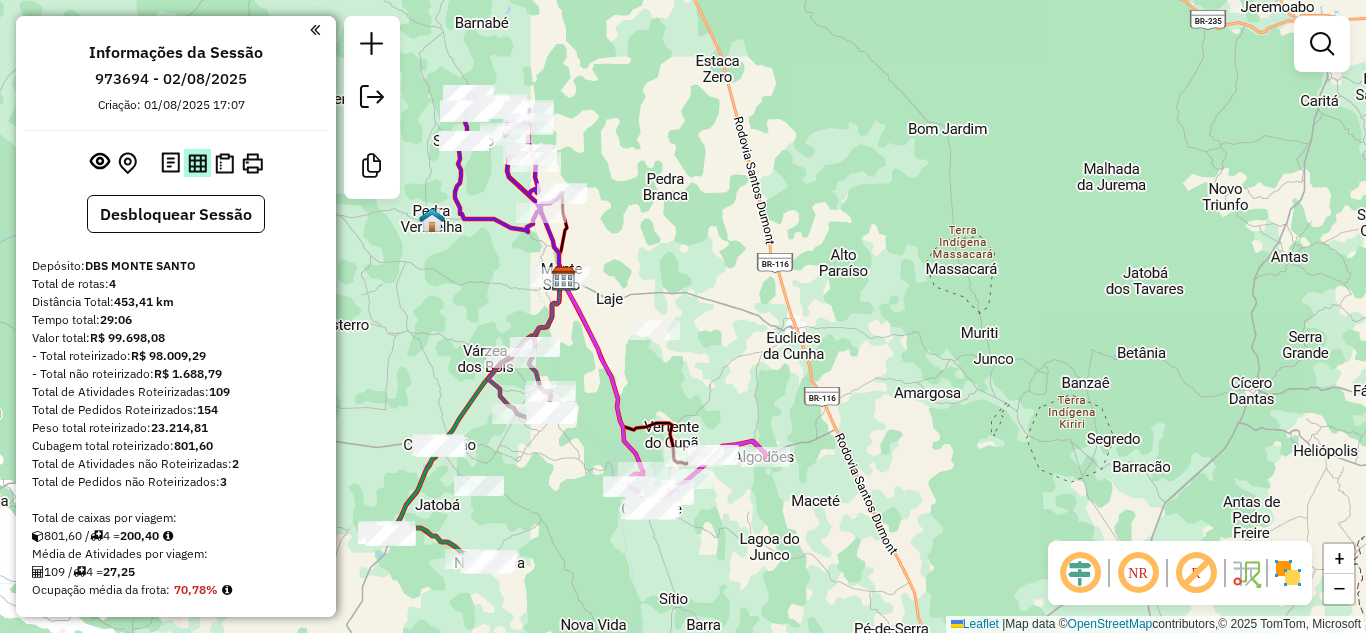 click at bounding box center (197, 163) 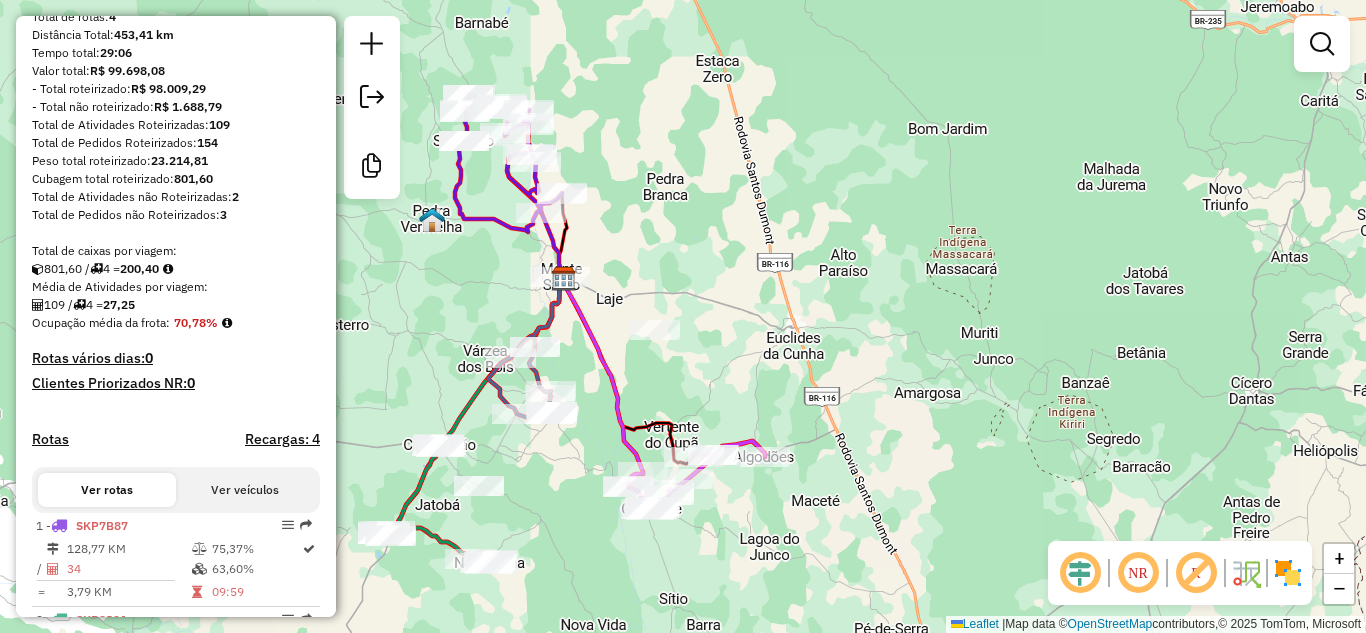 scroll, scrollTop: 467, scrollLeft: 0, axis: vertical 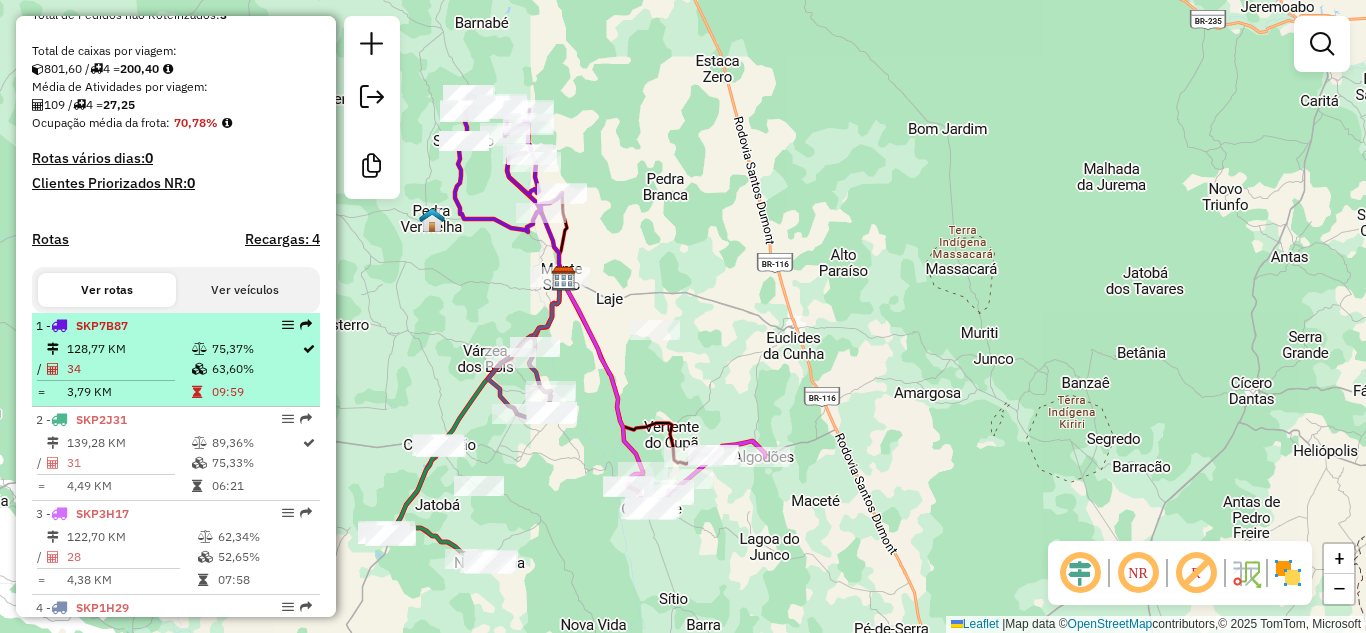 click on "34" at bounding box center (128, 369) 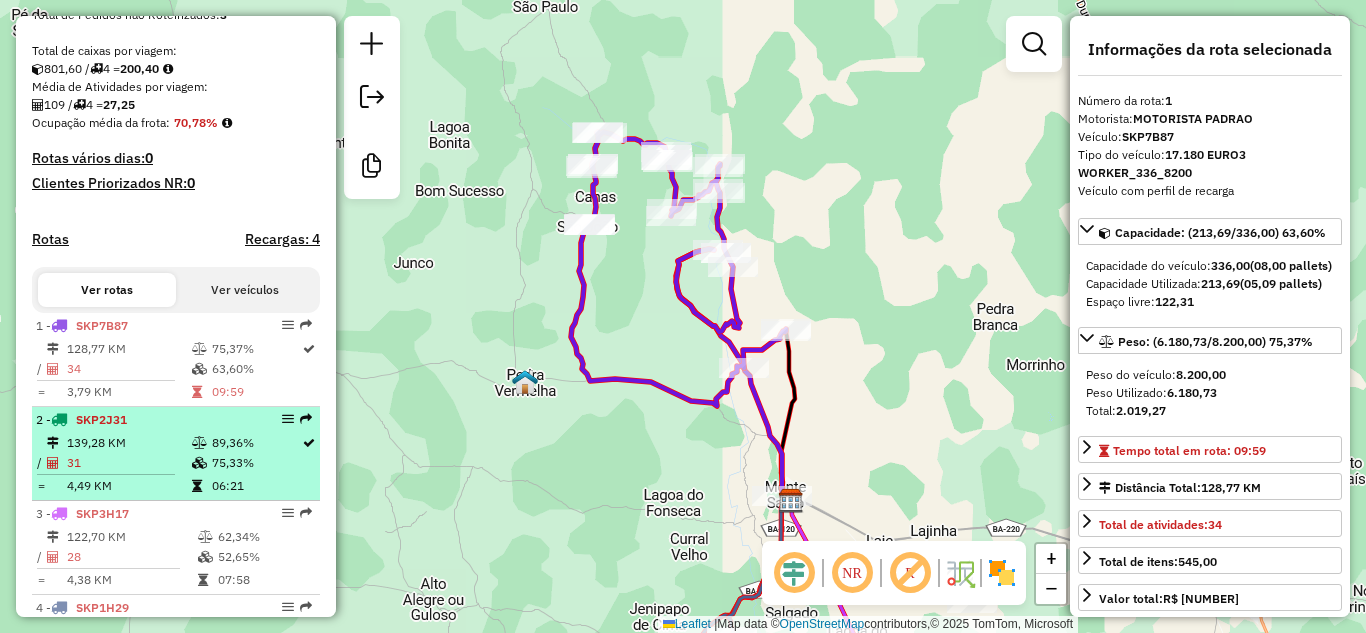 click on "139,28 KM" at bounding box center (128, 443) 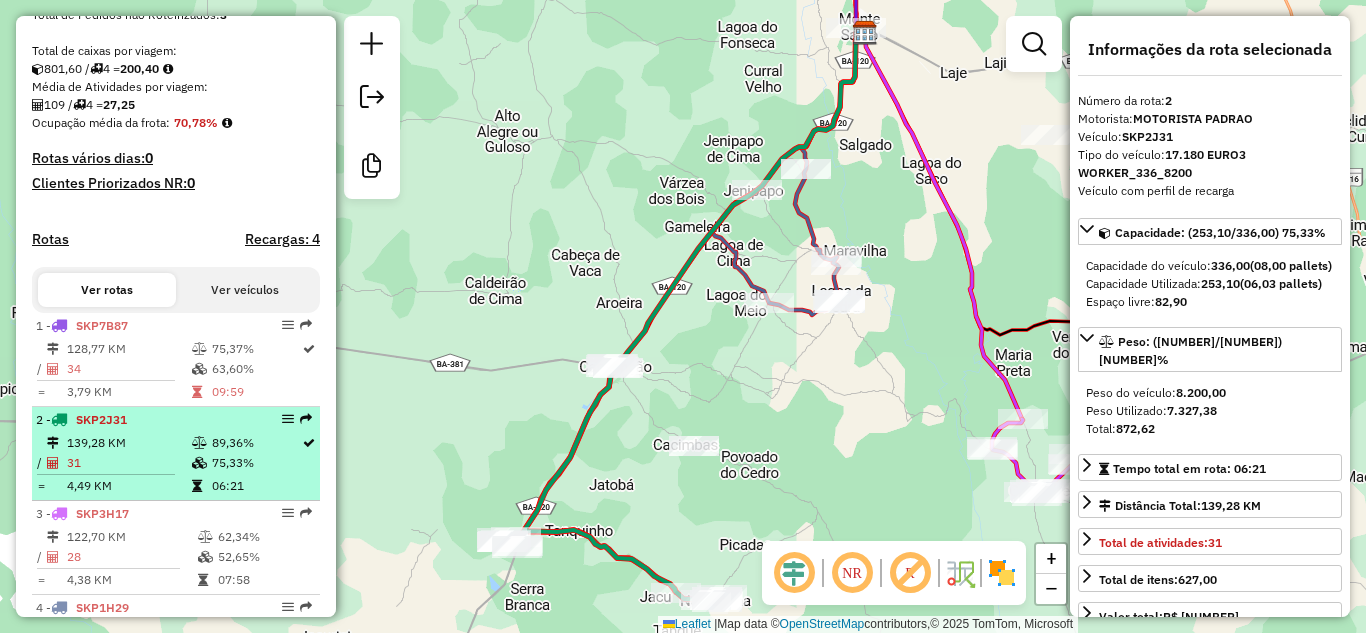 scroll, scrollTop: 533, scrollLeft: 0, axis: vertical 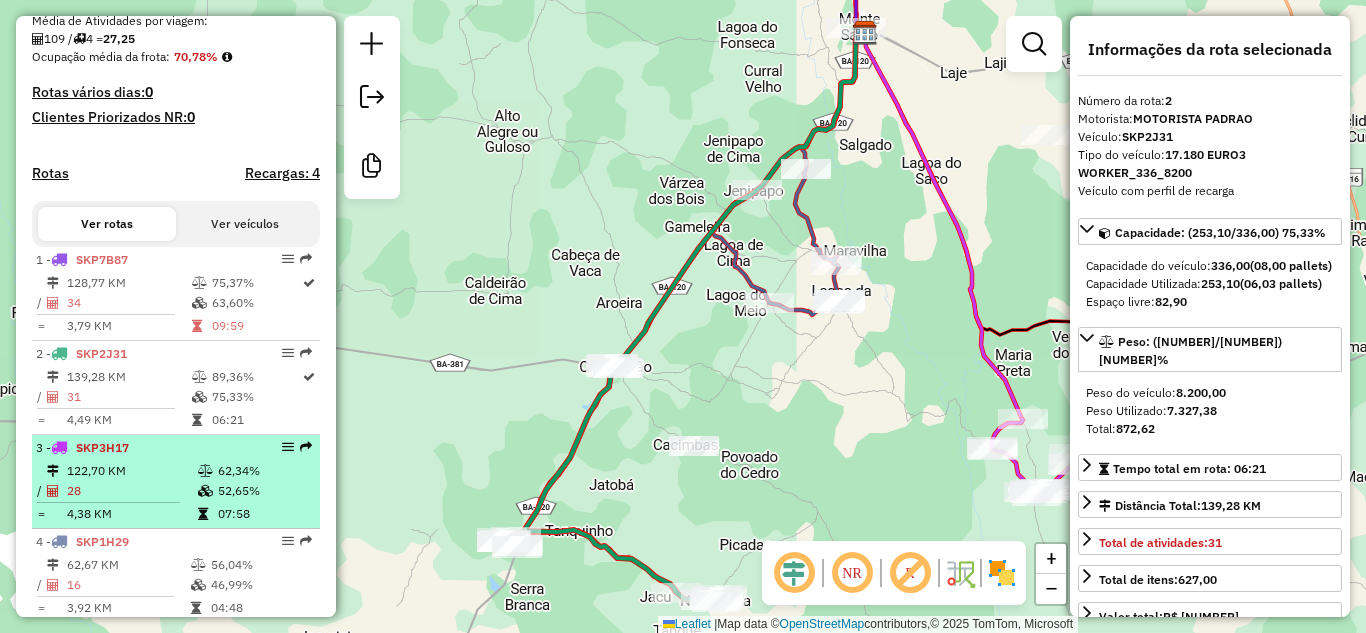 click on "122,70 KM" at bounding box center [131, 471] 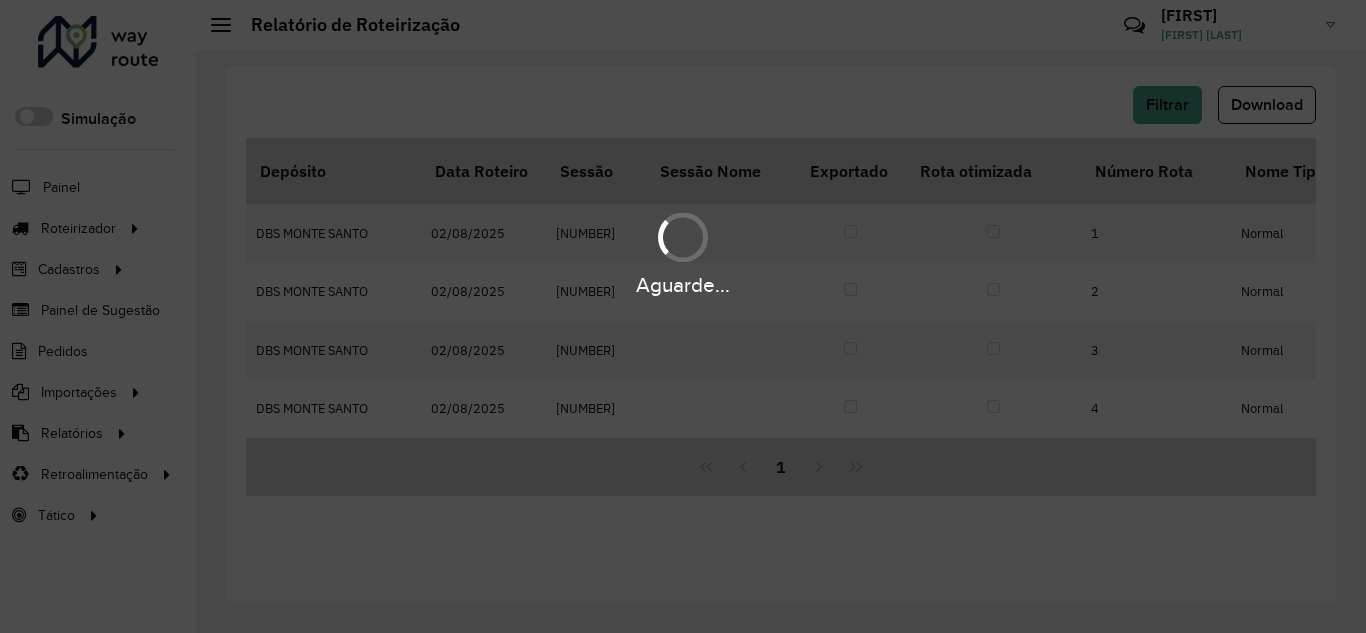 scroll, scrollTop: 0, scrollLeft: 0, axis: both 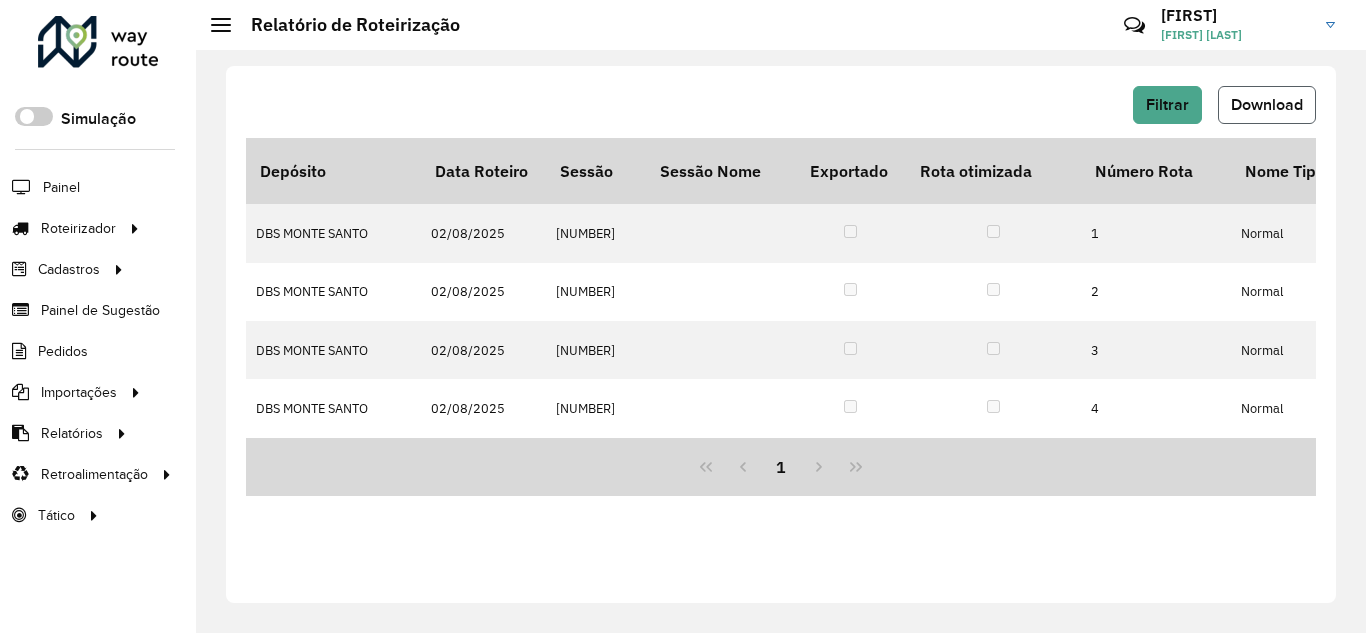 click on "Download" 